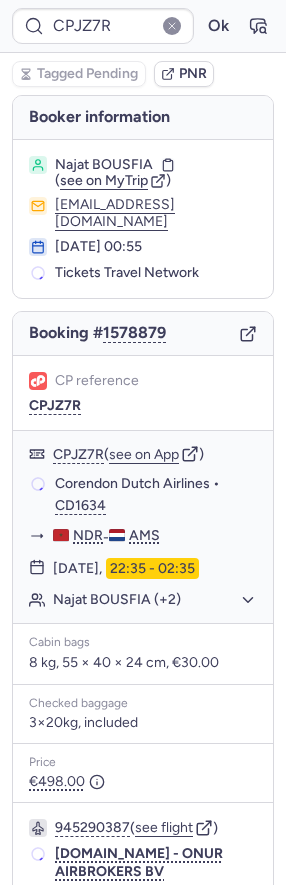 scroll, scrollTop: 0, scrollLeft: 0, axis: both 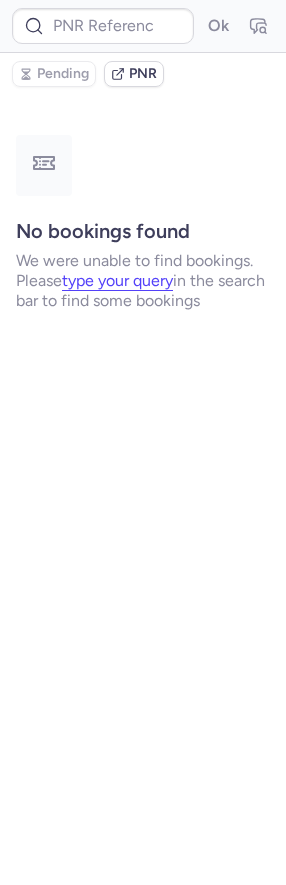 type on "CP6ZJU" 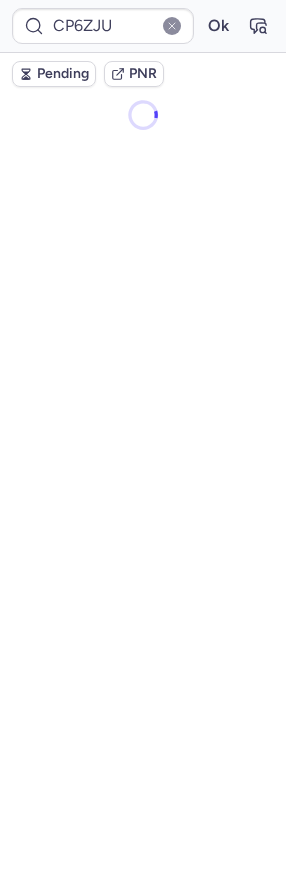 scroll, scrollTop: 0, scrollLeft: 0, axis: both 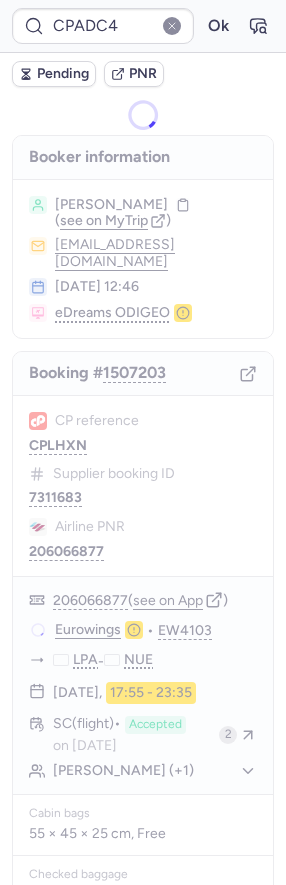 type on "CPBPSZ" 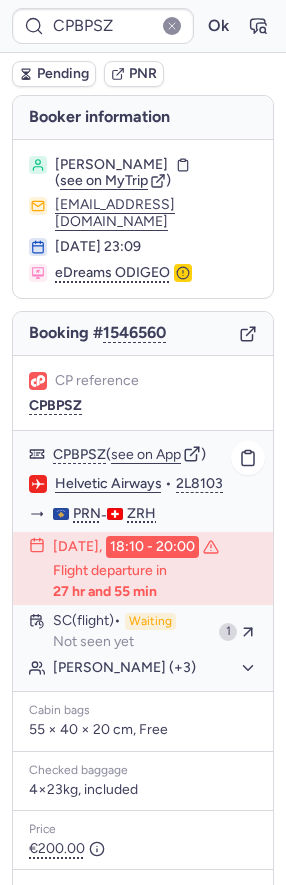 scroll, scrollTop: 206, scrollLeft: 0, axis: vertical 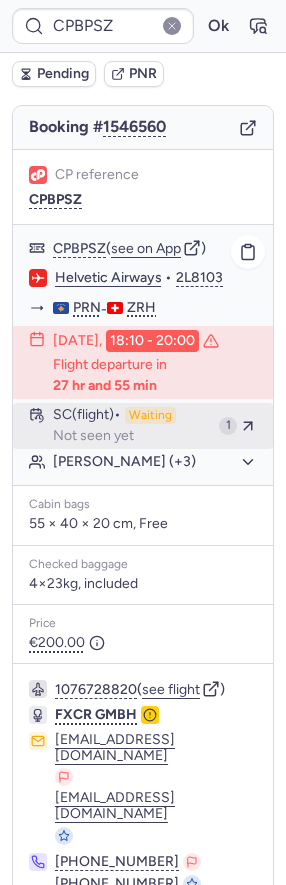 click on "SC   (flight)" at bounding box center [87, 416] 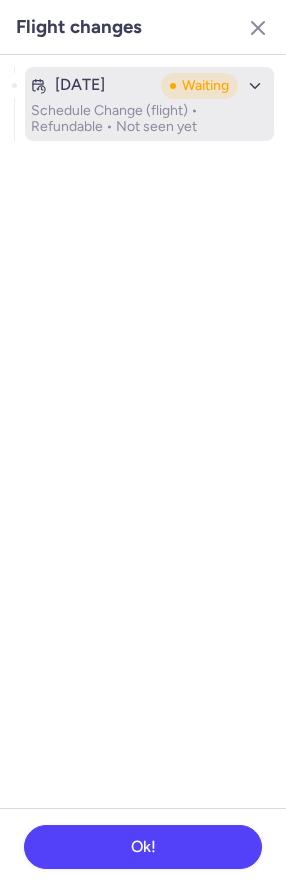 click on "Schedule Change (flight) • Refundable • Not seen yet" at bounding box center [149, 119] 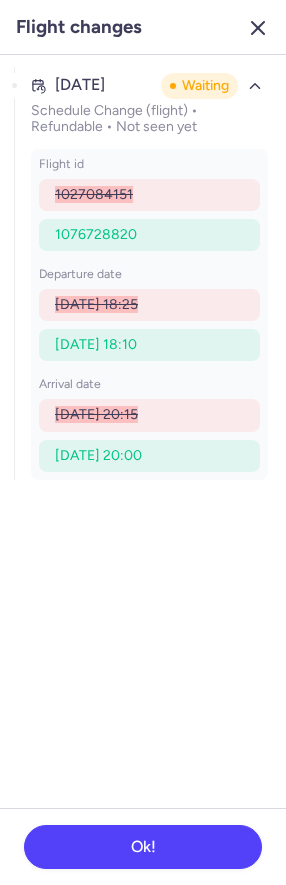 click 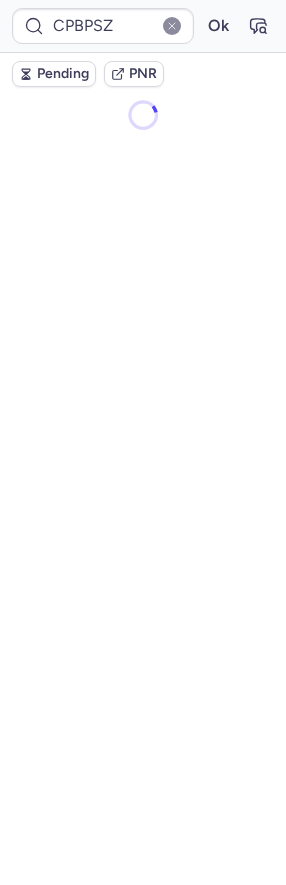 scroll, scrollTop: 0, scrollLeft: 0, axis: both 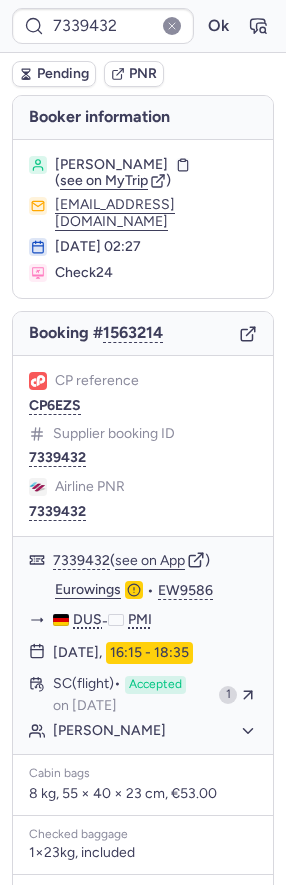 type on "CPBPSZ" 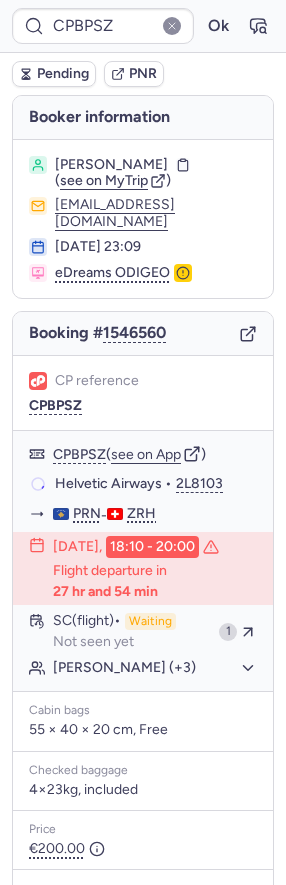 type on "CPDB52" 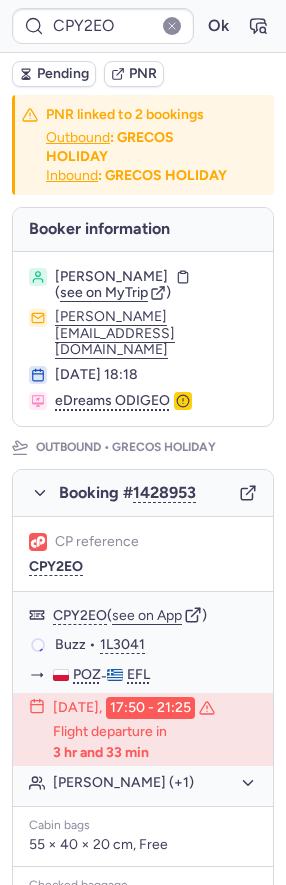 type on "CPYM7A" 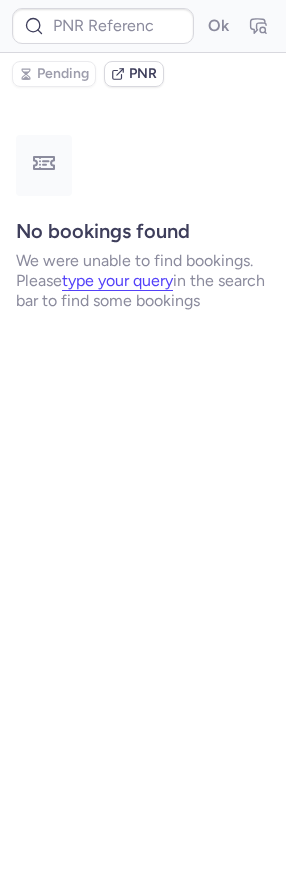 type on "CPKS3Q" 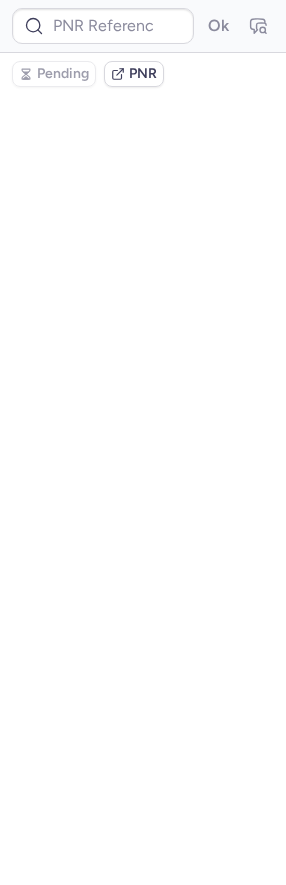 scroll, scrollTop: 0, scrollLeft: 0, axis: both 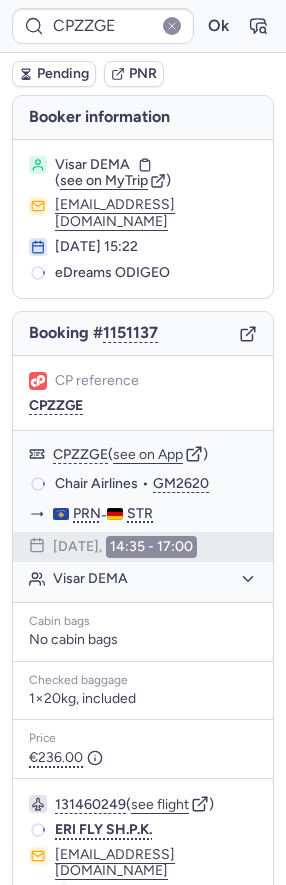 type on "CPBPSZ" 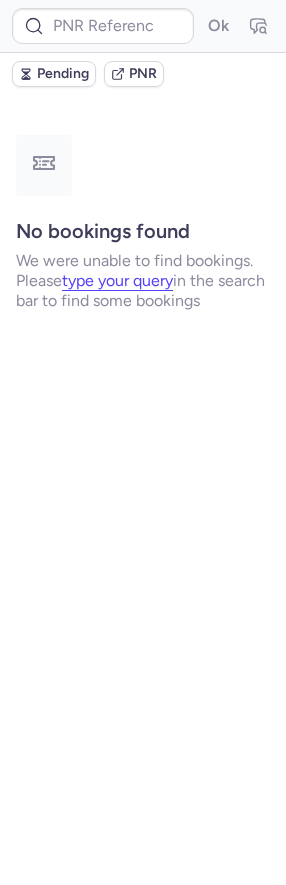 type on "CPELVM" 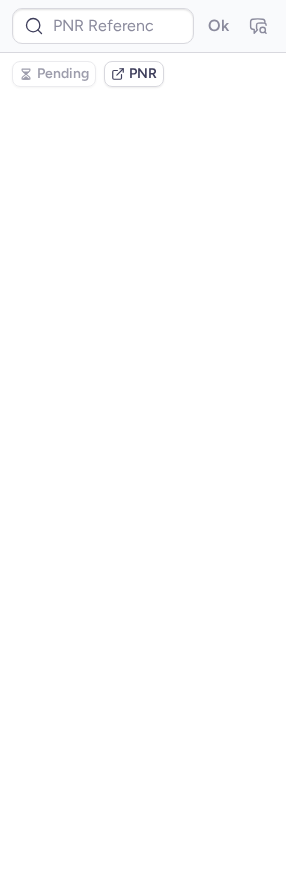type on "CPLQWP" 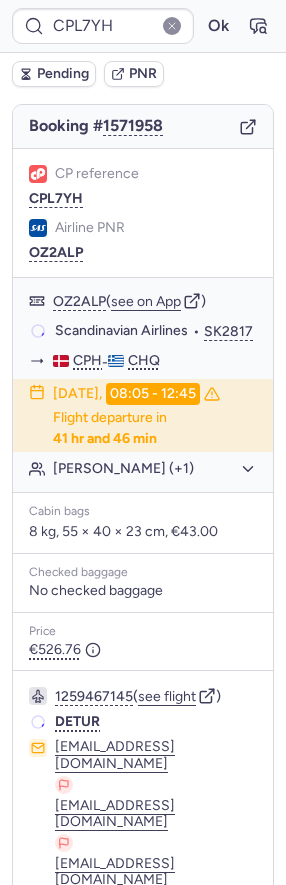 scroll, scrollTop: 183, scrollLeft: 0, axis: vertical 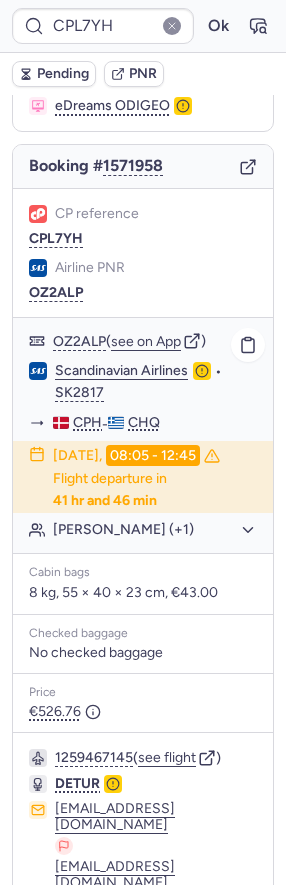 type on "CPDB52" 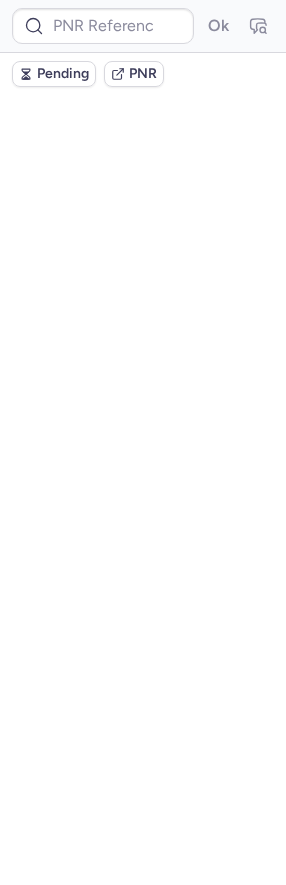 scroll, scrollTop: 0, scrollLeft: 0, axis: both 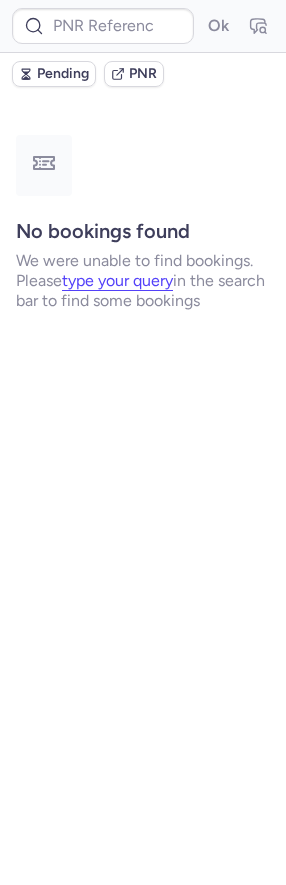 type on "CPL7YH" 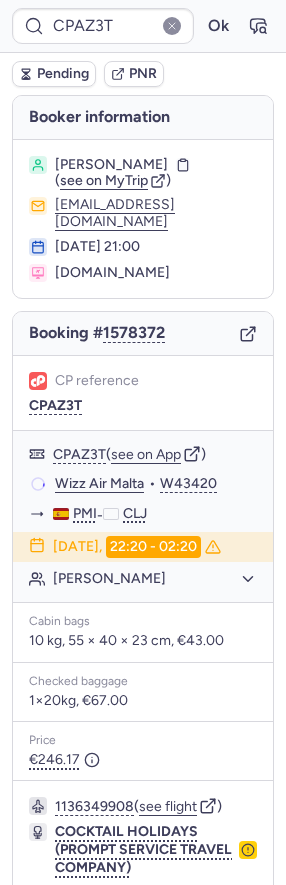 type on "CPVJD7" 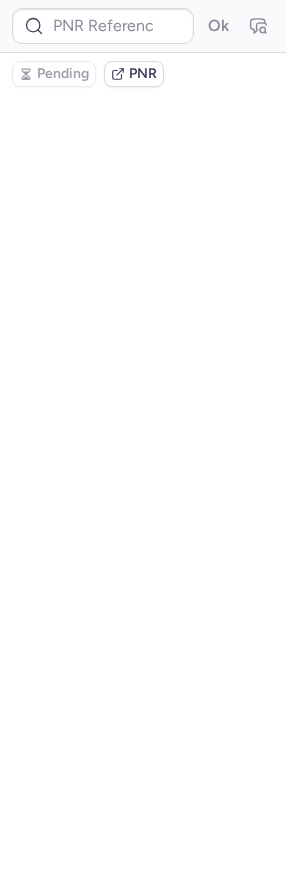 type on "CPDB52" 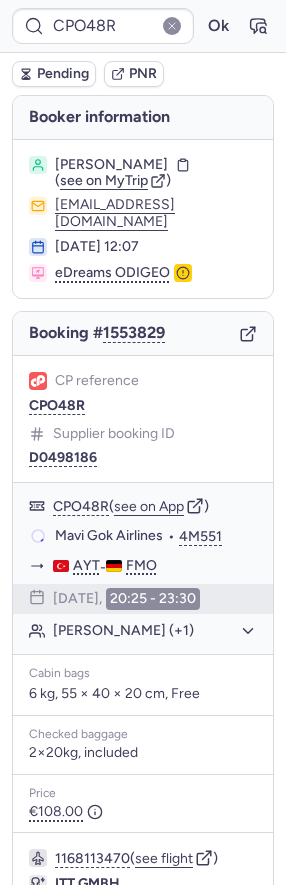 type on "CPELVM" 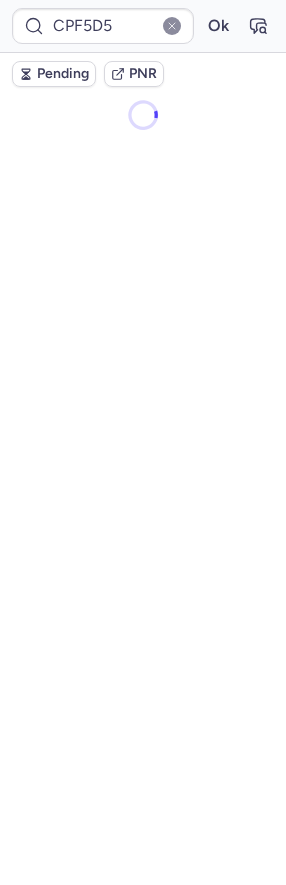 type on "CP3SL7" 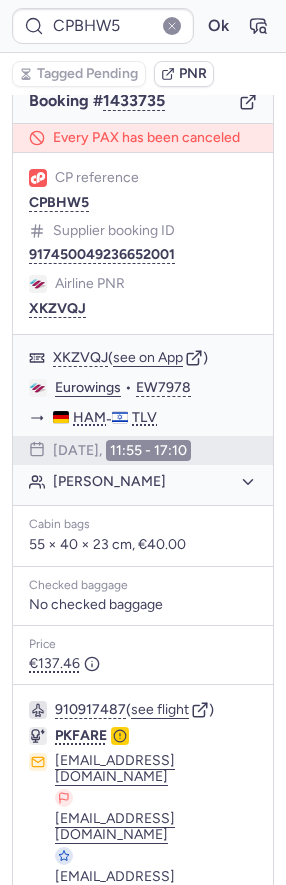 scroll, scrollTop: 250, scrollLeft: 0, axis: vertical 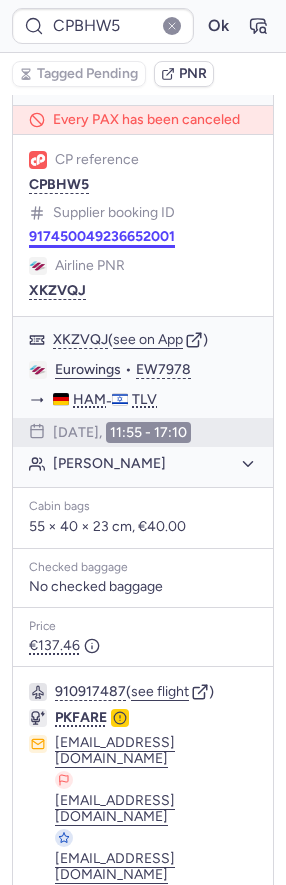click on "917450049236652001" at bounding box center (102, 237) 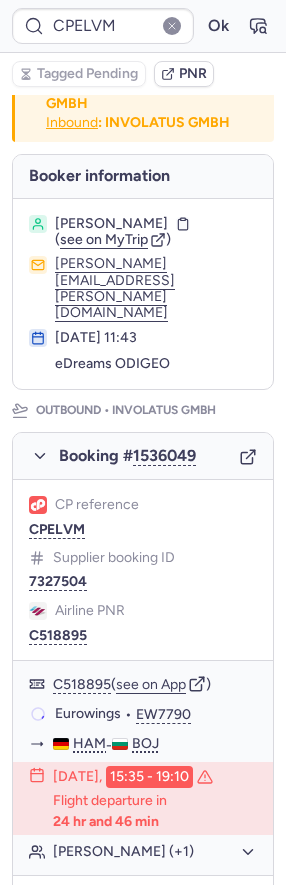 scroll, scrollTop: 53, scrollLeft: 0, axis: vertical 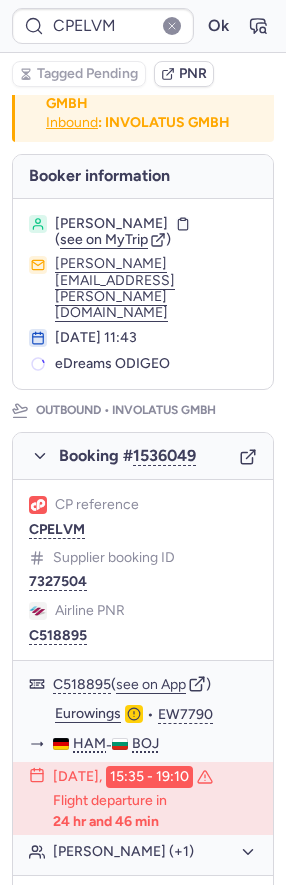 type on "CPBPSZ" 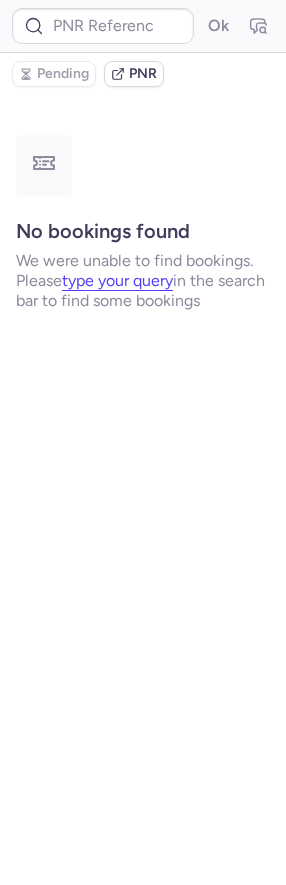 scroll, scrollTop: 0, scrollLeft: 0, axis: both 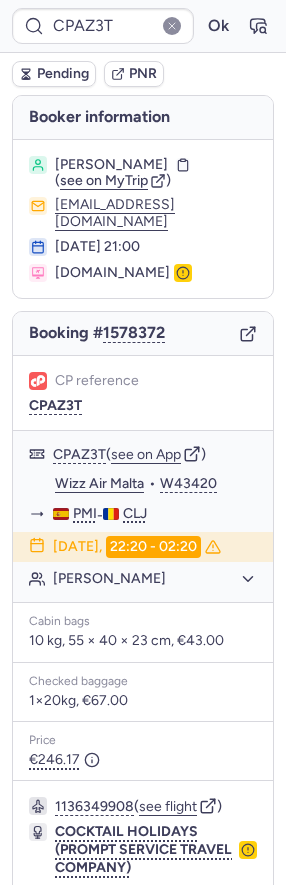 type on "CPGHZ6" 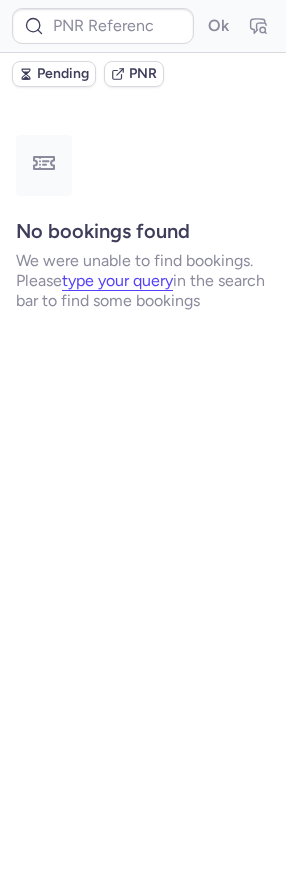 type on "CPJTB7" 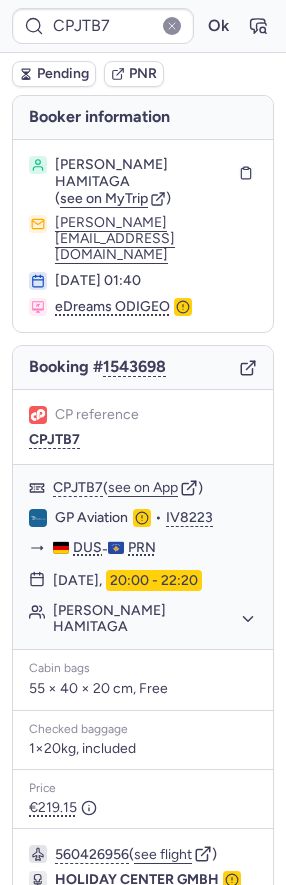 scroll, scrollTop: 95, scrollLeft: 0, axis: vertical 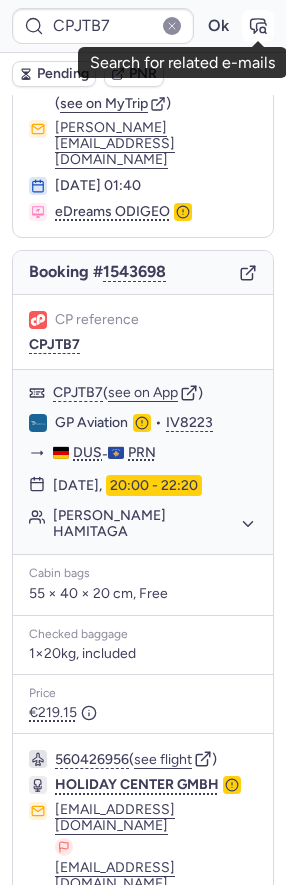 click 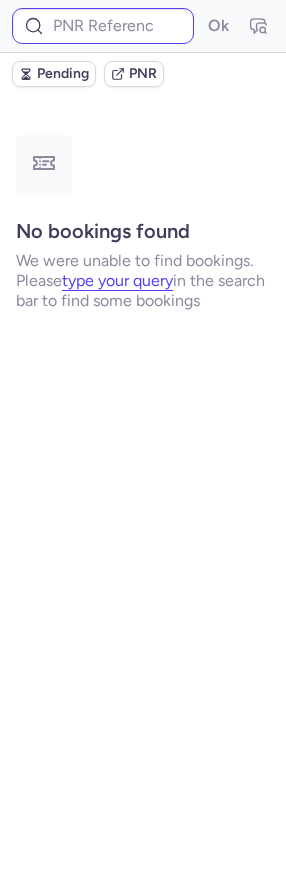 scroll, scrollTop: 0, scrollLeft: 0, axis: both 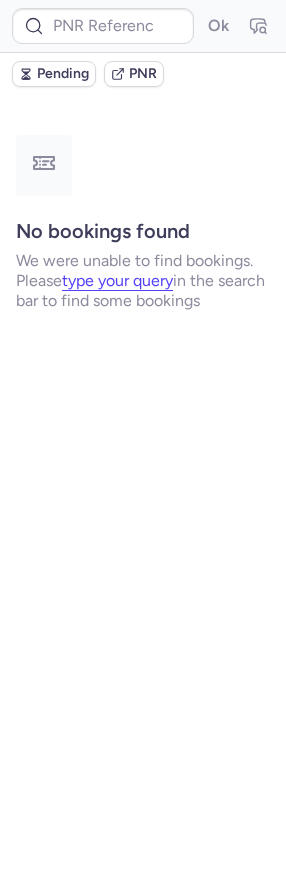 type on "CPYMJP" 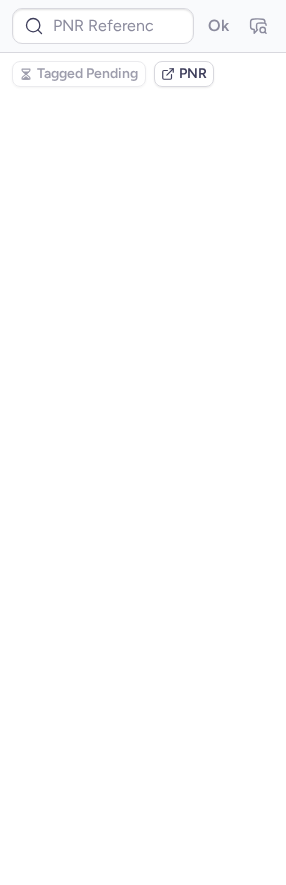 scroll, scrollTop: 0, scrollLeft: 0, axis: both 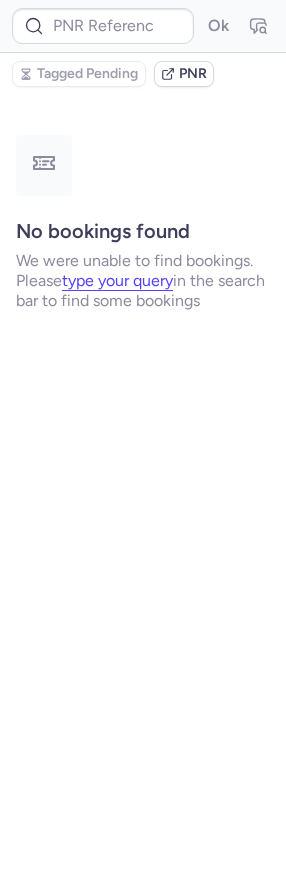 type on "CPBVXZ" 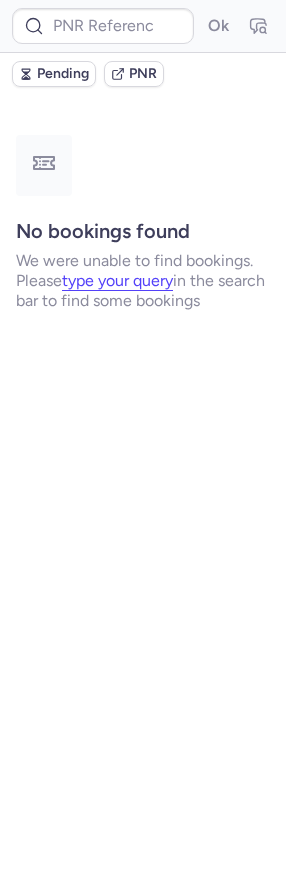 type on "CPQODX" 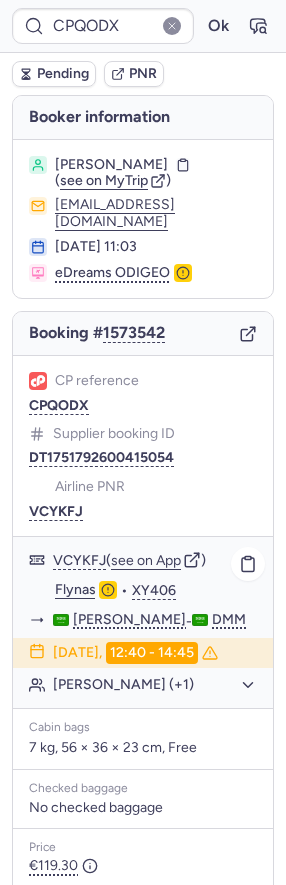 scroll, scrollTop: 179, scrollLeft: 0, axis: vertical 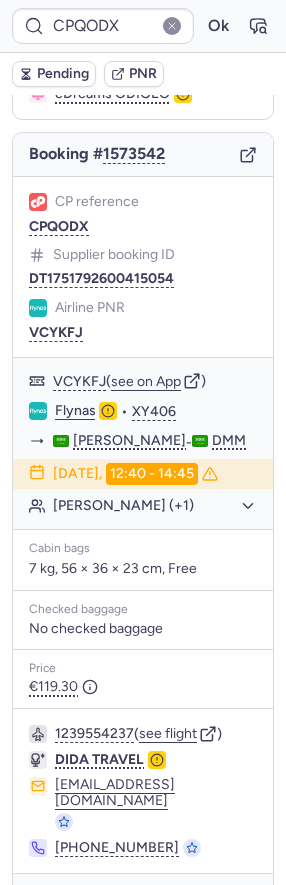 click at bounding box center (41, 902) 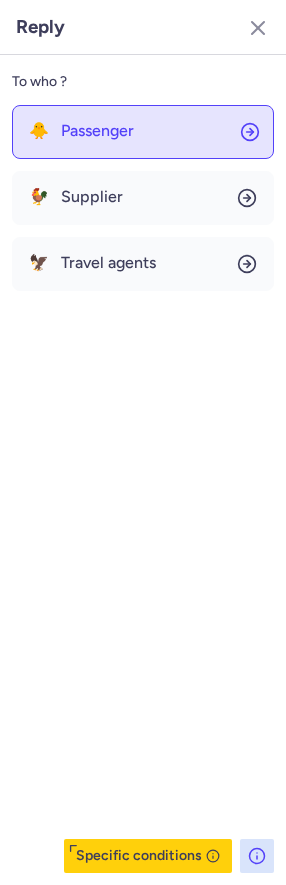 click on "🐥 Passenger" 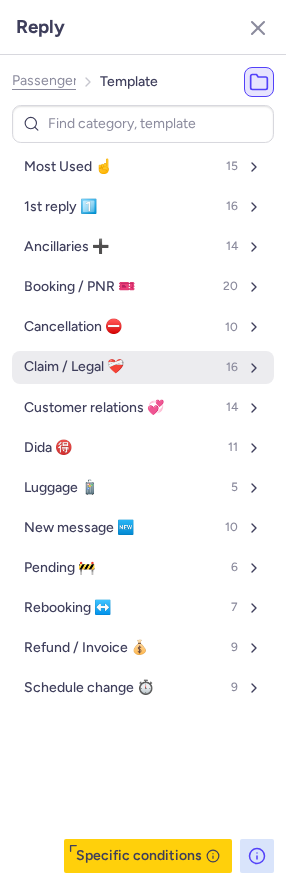 click on "Claim / Legal ❤️‍🩹" at bounding box center (74, 367) 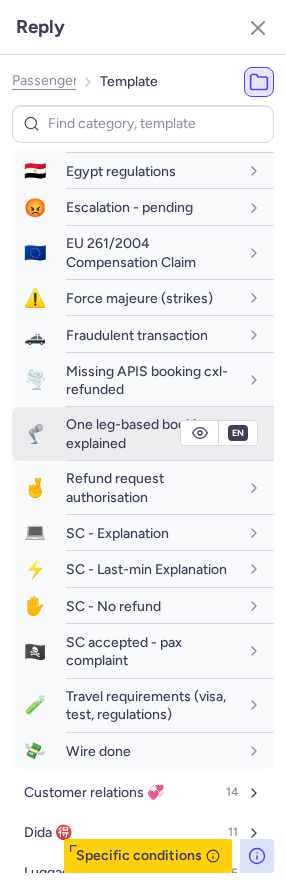 scroll, scrollTop: 391, scrollLeft: 0, axis: vertical 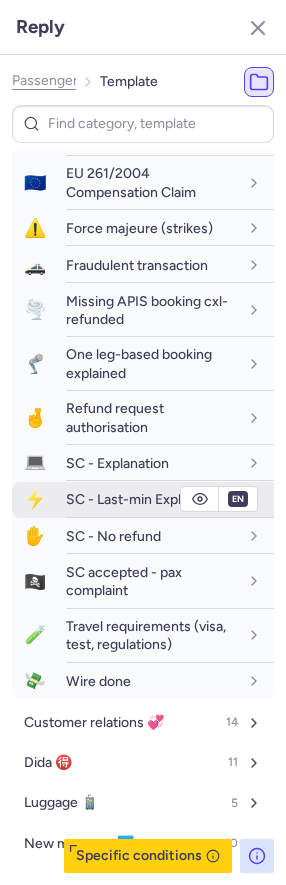 click on "SC - Last-min Explanation" at bounding box center [146, 499] 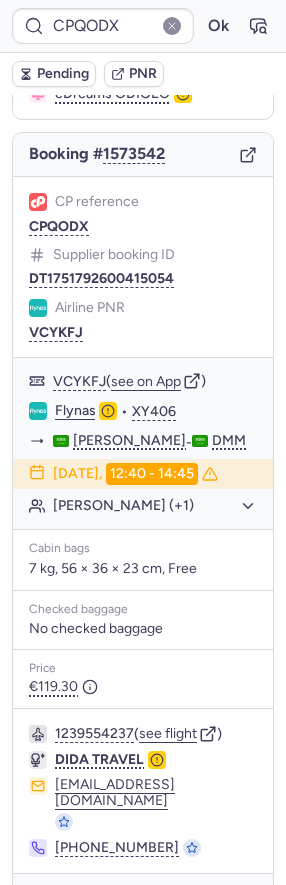click at bounding box center [41, 902] 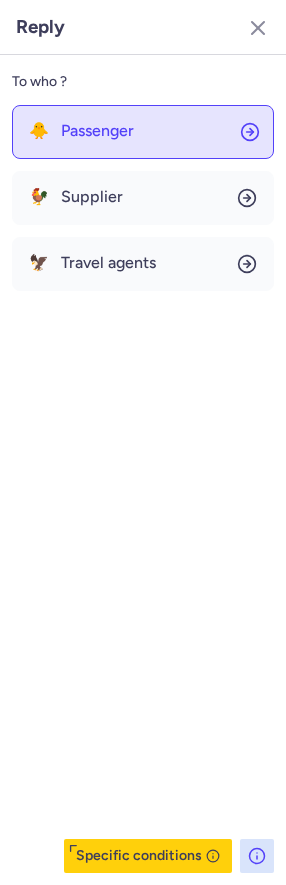 click on "Passenger" at bounding box center (97, 131) 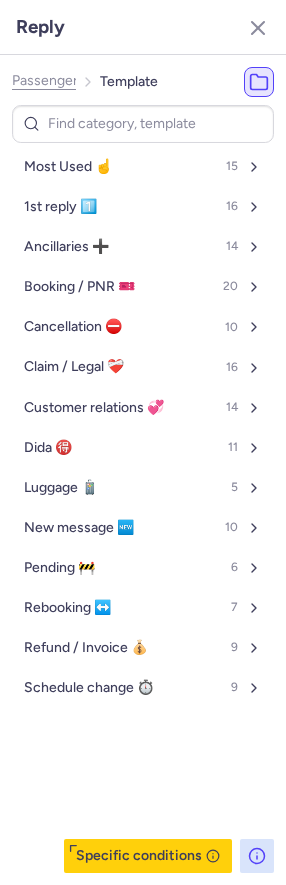 drag, startPoint x: 148, startPoint y: 233, endPoint x: 119, endPoint y: 344, distance: 114.72576 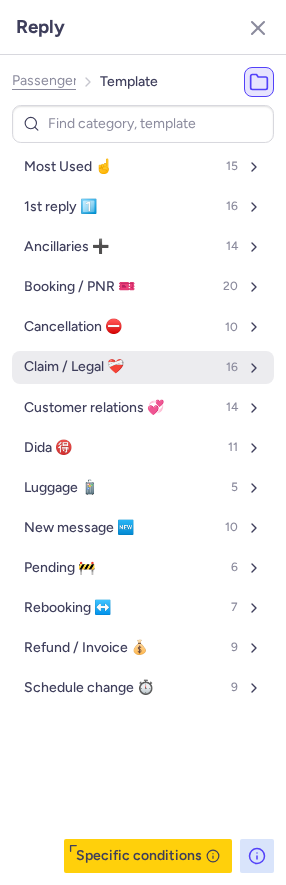 click on "Claim / Legal ❤️‍🩹" at bounding box center (74, 367) 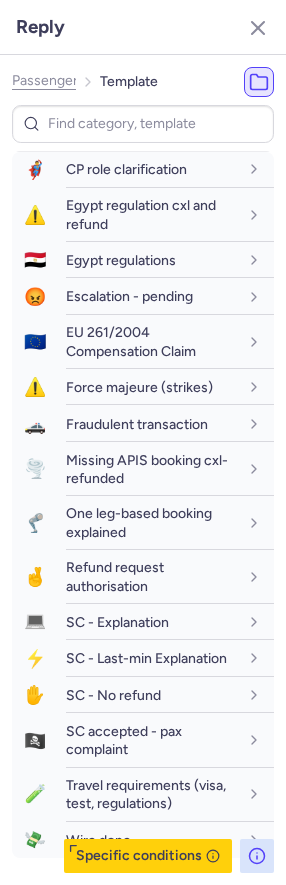 scroll, scrollTop: 307, scrollLeft: 0, axis: vertical 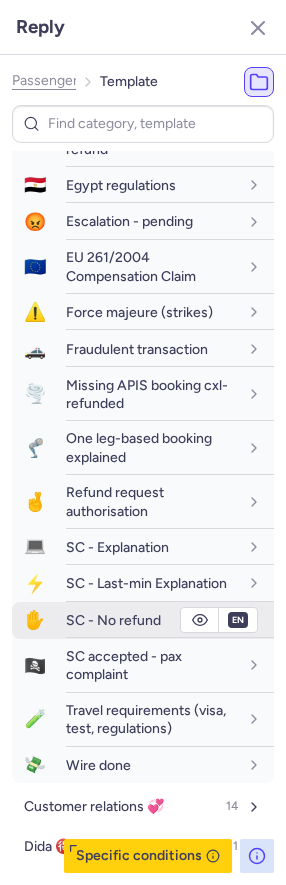 click on "SC - No refund" at bounding box center [113, 620] 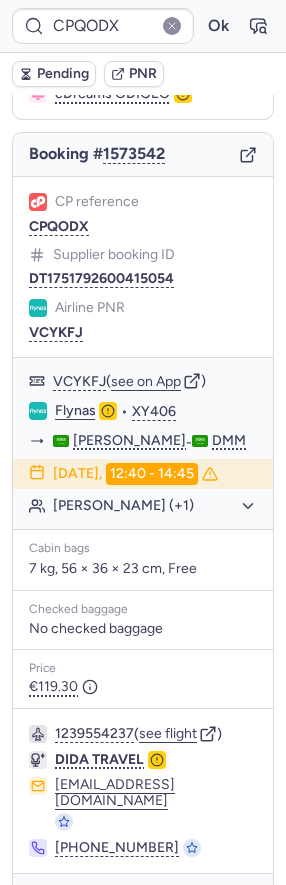 click at bounding box center [41, 902] 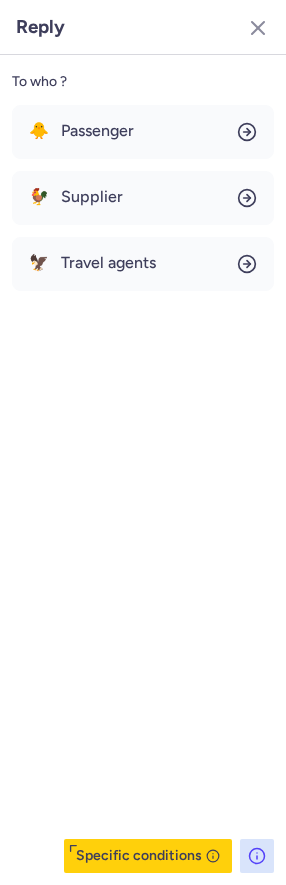 click on "To who ? 🐥 Passenger 🐓 Supplier 🦅 Travel agents  Specific conditions" 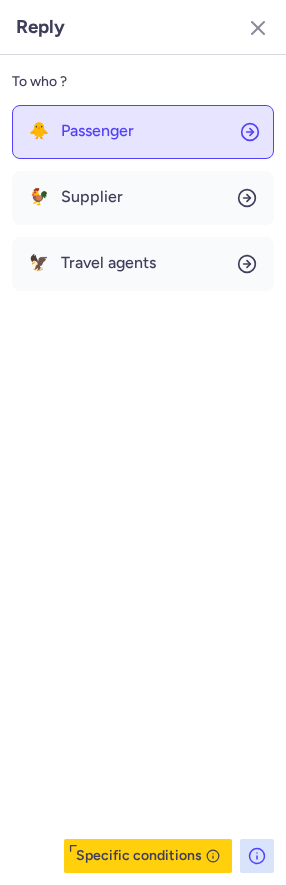 click on "🐥 Passenger" 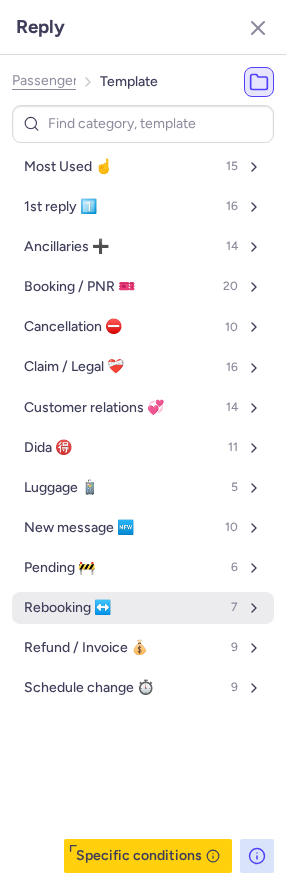 click on "Rebooking ↔️" at bounding box center [67, 608] 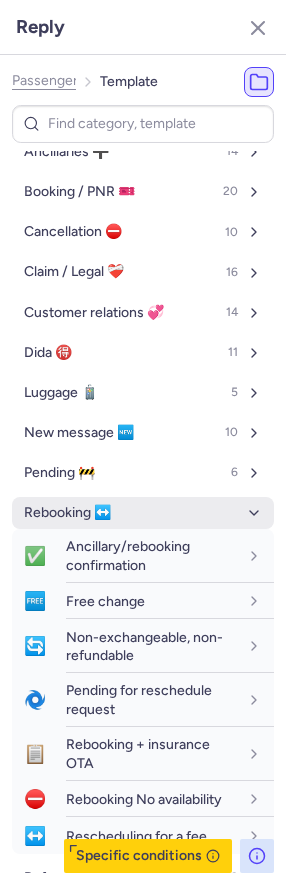 scroll, scrollTop: 180, scrollLeft: 0, axis: vertical 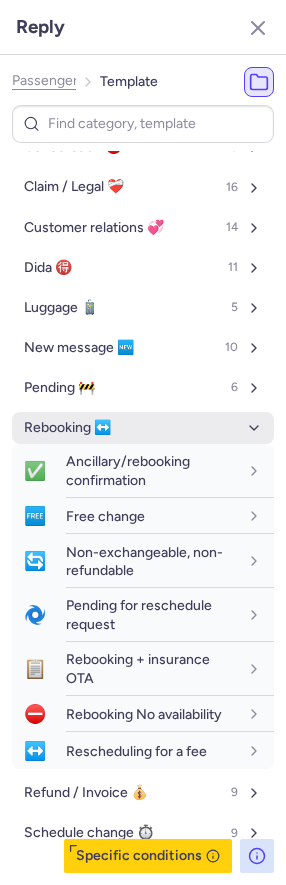 click on "Rebooking ↔️" at bounding box center [143, 428] 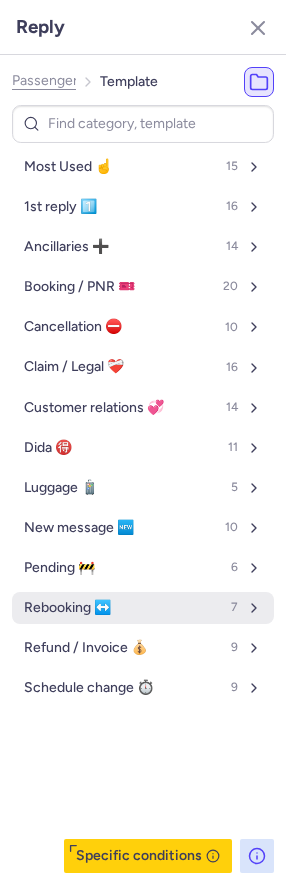 scroll, scrollTop: 0, scrollLeft: 0, axis: both 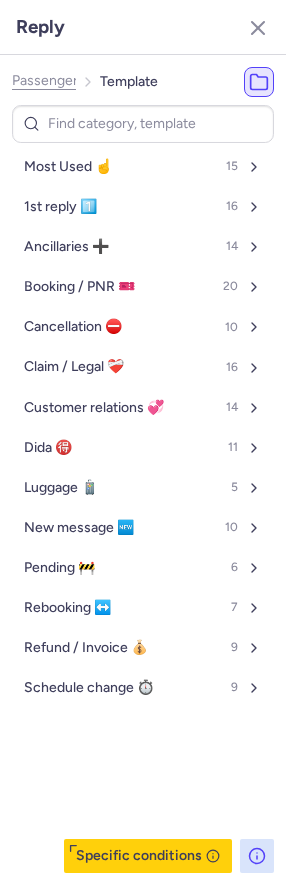 click on "Most Used ☝️ 15 1st reply 1️⃣ 16 Ancillaries ➕ 14 Booking / PNR 🎫 20 Cancellation ⛔️ 10 Claim / Legal ❤️‍🩹 16 Customer relations 💞 14 Dida 🉐 11 Luggage 🧳 5 New message 🆕 10 Pending 🚧 6 Rebooking ↔️ 7 Refund / Invoice 💰 9 Schedule change ⏱️ 9" at bounding box center (143, 427) 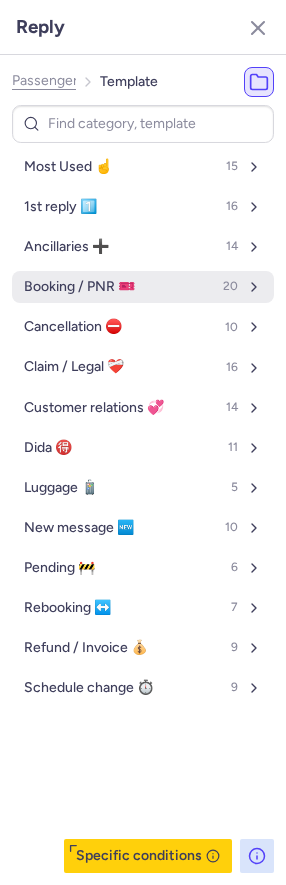 click on "Booking / PNR 🎫 20" at bounding box center (143, 287) 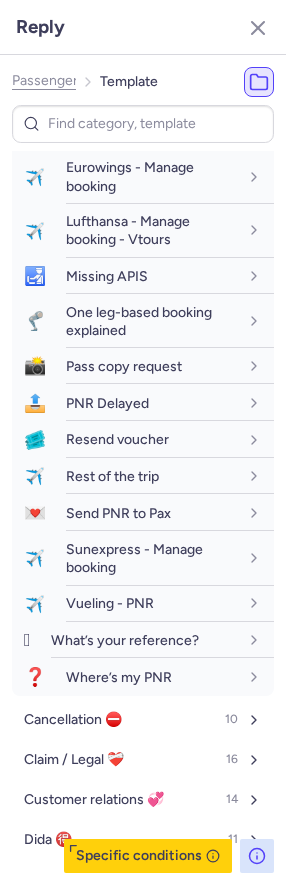 scroll, scrollTop: 381, scrollLeft: 0, axis: vertical 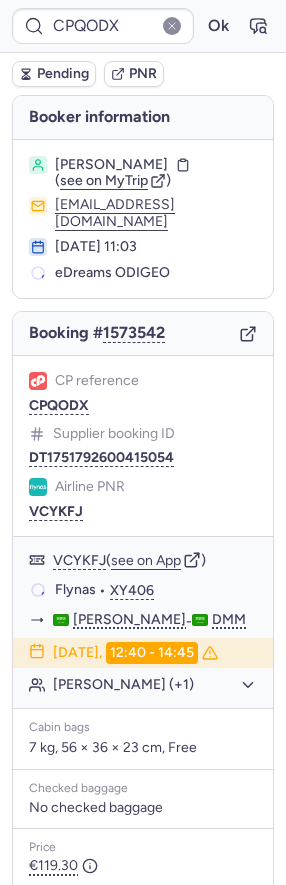 type on "CPCGEU" 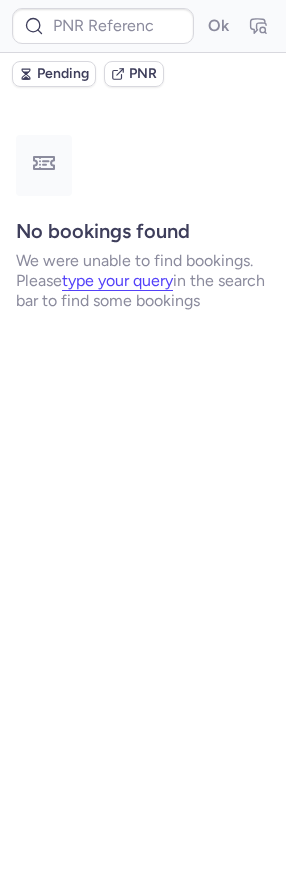 type on "0C6X6Y" 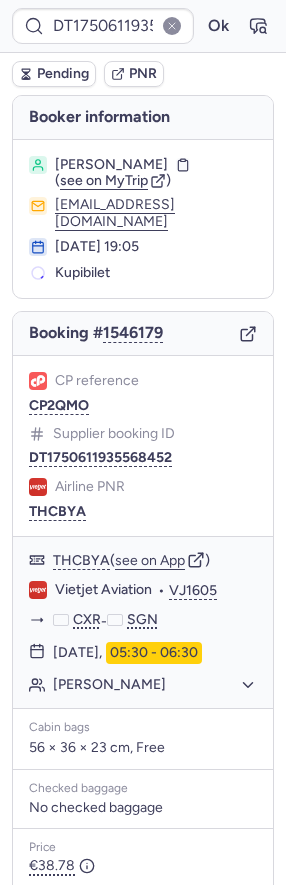type on "CPEI7M" 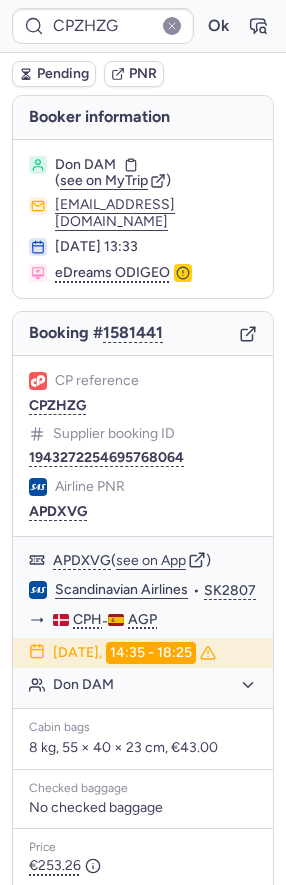 type on "CZ041395" 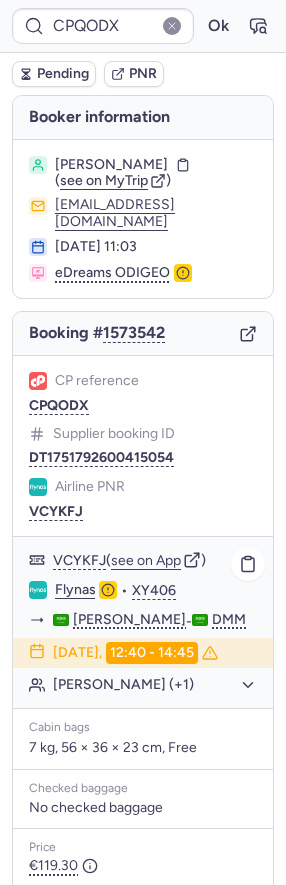 click on "[PERSON_NAME] (+1)" 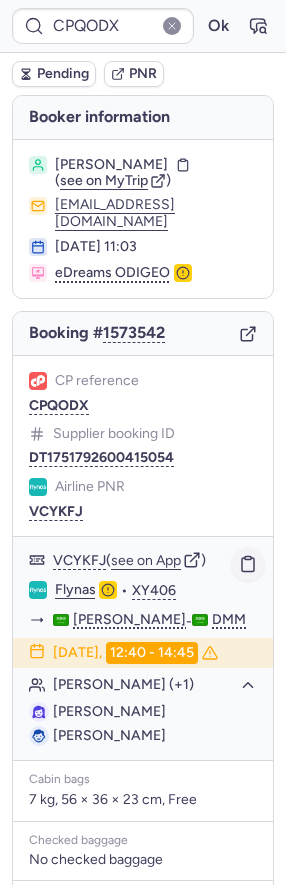 click 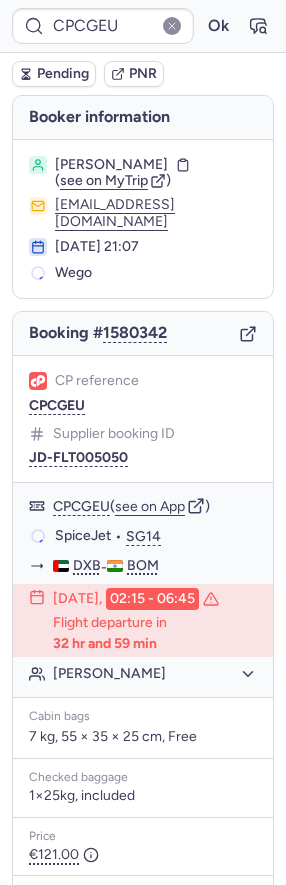 type on "CPYMJP" 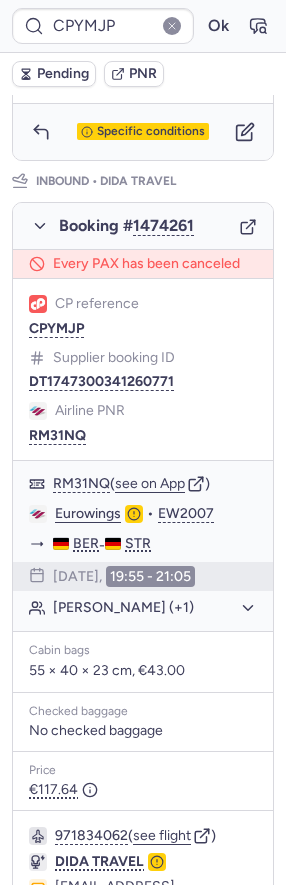 scroll, scrollTop: 1076, scrollLeft: 0, axis: vertical 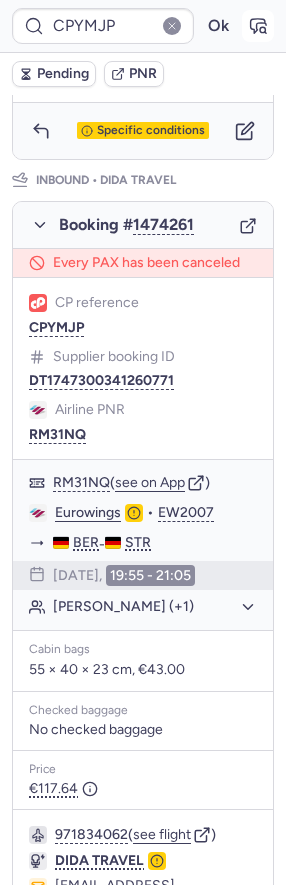 click 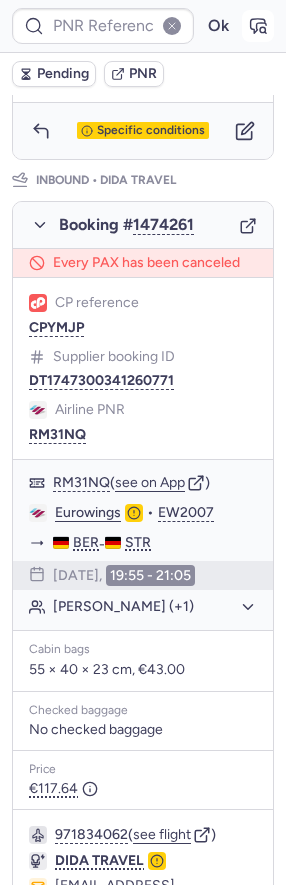 type on "CPYMJP" 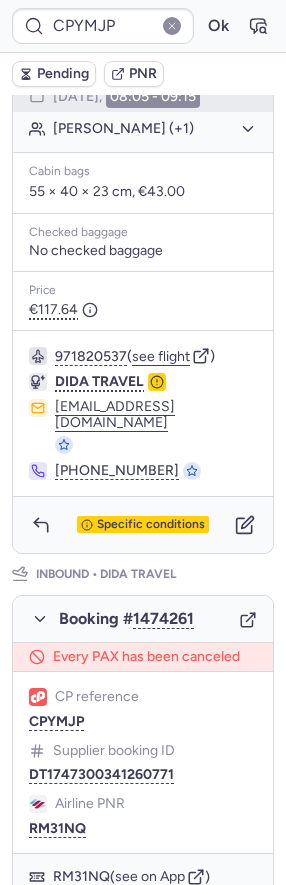 scroll, scrollTop: 1045, scrollLeft: 0, axis: vertical 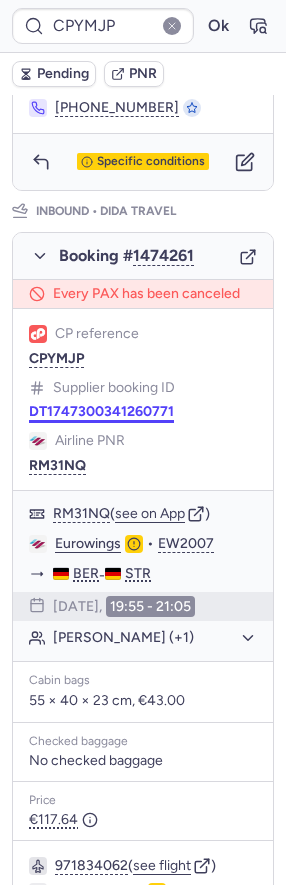 click on "DT1747300341260771" at bounding box center [101, 412] 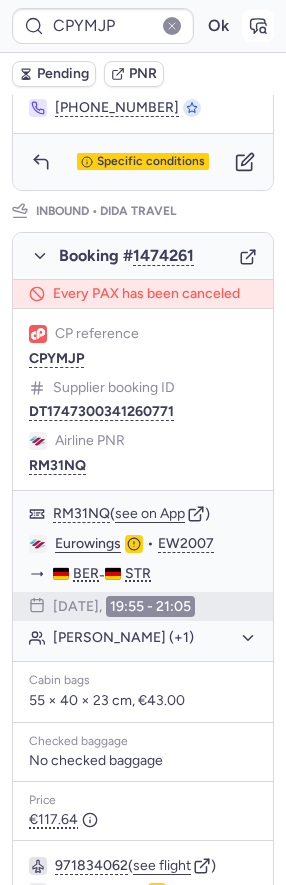 click 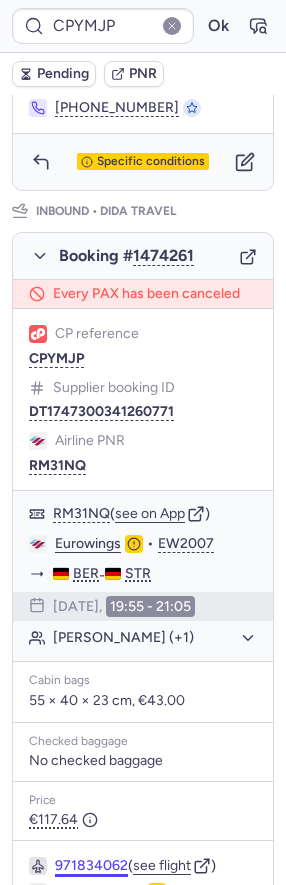 scroll, scrollTop: 1136, scrollLeft: 0, axis: vertical 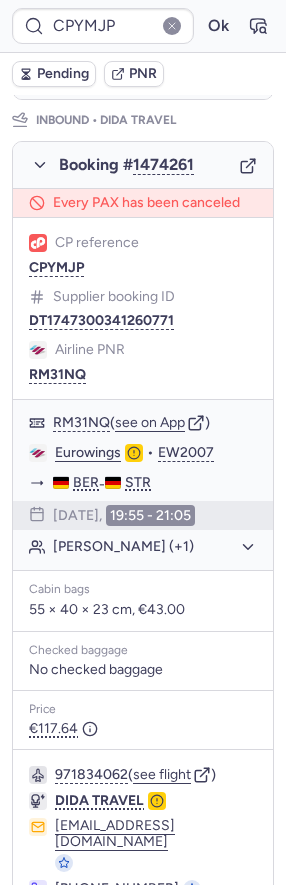 click at bounding box center (41, 943) 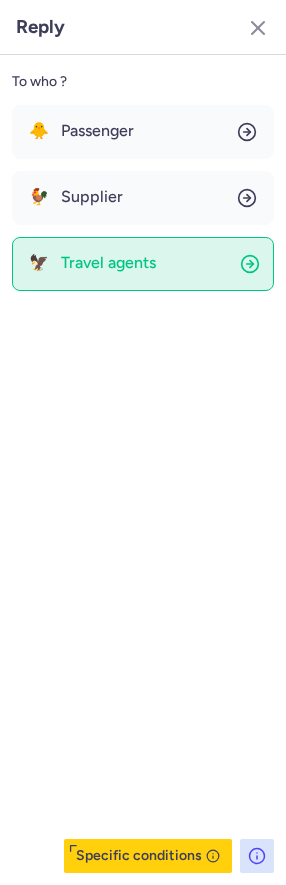 click on "Travel agents" at bounding box center (108, 263) 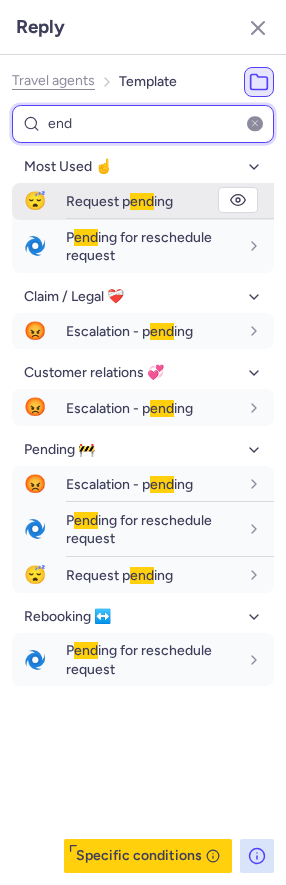 type on "end" 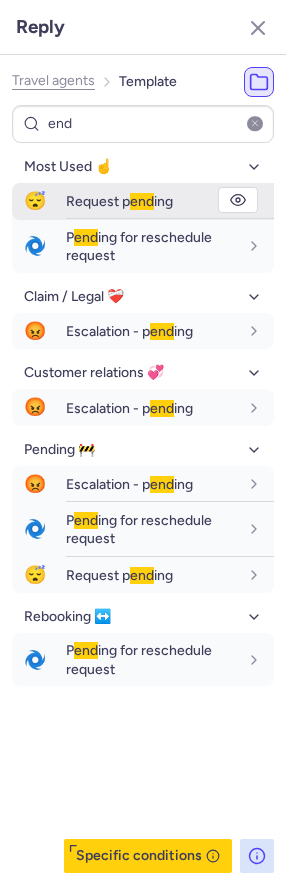 click on "Request p end ing" at bounding box center (119, 201) 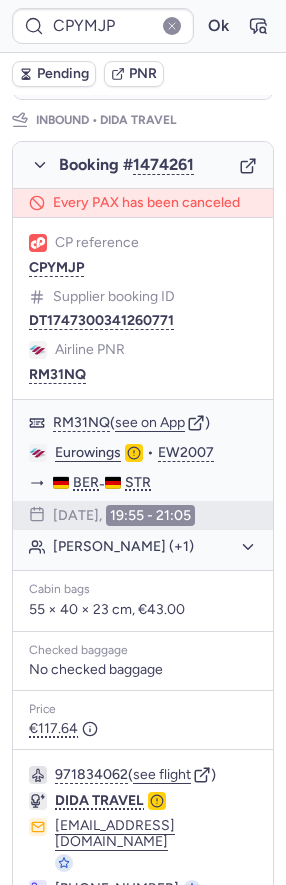 click on "Pending" at bounding box center (54, 74) 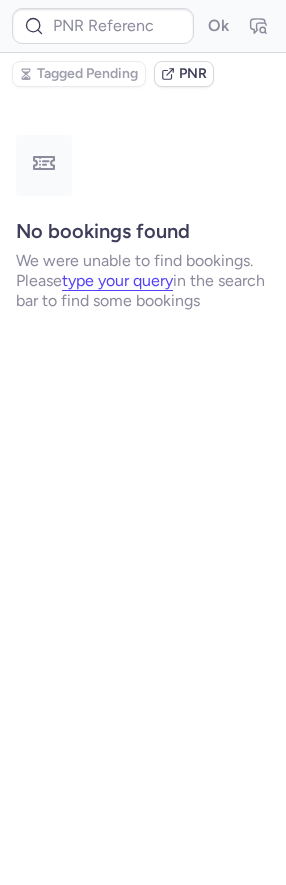 scroll, scrollTop: 0, scrollLeft: 0, axis: both 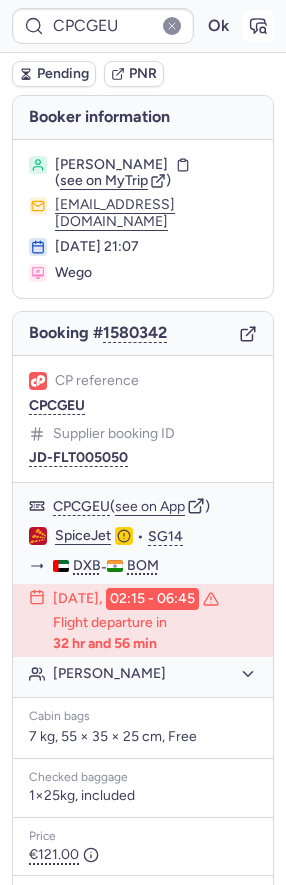 click 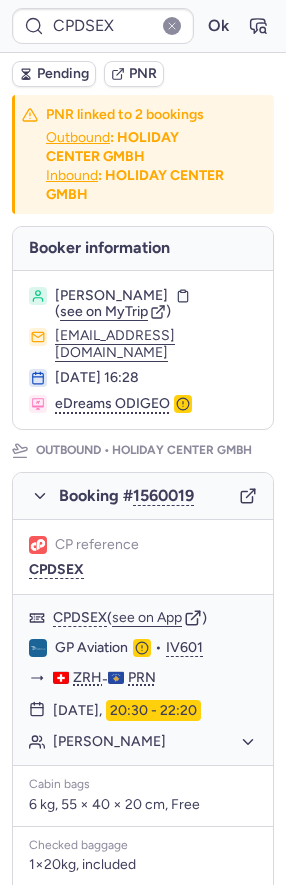 type on "CPBPSZ" 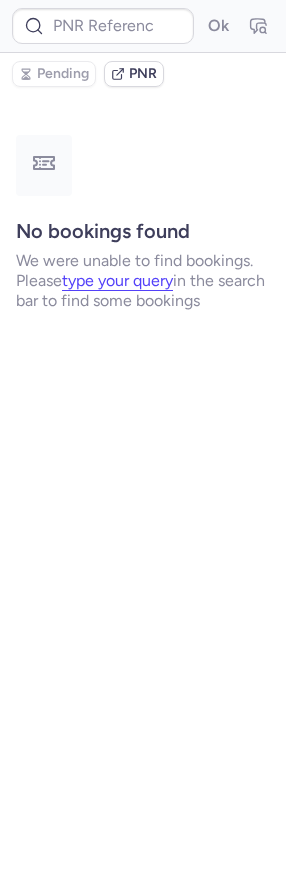 type on "CPDSEX" 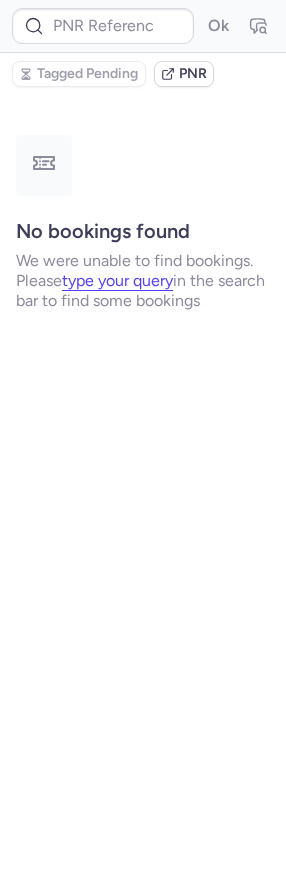 type on "CPZHZG" 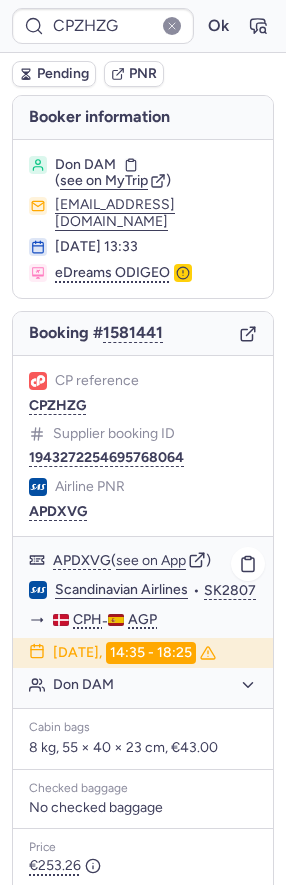click on "Don DAM" 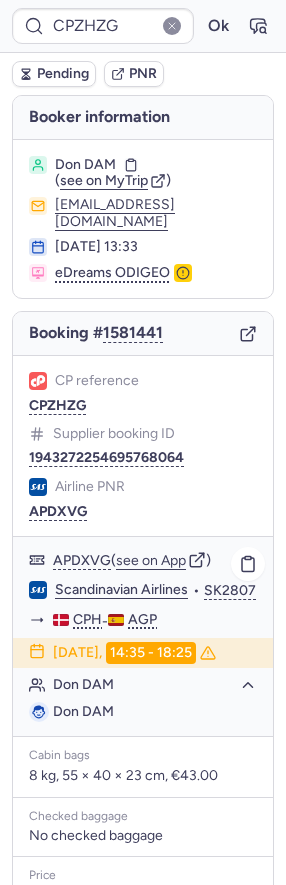 scroll, scrollTop: 229, scrollLeft: 0, axis: vertical 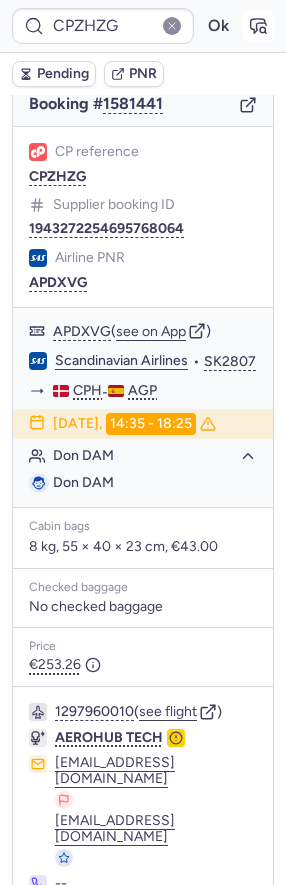 click 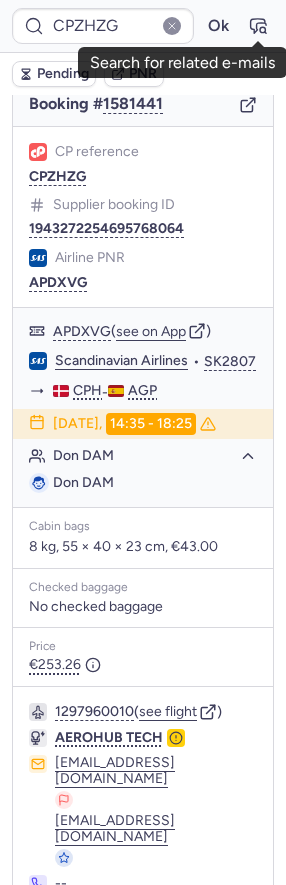 click 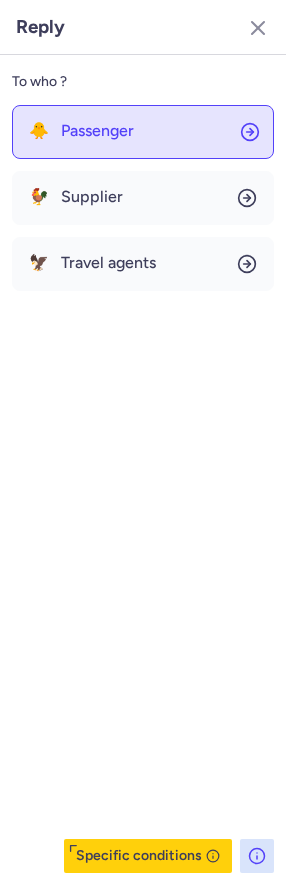 click on "🐥 Passenger" 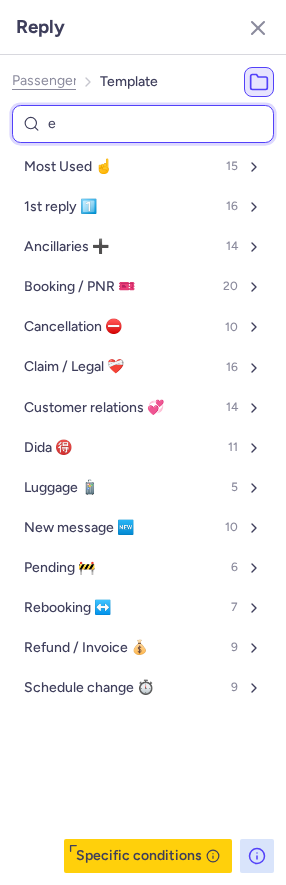 type on "en" 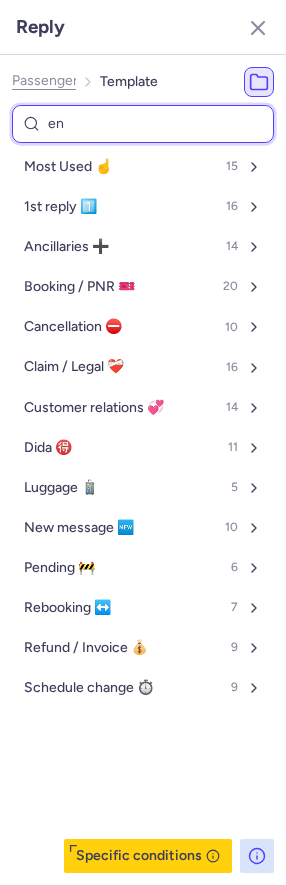 select on "en" 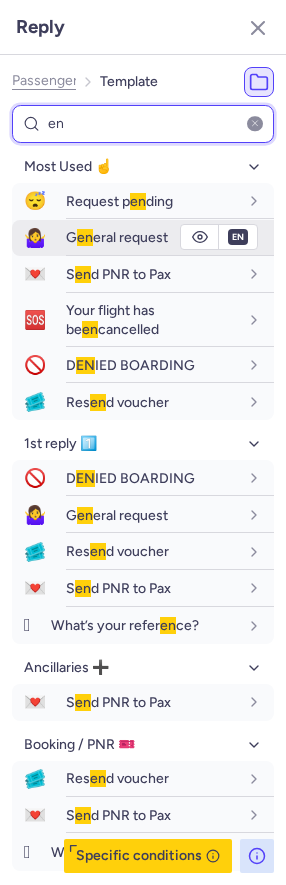 type on "en" 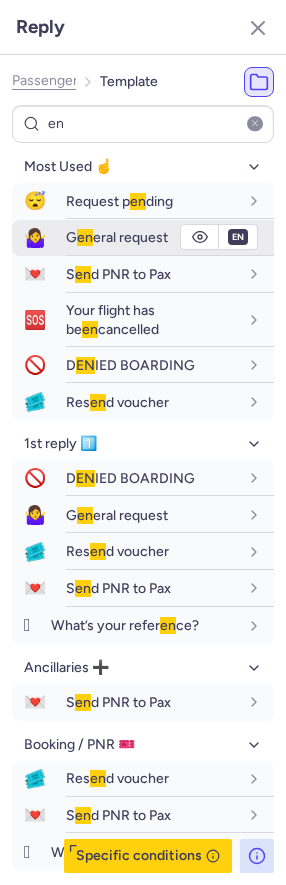 click on "en" at bounding box center (85, 237) 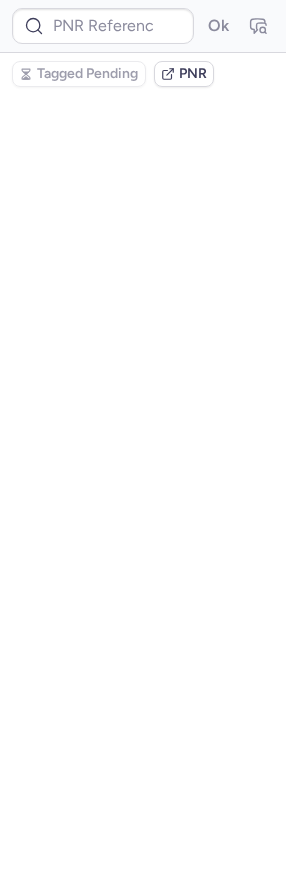 scroll, scrollTop: 0, scrollLeft: 0, axis: both 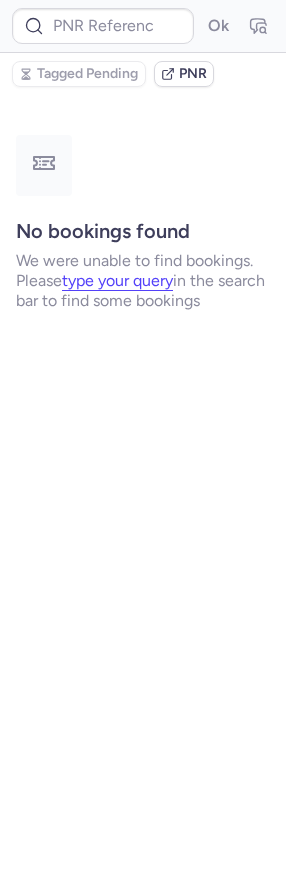 type on "CPCGEU" 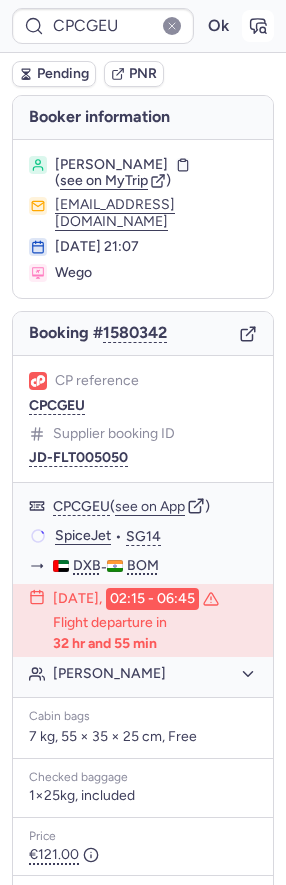 click 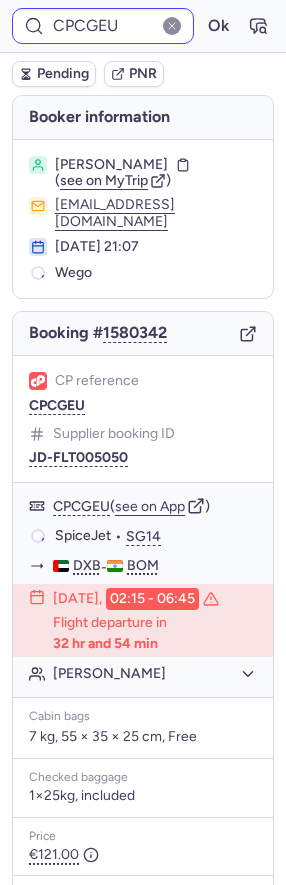 type on "CPYMJP" 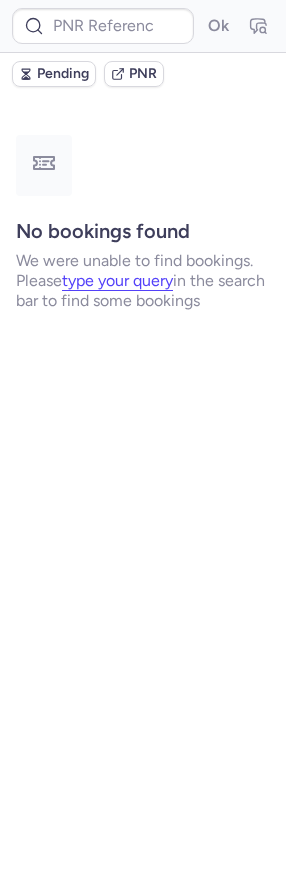 type on "DT1750611935568452" 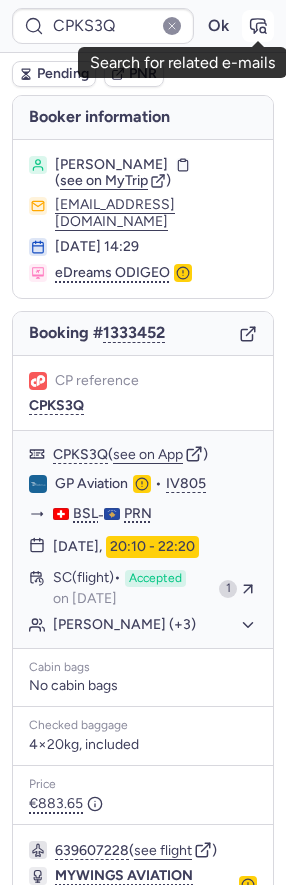 click 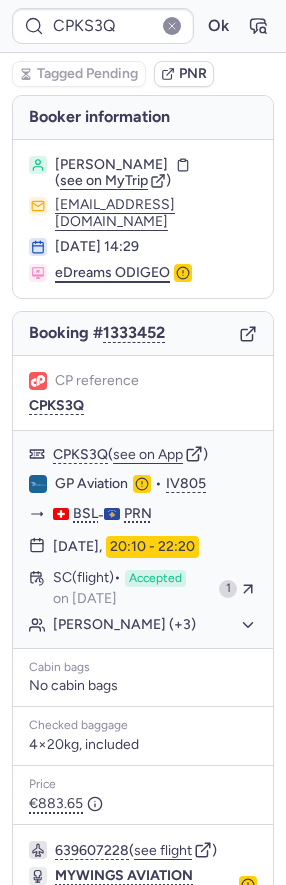 scroll, scrollTop: 225, scrollLeft: 0, axis: vertical 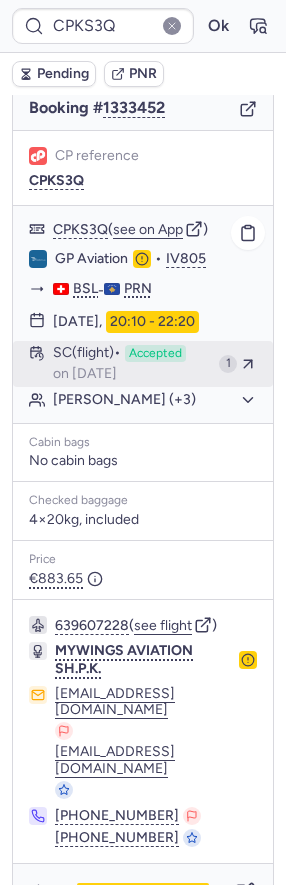 click on "SC   (flight)  Accepted  on [DATE] 1" 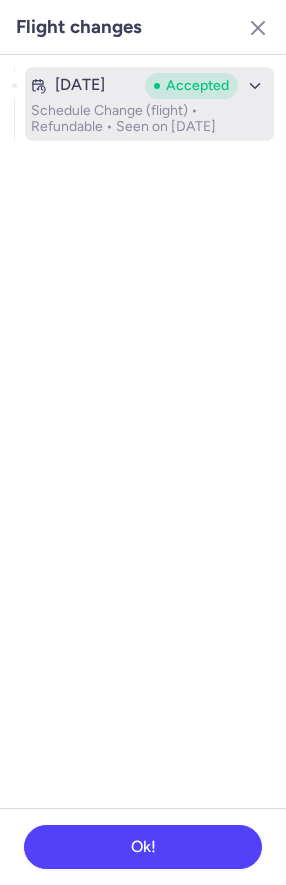 click on "Schedule Change (flight) • Refundable • Seen on [DATE]" at bounding box center [149, 119] 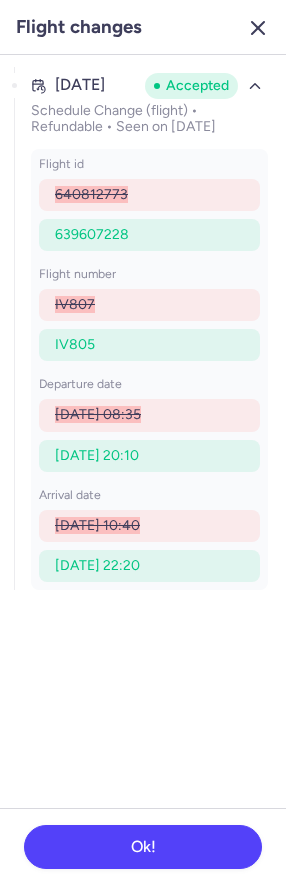 click 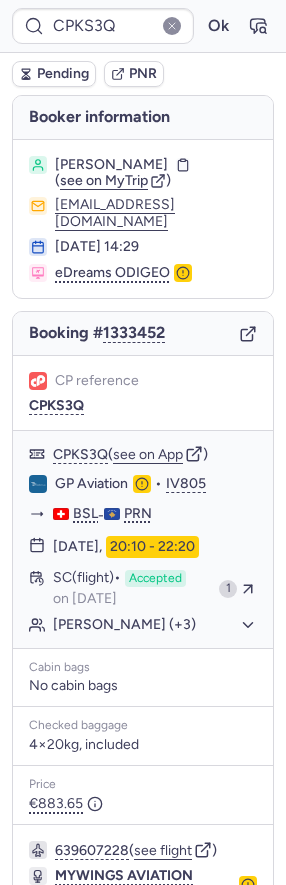 scroll, scrollTop: 225, scrollLeft: 0, axis: vertical 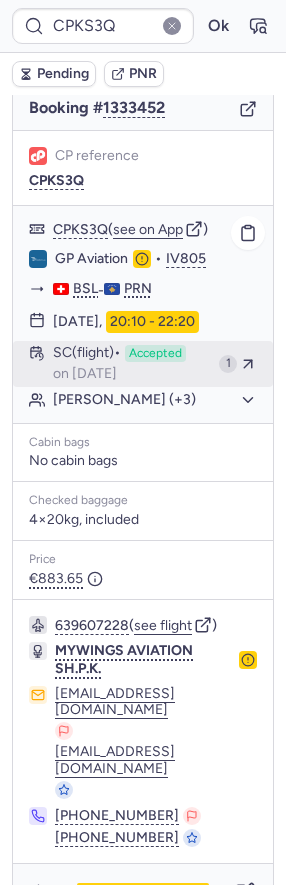 click on "Accepted" at bounding box center (155, 354) 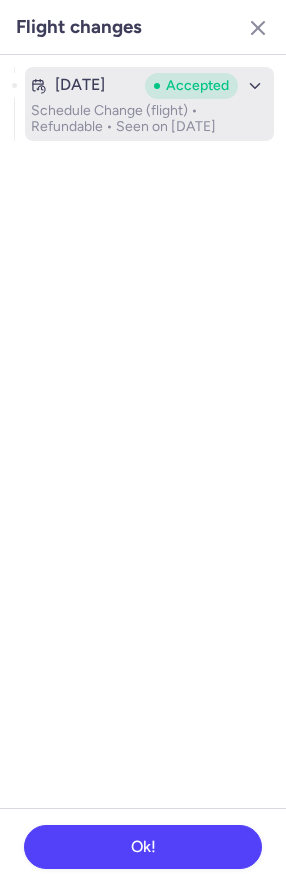 click on "Schedule Change (flight) • Refundable • Seen on [DATE]" at bounding box center (149, 119) 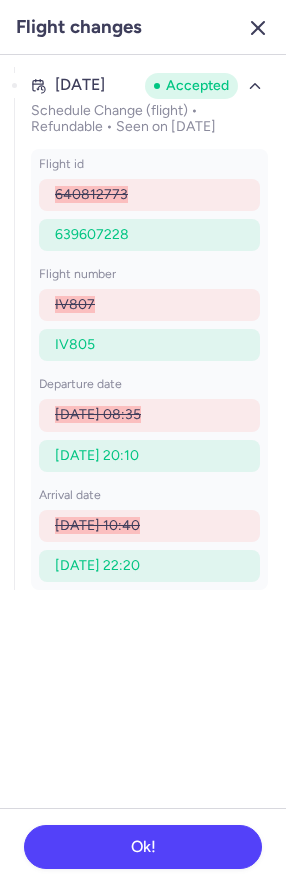 click 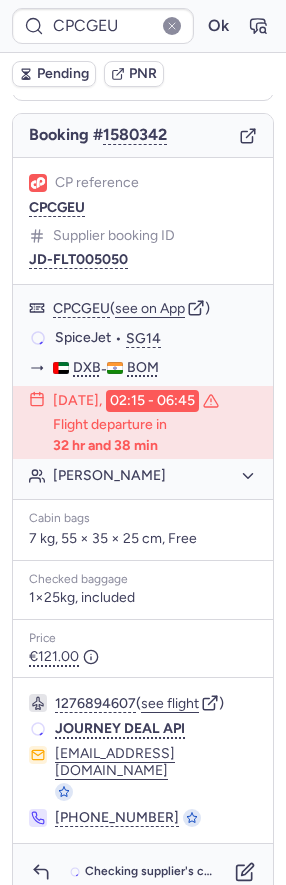 scroll, scrollTop: 158, scrollLeft: 0, axis: vertical 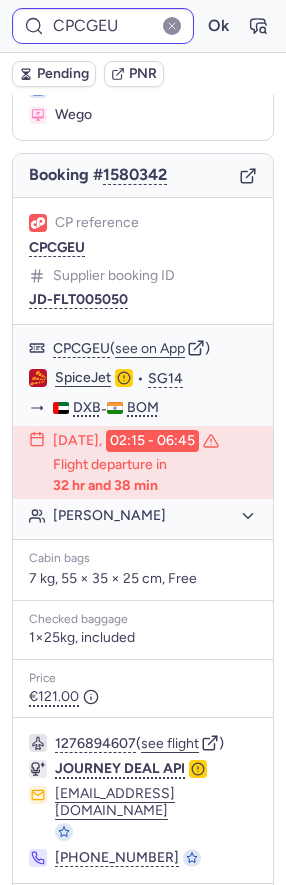 type on "DT1750611935568452" 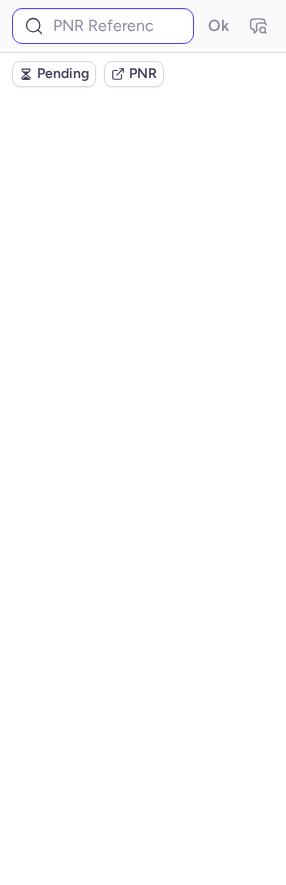 scroll, scrollTop: 0, scrollLeft: 0, axis: both 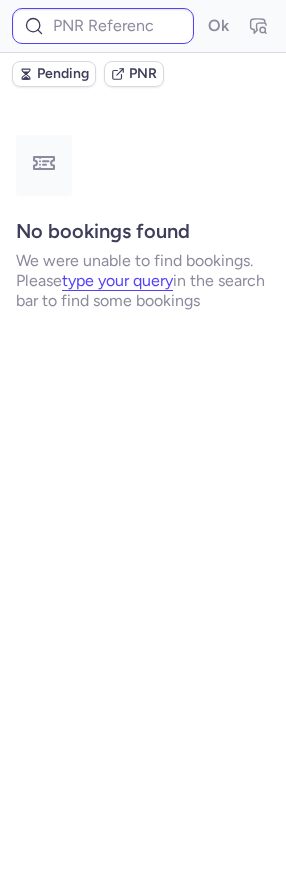type on "CZ041395" 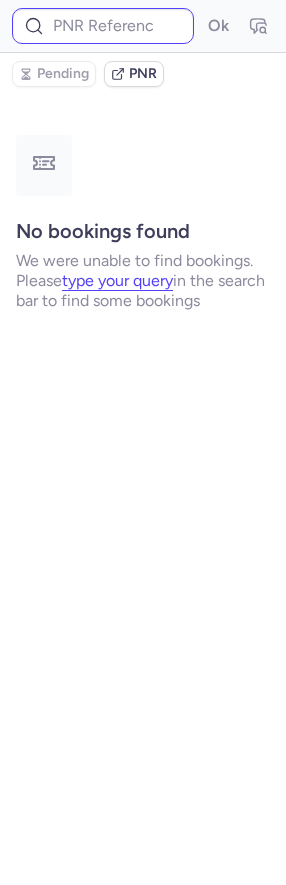 type on "CPLRMO" 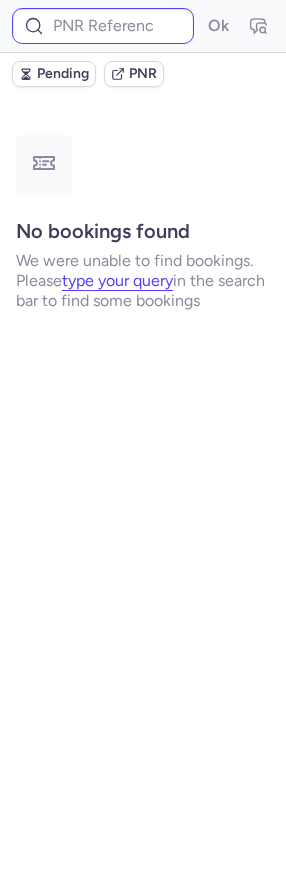 type on "DT1748798779164172" 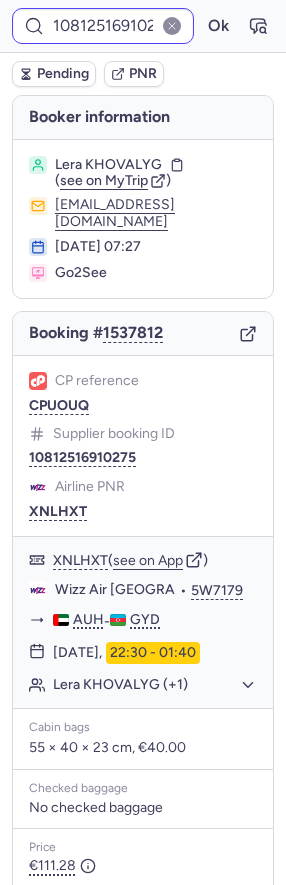 type on "10812515310161" 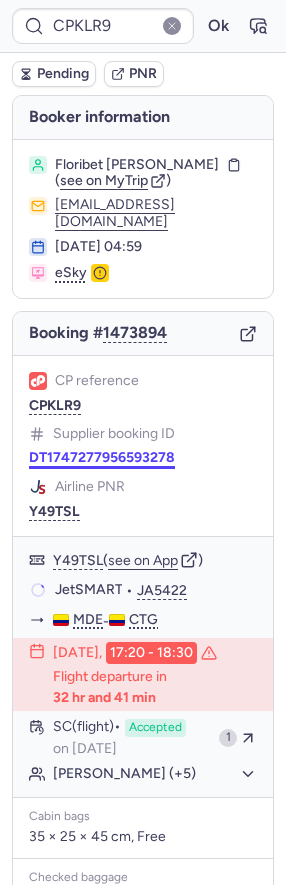 click on "DT1747277956593278" at bounding box center (102, 458) 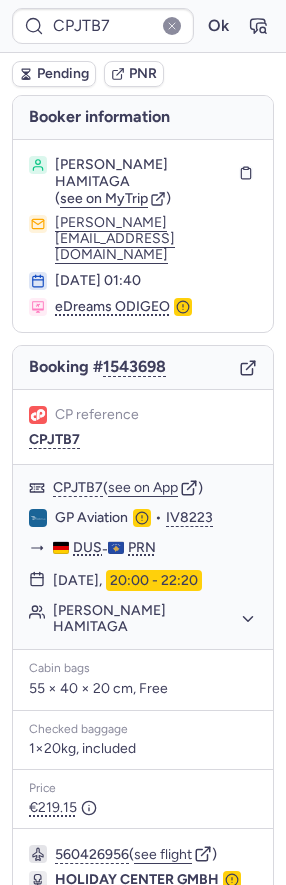 type on "CPWVBF" 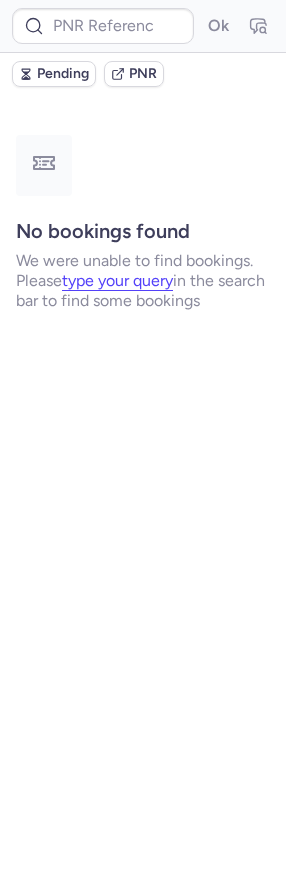 type on "CPNGPE" 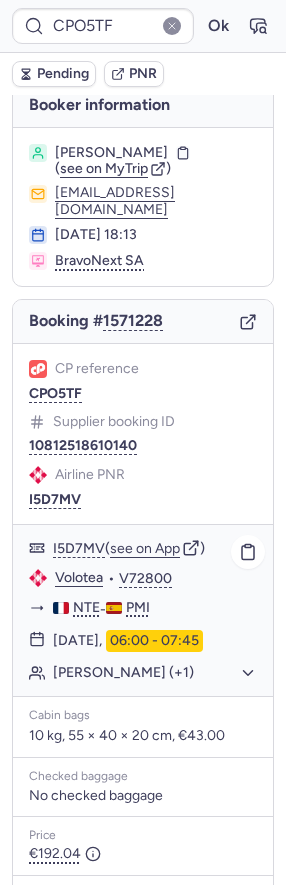 scroll, scrollTop: 0, scrollLeft: 0, axis: both 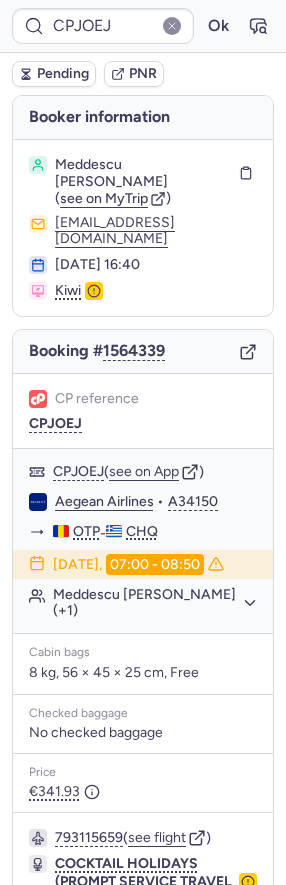 type on "CPZ7FB" 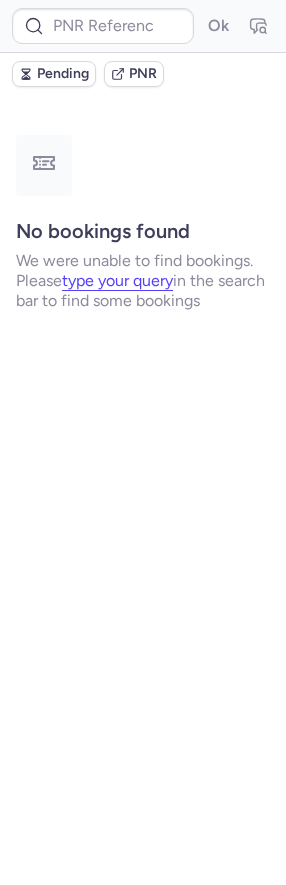 type on "CPXKRT" 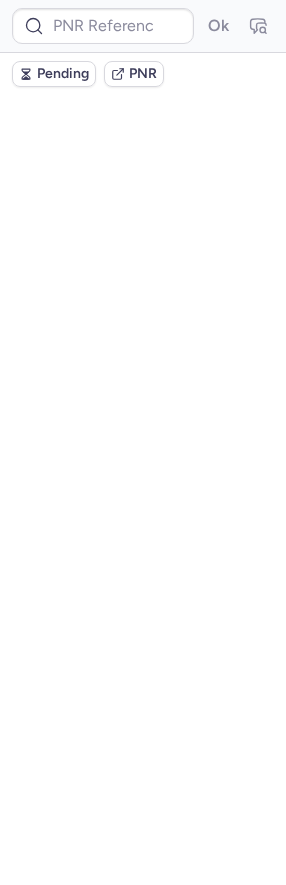 scroll, scrollTop: 0, scrollLeft: 0, axis: both 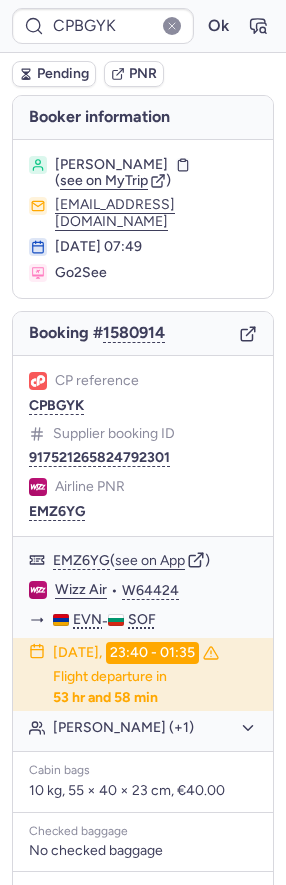 type on "CPMYE8" 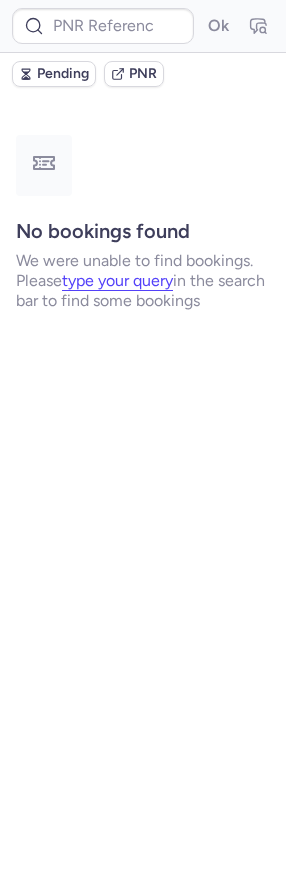 type on "CP9YHI" 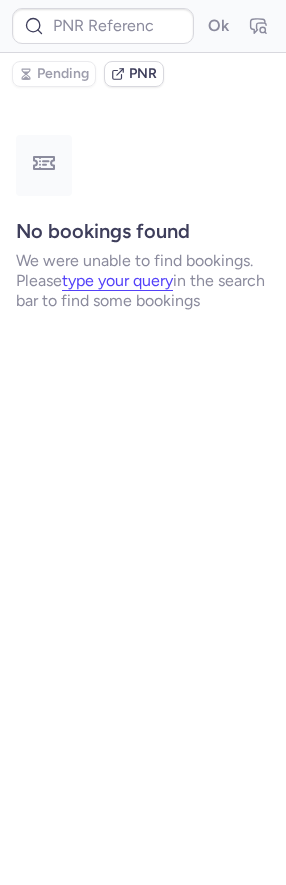type on "CPO5TF" 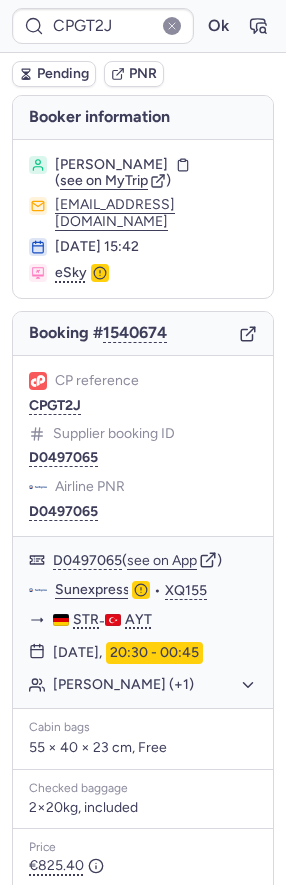 type on "CPCMSY" 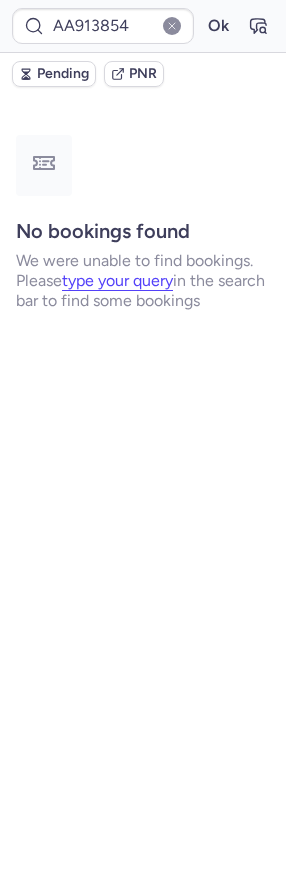 type on "CP6LND" 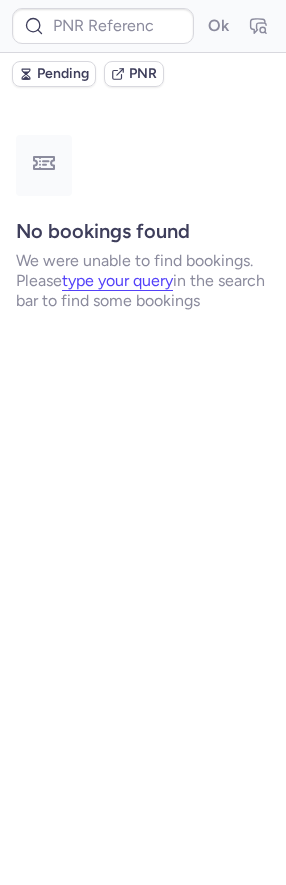 type on "DT1745307206585567" 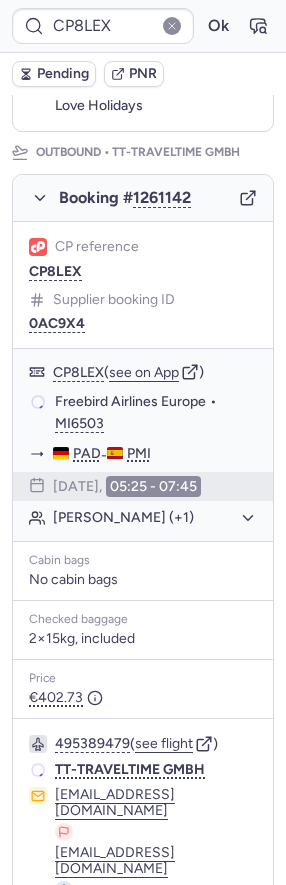 scroll, scrollTop: 270, scrollLeft: 0, axis: vertical 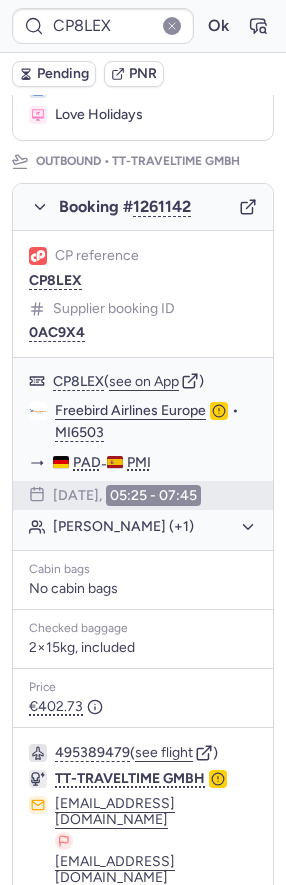 type on "23576445696" 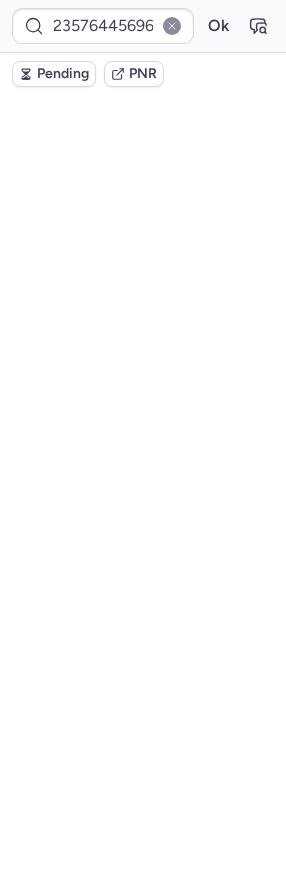 scroll, scrollTop: 0, scrollLeft: 0, axis: both 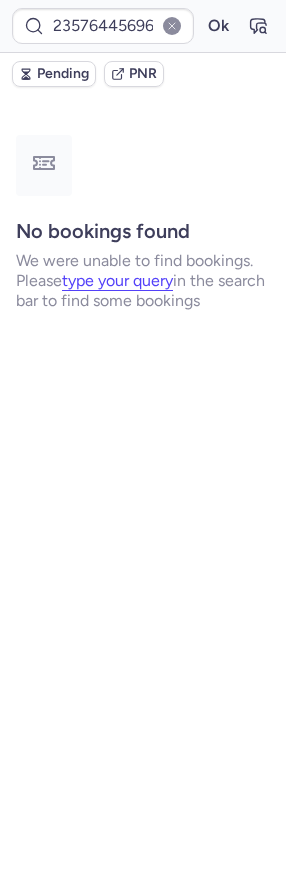 type on "CPUOHB" 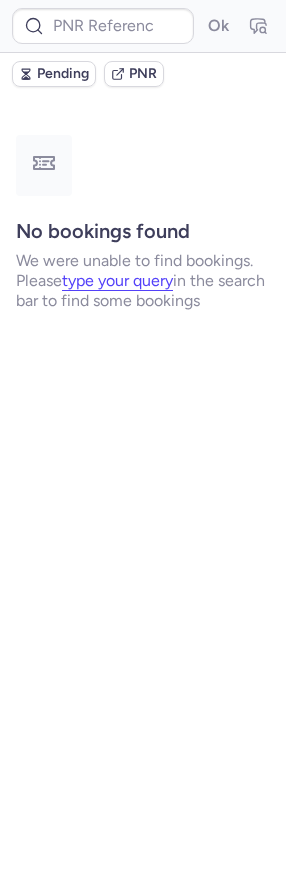 type on "CP6LND" 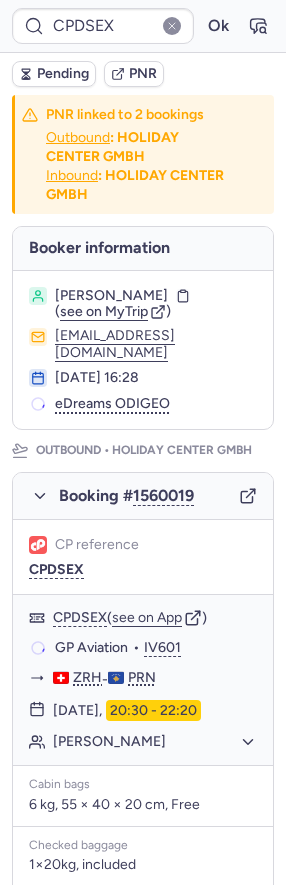 type on "CPELVM" 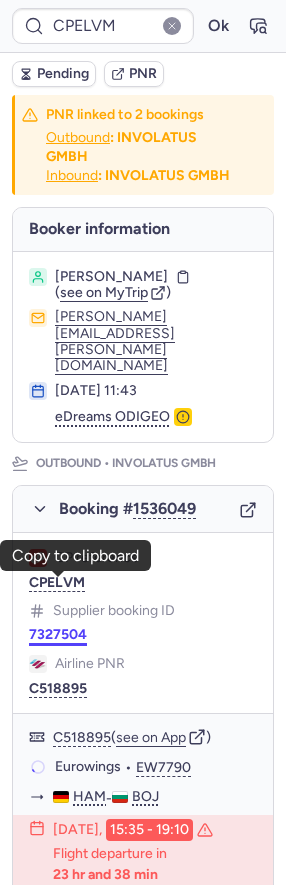 click on "7327504" at bounding box center (58, 635) 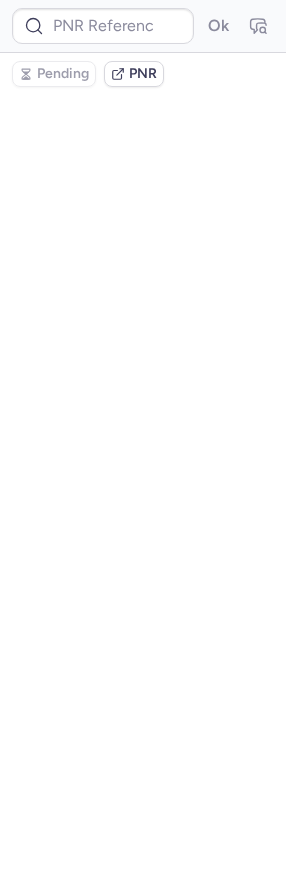 type on "CPDSEX" 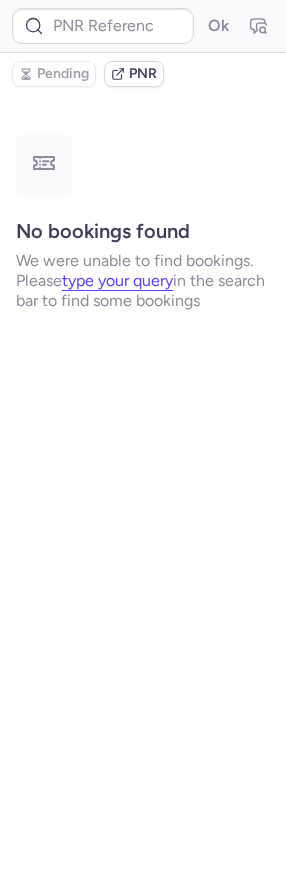 type on "CPELVM" 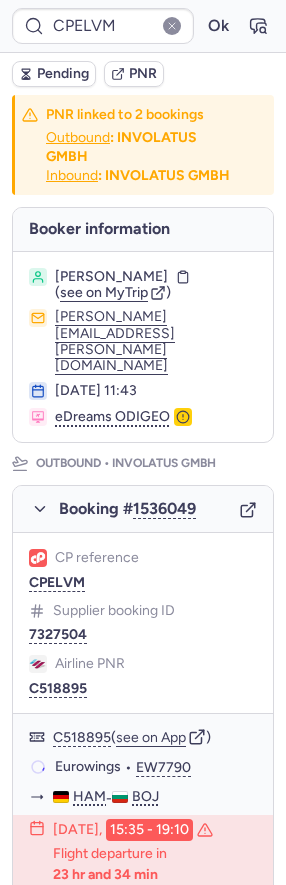 scroll, scrollTop: 271, scrollLeft: 0, axis: vertical 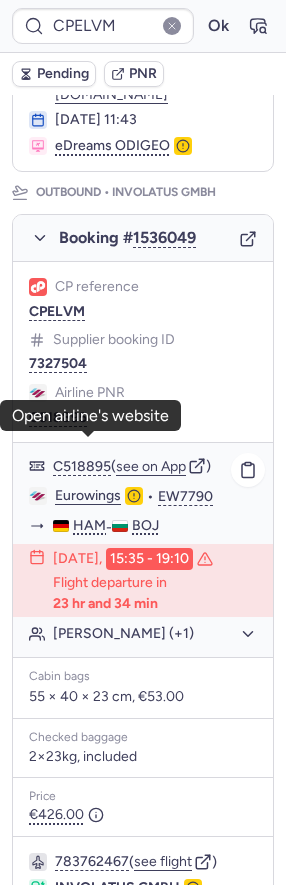 click on "Eurowings" 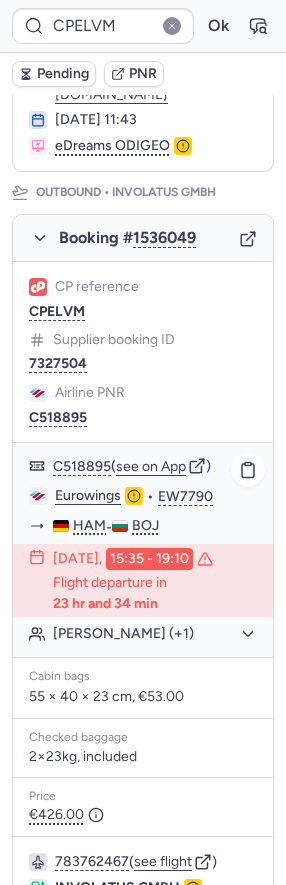 click on "[PERSON_NAME] (+1)" 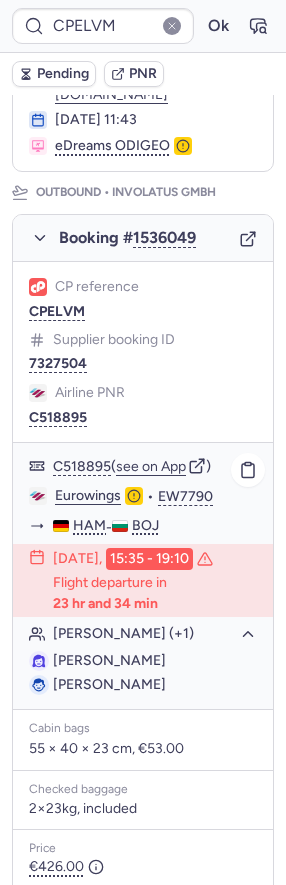 click on "[PERSON_NAME]" at bounding box center [109, 660] 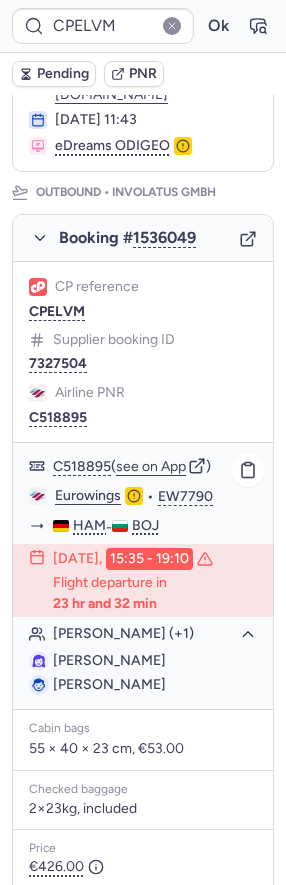 click on "[PERSON_NAME]" at bounding box center [109, 660] 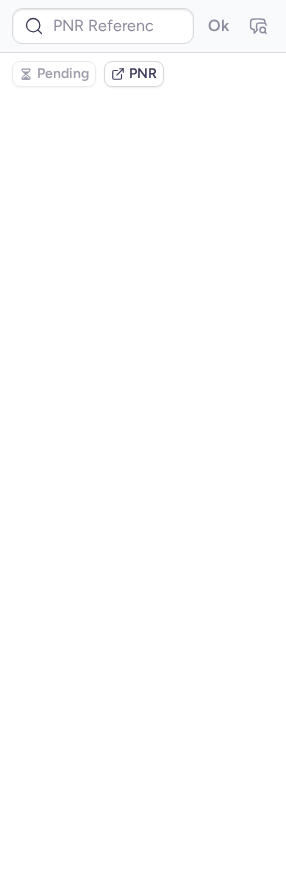 scroll, scrollTop: 0, scrollLeft: 0, axis: both 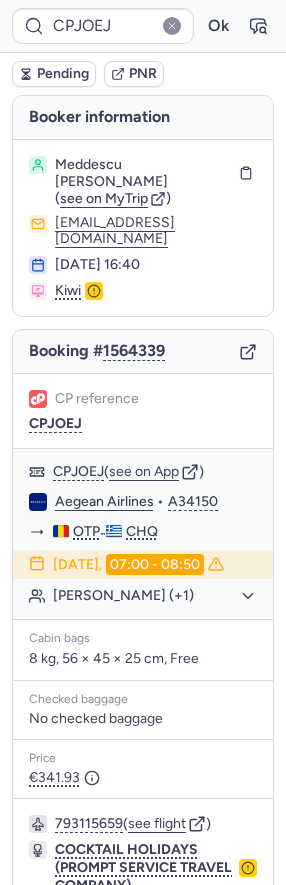 type on "CPZGBT" 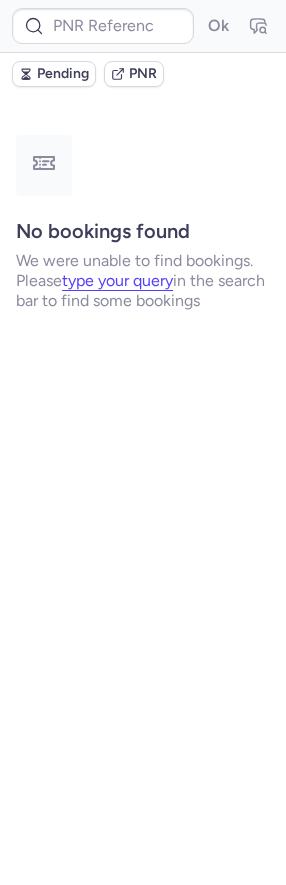 type on "CPZLTA" 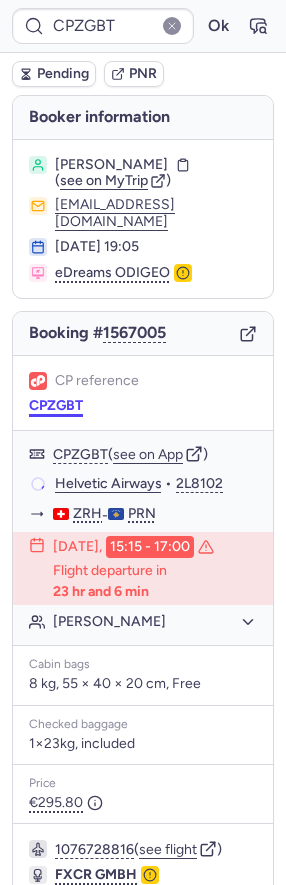 scroll, scrollTop: 160, scrollLeft: 0, axis: vertical 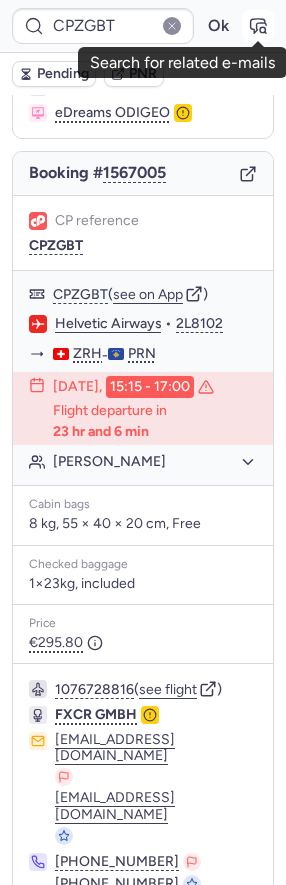 click at bounding box center (258, 26) 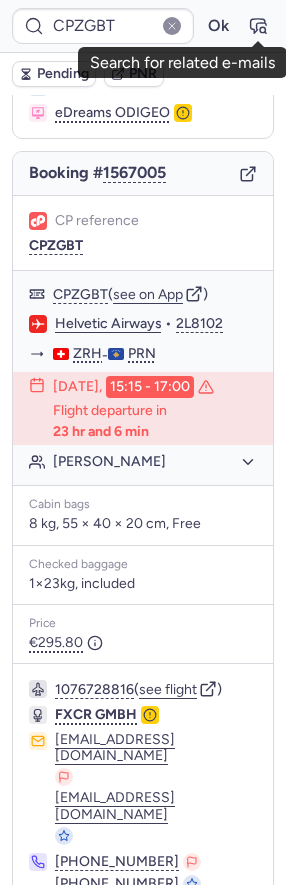 click 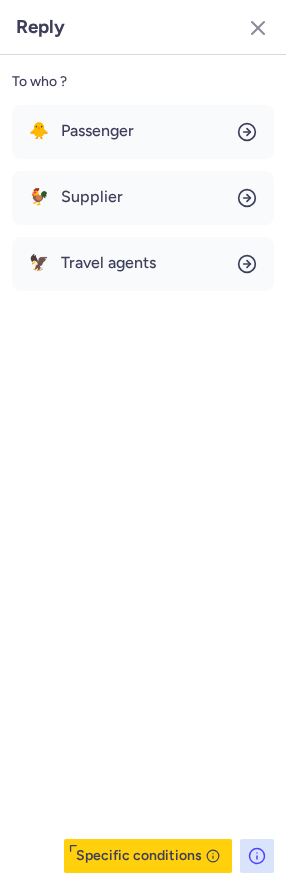 click on "🐥 Passenger 🐓 Supplier 🦅 Travel agents" at bounding box center (143, 198) 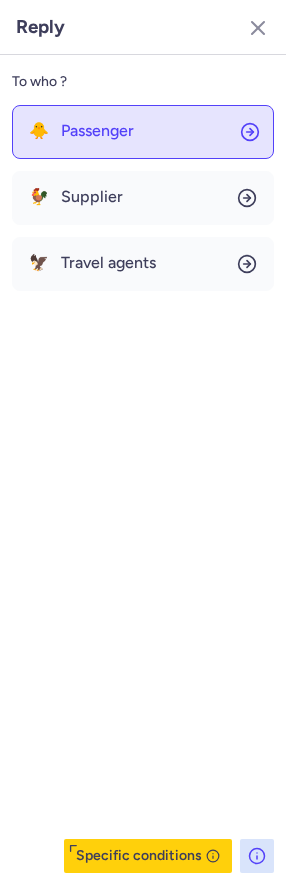click on "🐥 Passenger" 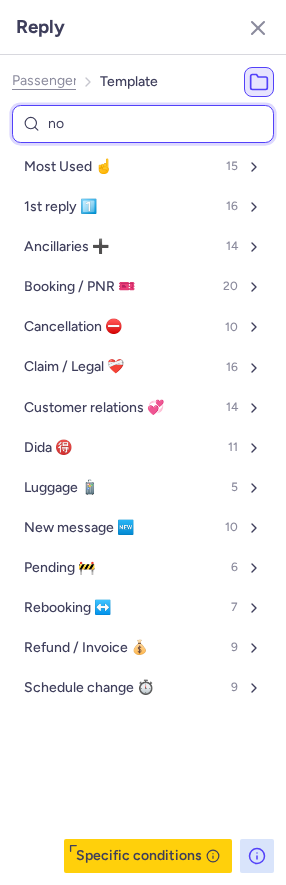 type on "non" 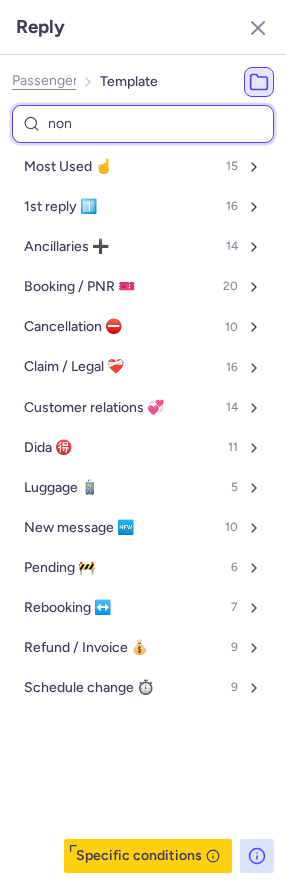 select on "en" 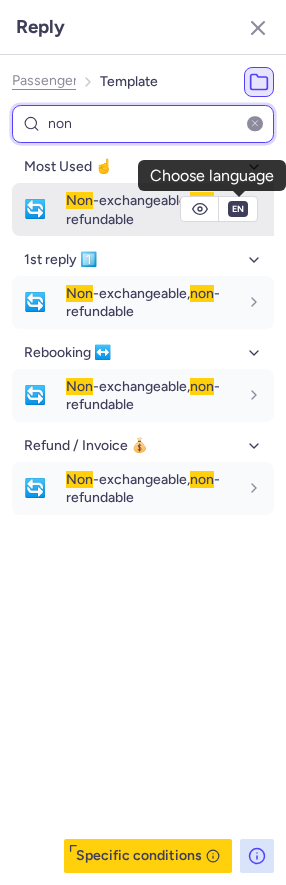 type on "non" 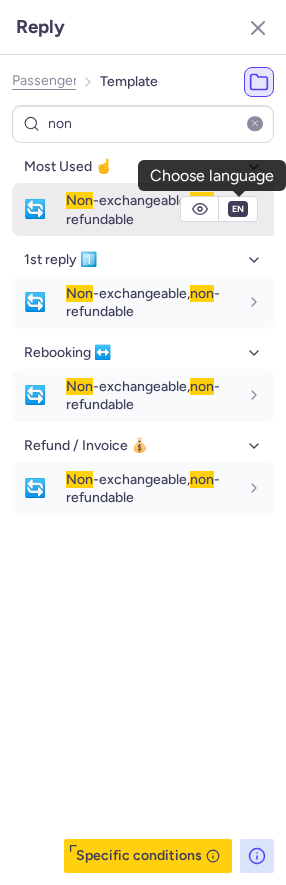 click on "en" at bounding box center (238, 209) 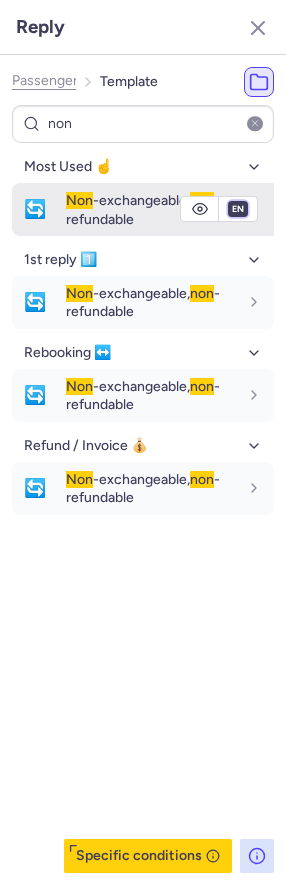 click on "fr en de nl pt es it ru" at bounding box center (238, 209) 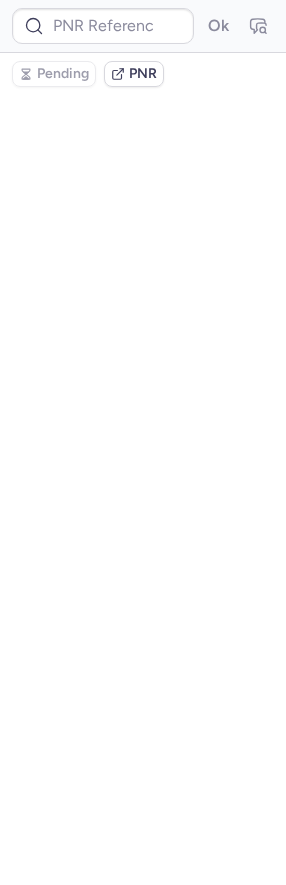 scroll, scrollTop: 0, scrollLeft: 0, axis: both 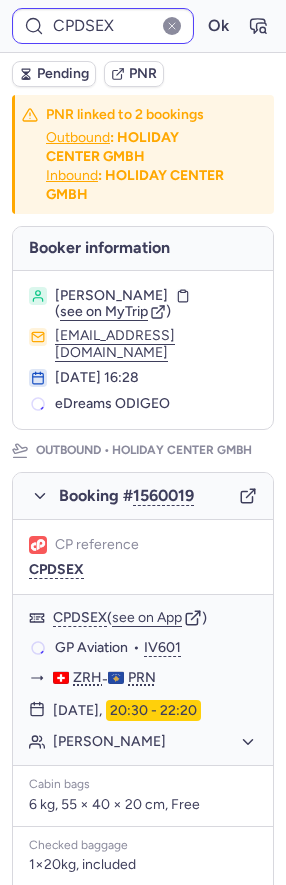 type on "CPNII3" 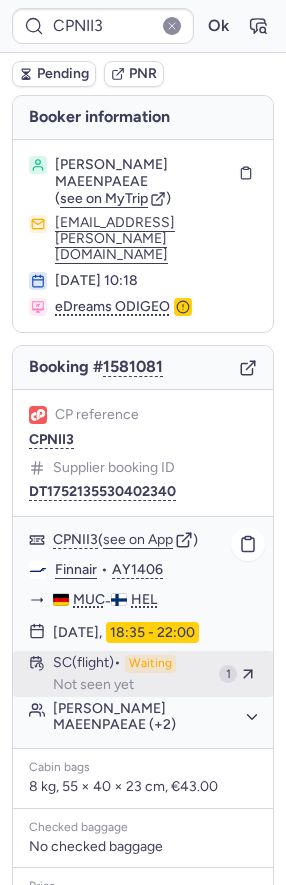 click on "SC   (flight)  Waiting Not seen yet" at bounding box center (132, 674) 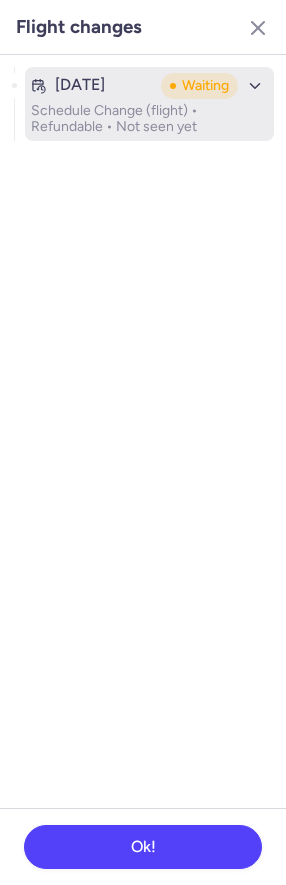 click on "Waiting" at bounding box center (199, 86) 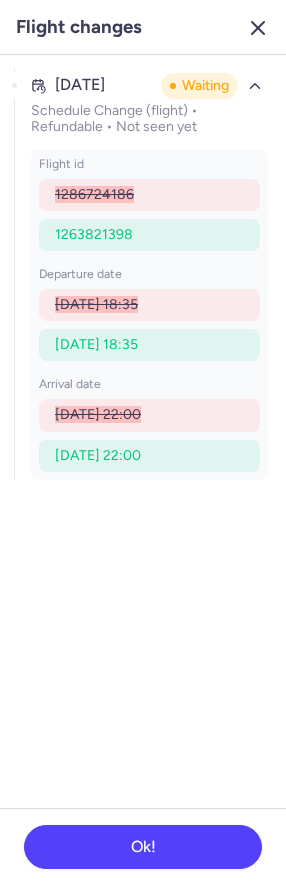 click 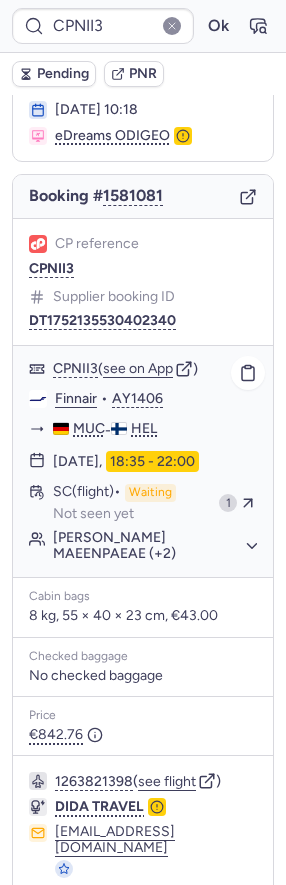 scroll, scrollTop: 0, scrollLeft: 0, axis: both 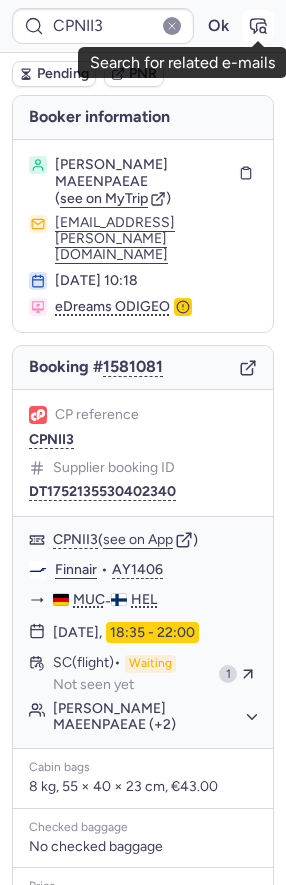 click 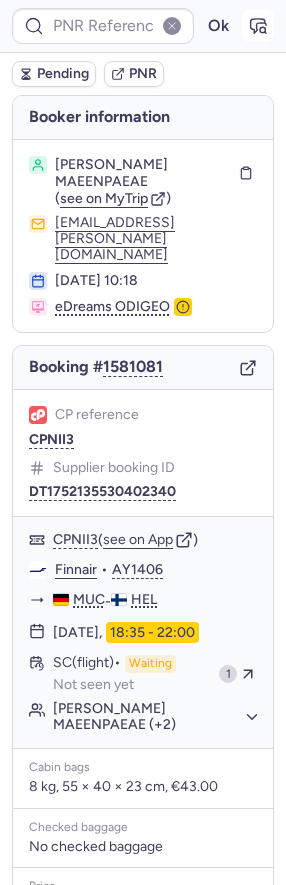 type on "CPNII3" 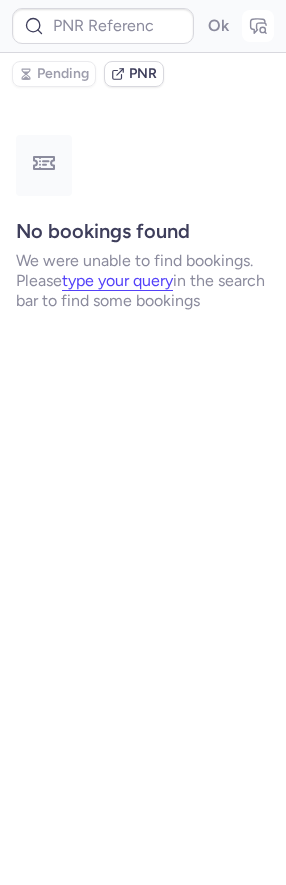 type on "CP9VHC" 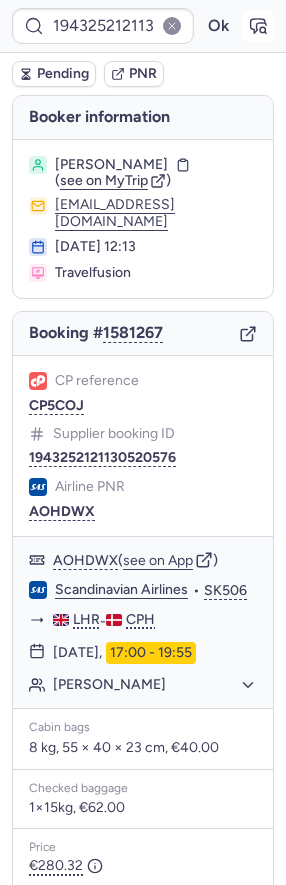 type on "CPWQAF" 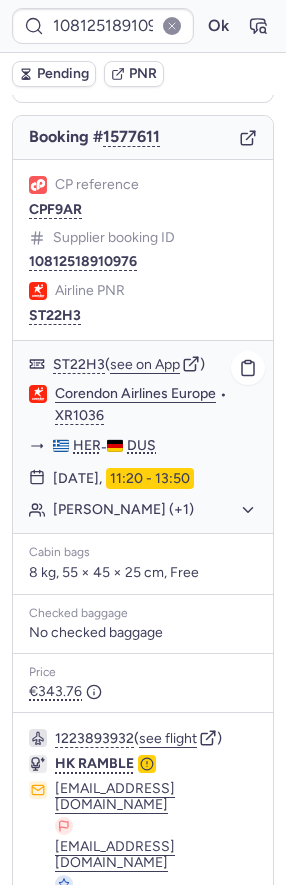 scroll, scrollTop: 305, scrollLeft: 0, axis: vertical 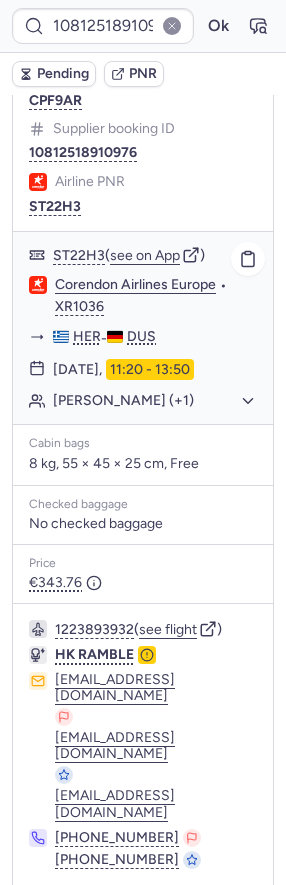 type on "CP5DH2" 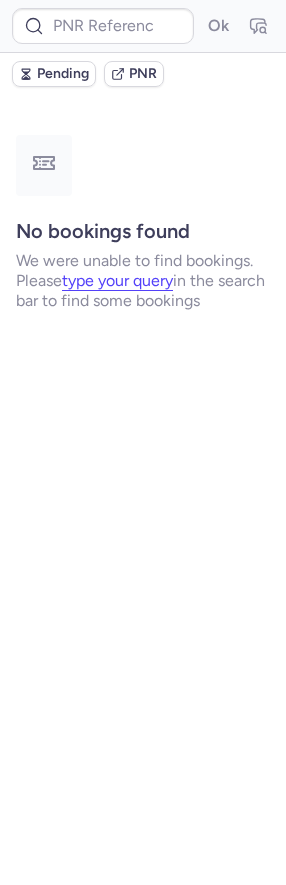 scroll, scrollTop: 0, scrollLeft: 0, axis: both 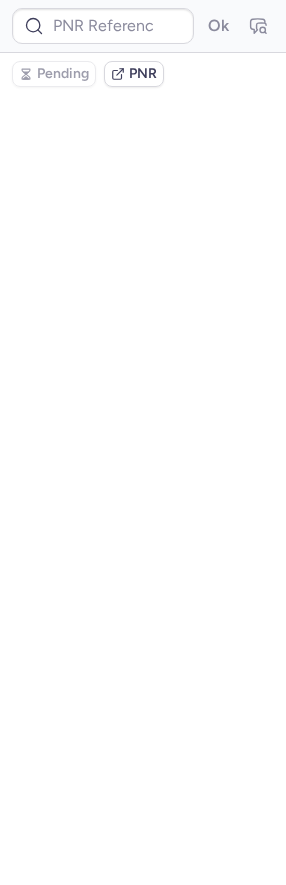 type on "CP5DH2" 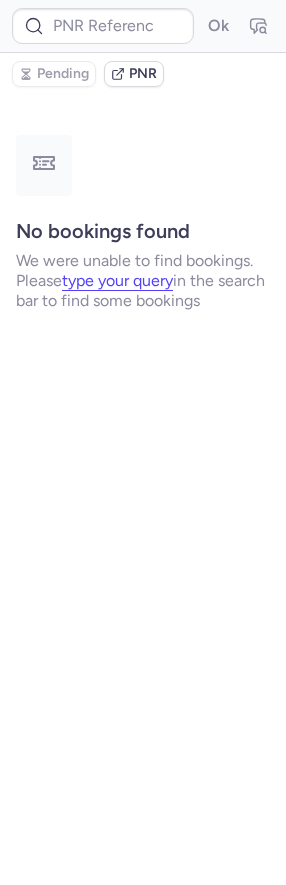 type on "CP5DH2" 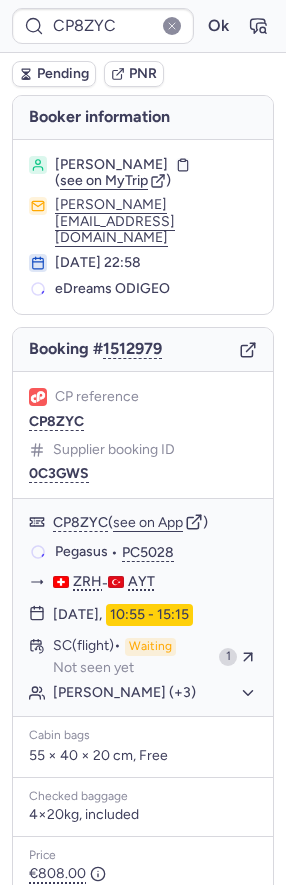 type on "CPYM7A" 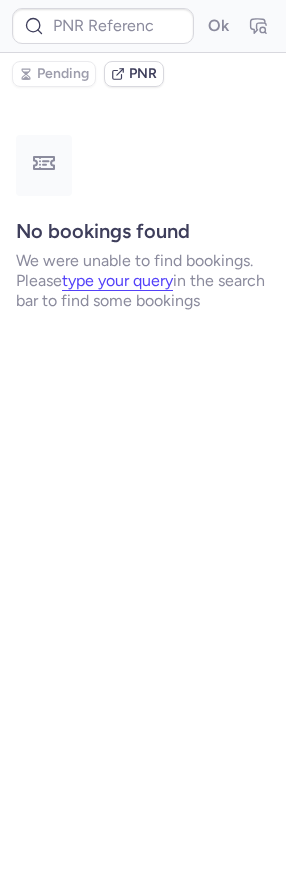 type on "CP8ZYC" 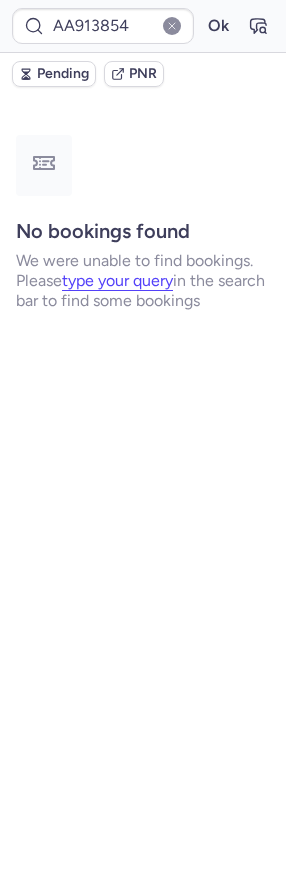 type on "CPCGEU" 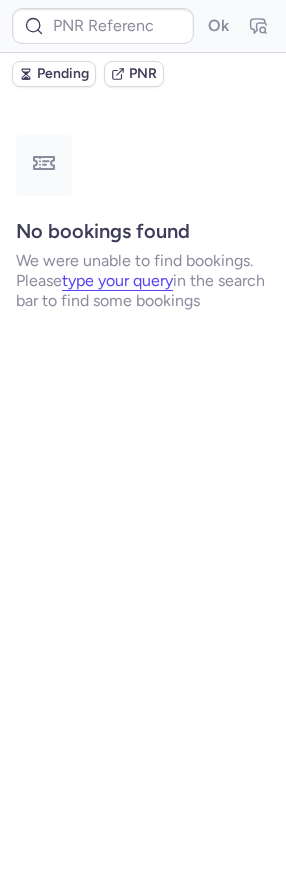 type on "CPCGEU" 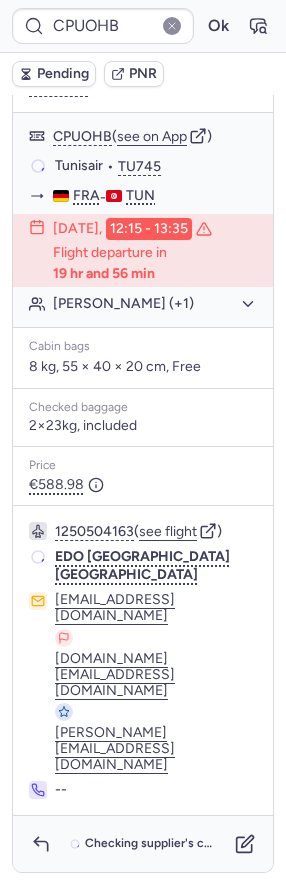 scroll, scrollTop: 158, scrollLeft: 0, axis: vertical 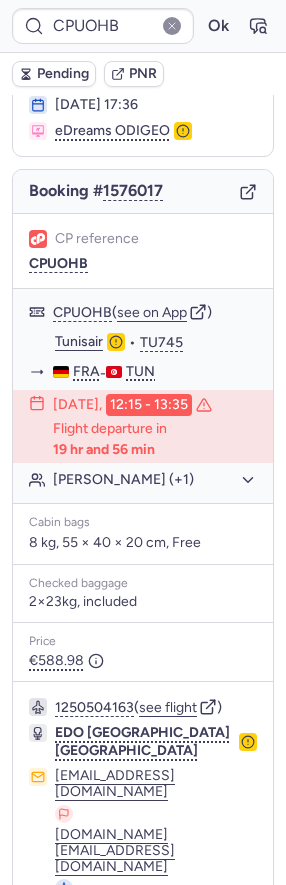 type on "CPVKKB" 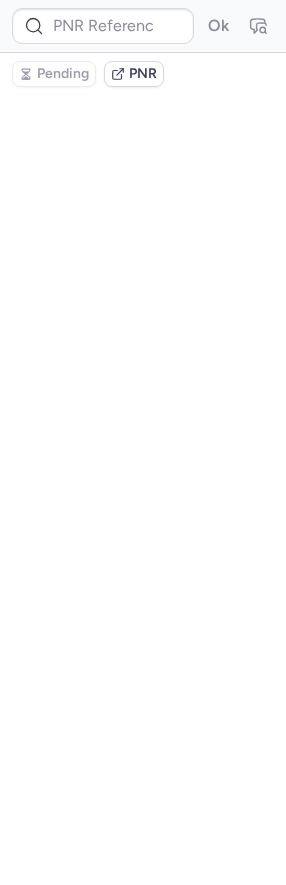 scroll, scrollTop: 0, scrollLeft: 0, axis: both 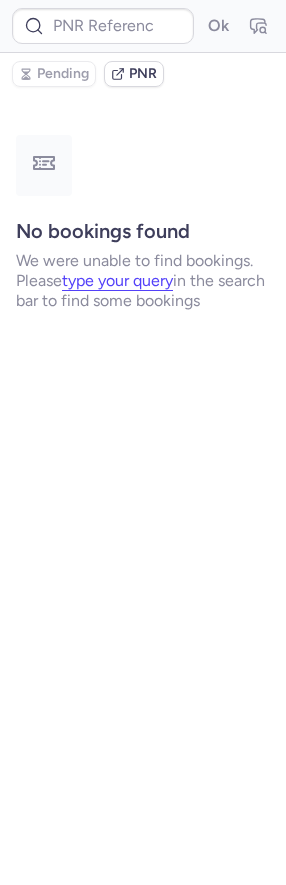 type on "CPVULW" 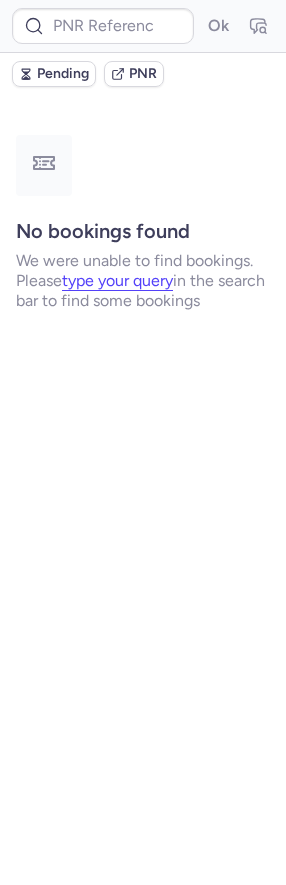 type on "1943256692573831168" 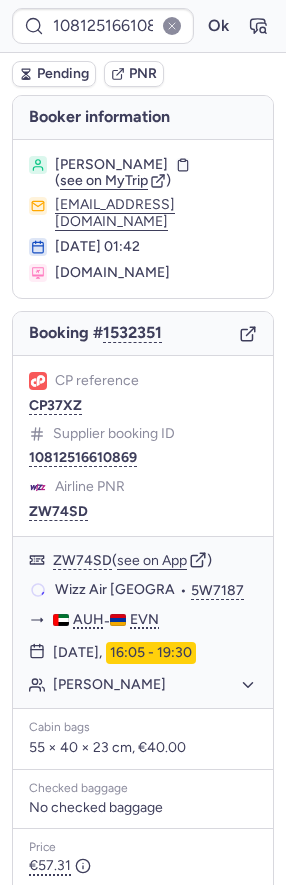 type on "CPVULW" 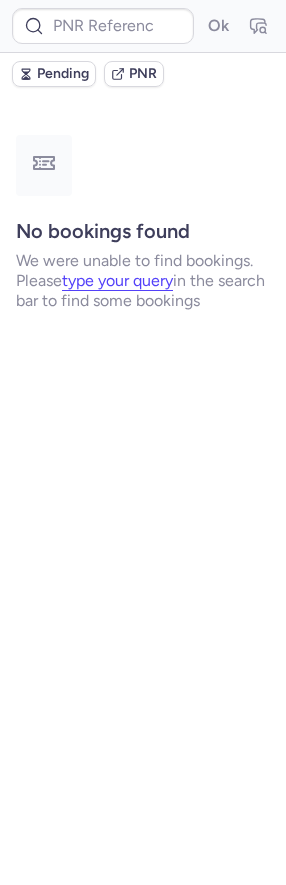 type on "CPVULW" 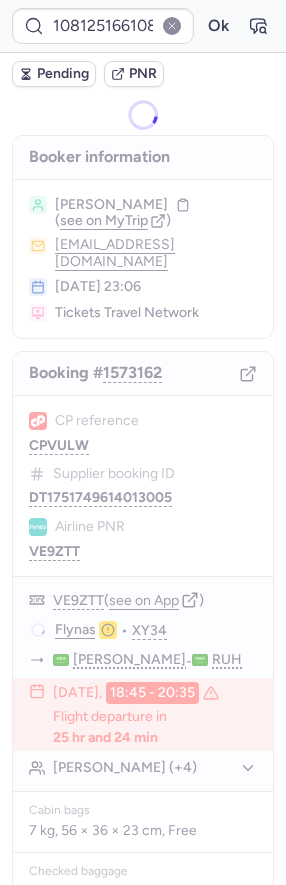 type on "CPKKWX" 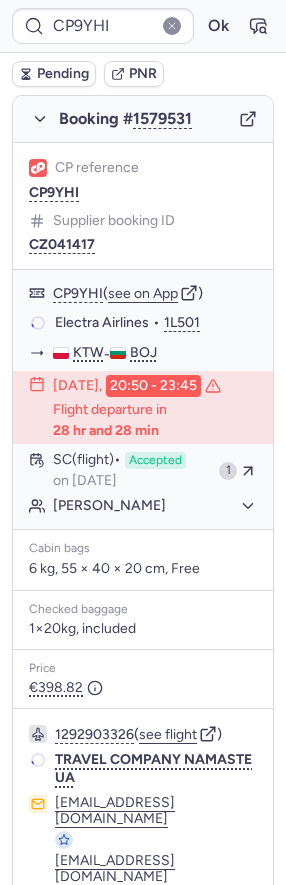 scroll, scrollTop: 420, scrollLeft: 0, axis: vertical 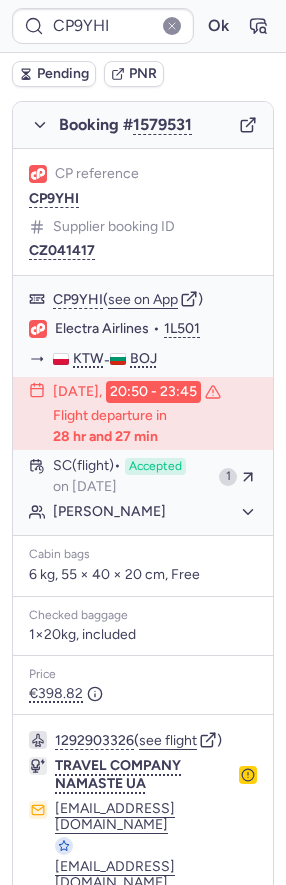 type on "23136597060" 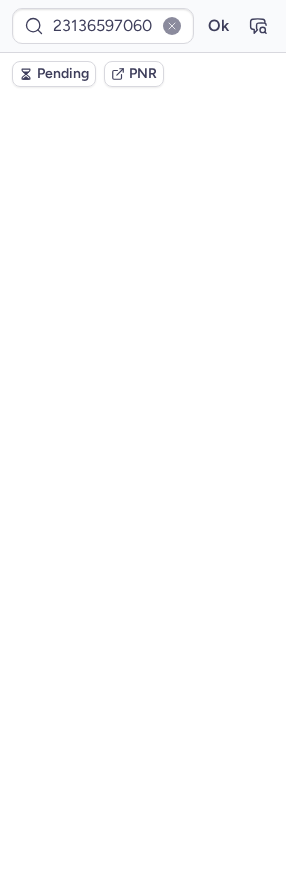 scroll, scrollTop: 0, scrollLeft: 0, axis: both 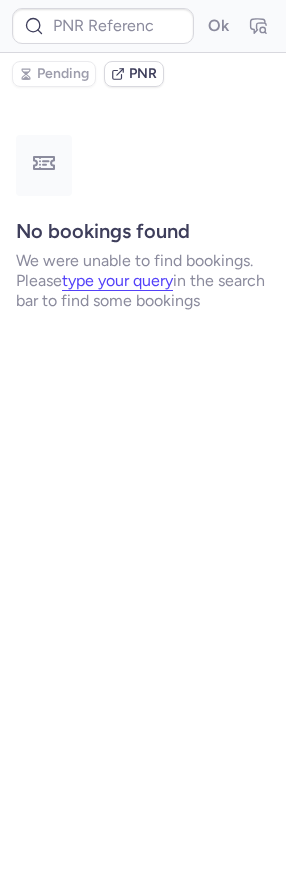 type on "CPMY6W" 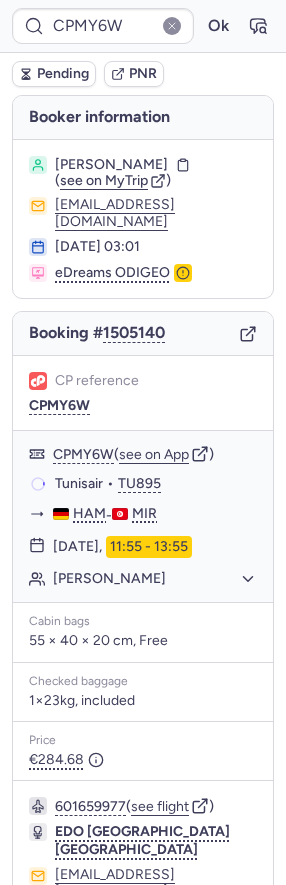 type on "23136597060" 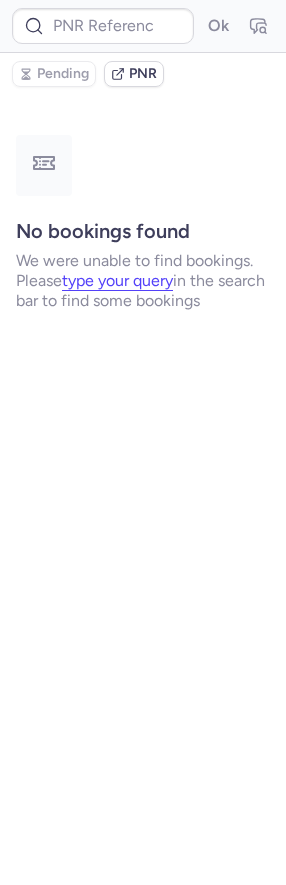 type on "CPMY6W" 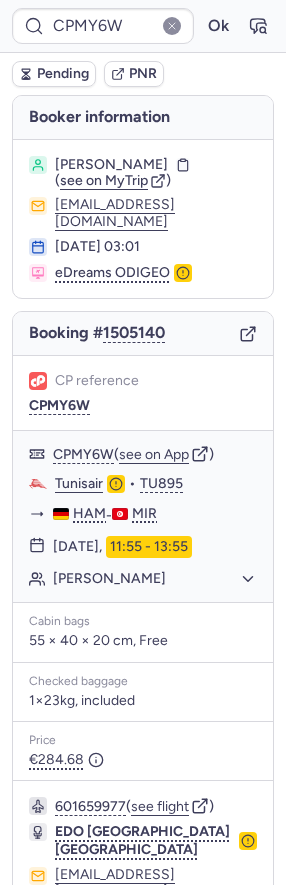 scroll, scrollTop: 115, scrollLeft: 0, axis: vertical 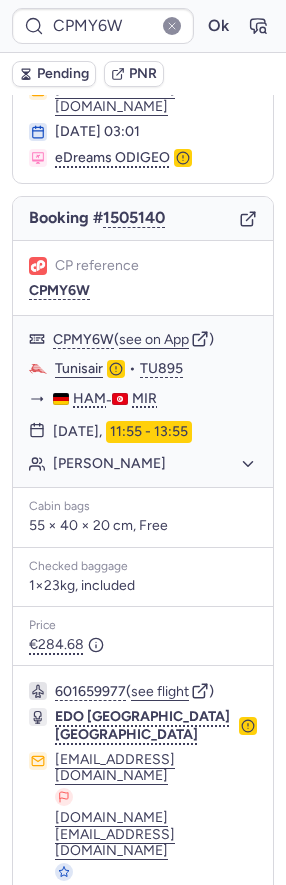 click 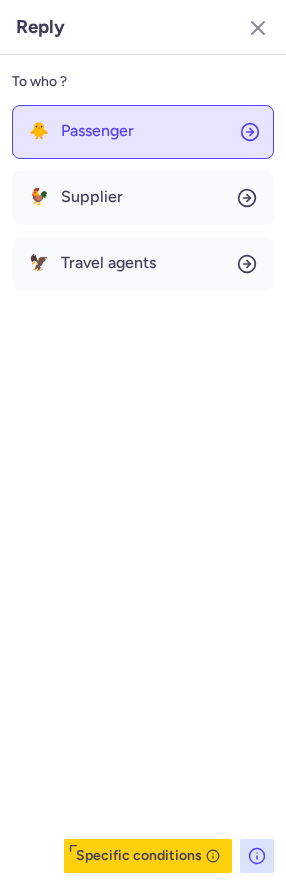 click on "Passenger" at bounding box center (97, 131) 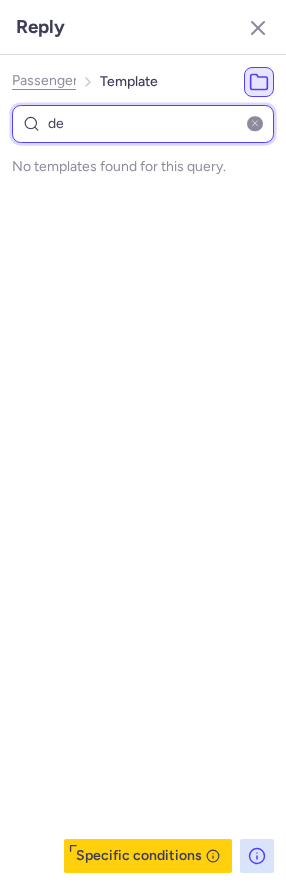 type on "del" 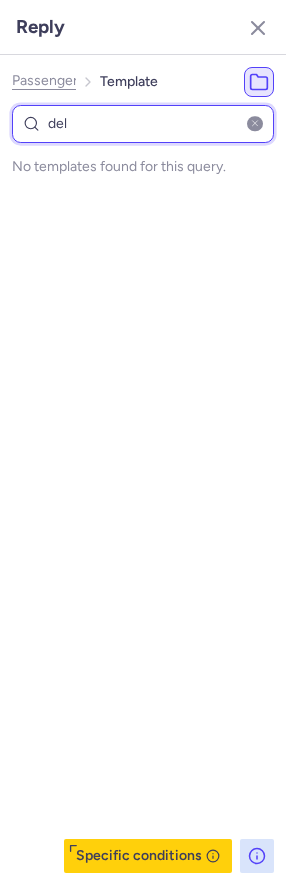 select on "en" 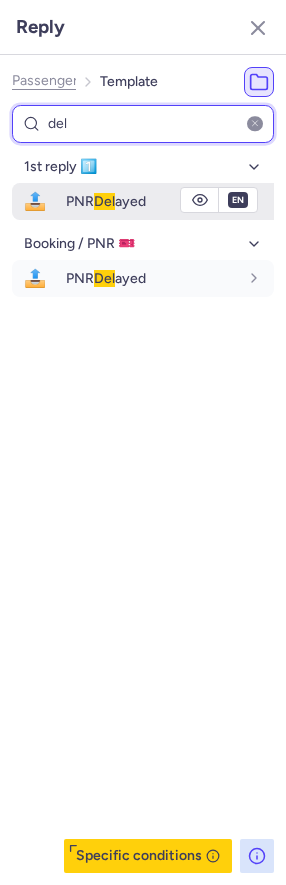 type on "del" 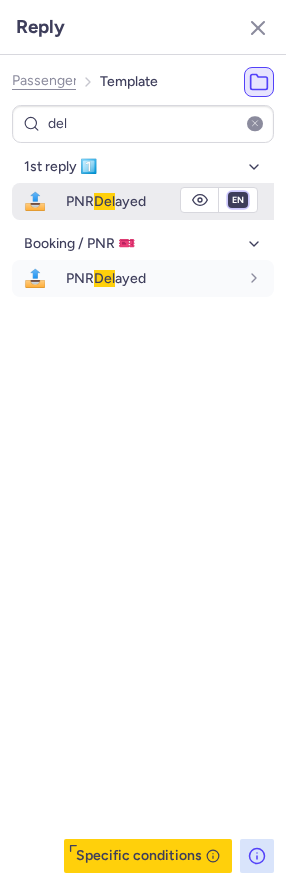 click on "fr en de nl pt es it ru" at bounding box center (238, 200) 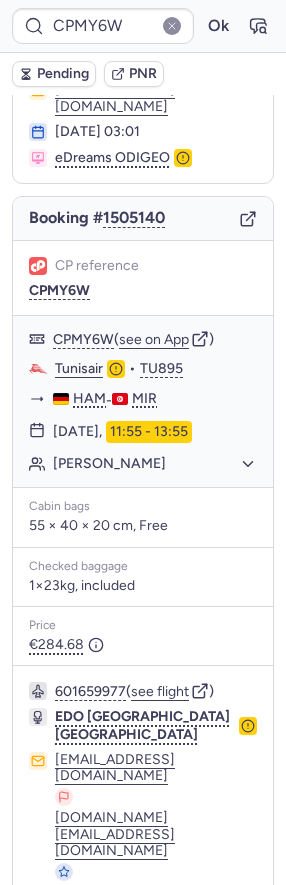 click on "Pending" at bounding box center (63, 74) 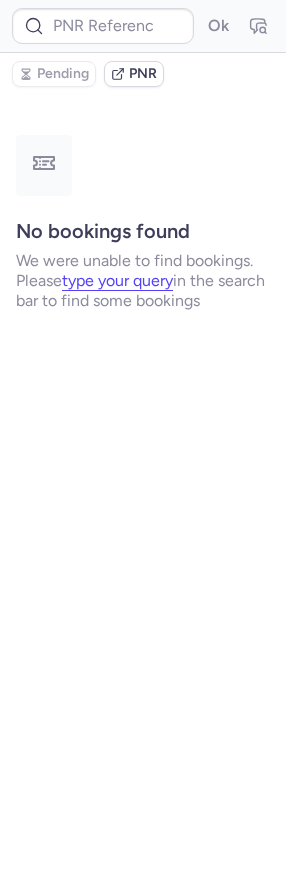 scroll, scrollTop: 0, scrollLeft: 0, axis: both 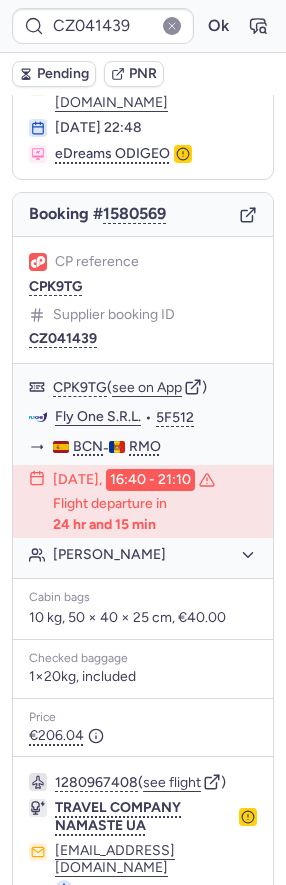 type on "CPMXZ8" 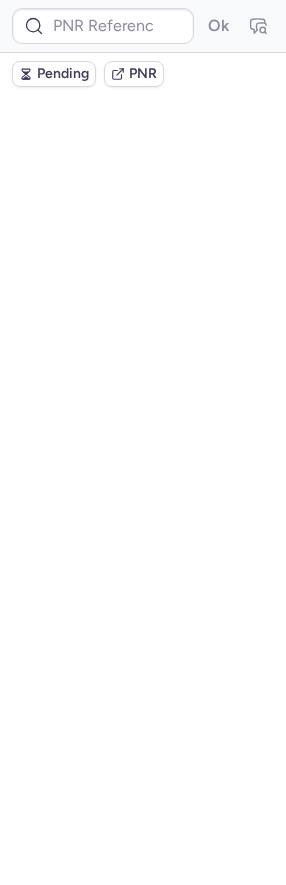scroll, scrollTop: 0, scrollLeft: 0, axis: both 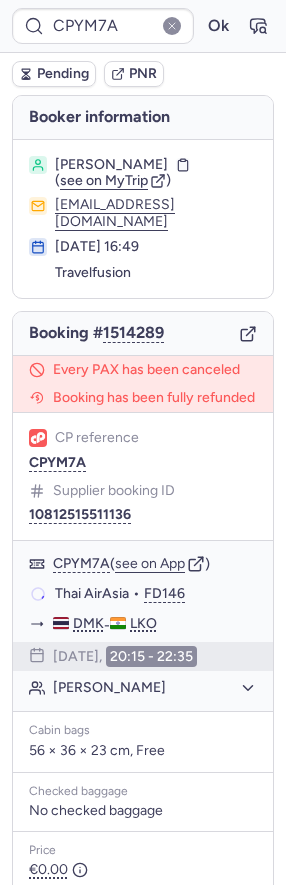 type on "CP5DH2" 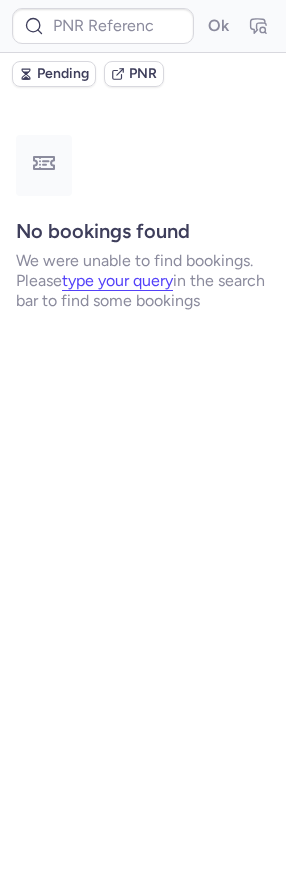 type on "CPCGEU" 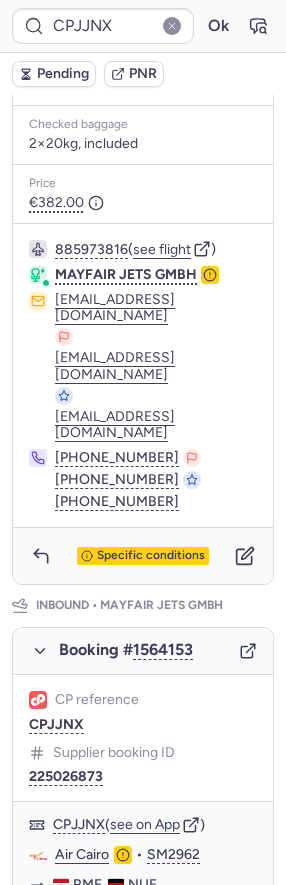 scroll, scrollTop: 782, scrollLeft: 0, axis: vertical 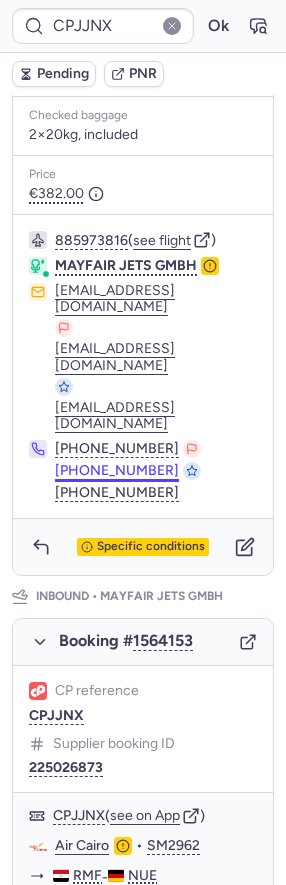 type on "CP3CH8" 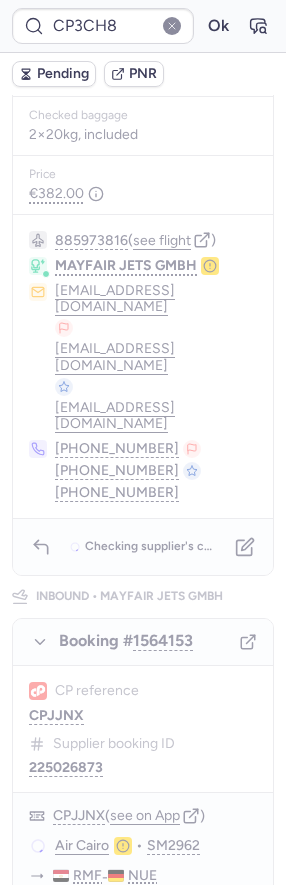 scroll, scrollTop: 0, scrollLeft: 0, axis: both 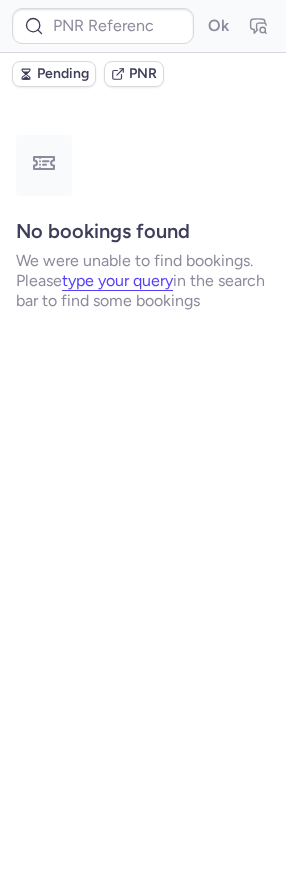 type 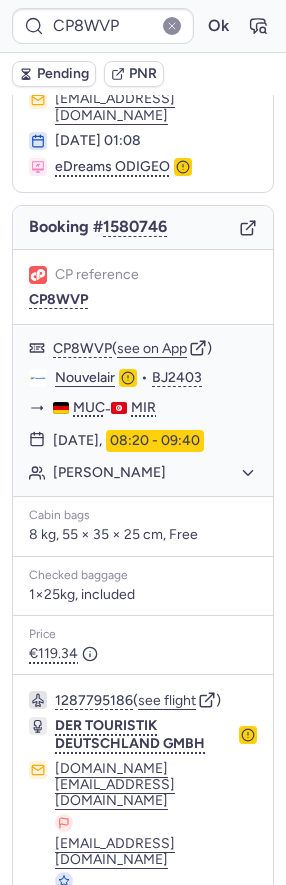 scroll, scrollTop: 135, scrollLeft: 0, axis: vertical 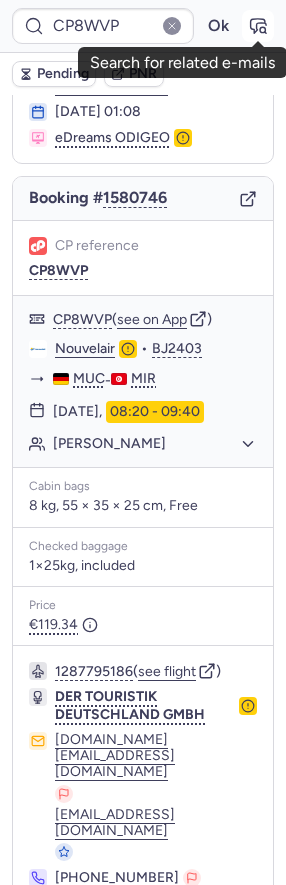 click at bounding box center [258, 26] 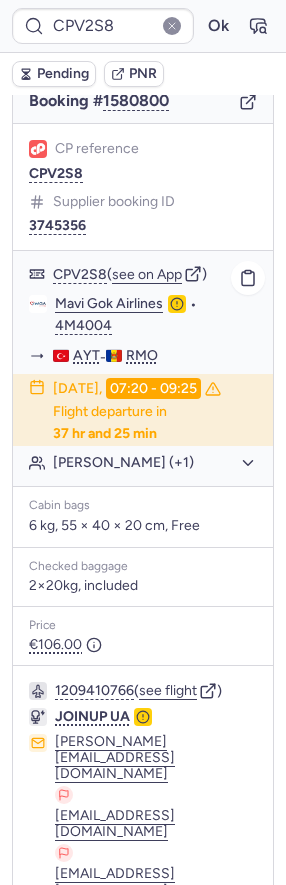 scroll, scrollTop: 236, scrollLeft: 0, axis: vertical 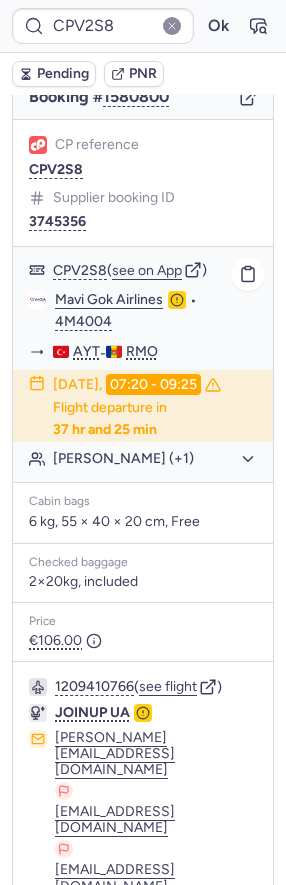 click on "[DATE]  07:20 - 09:25  Flight departure in  37 hr and 25 min" 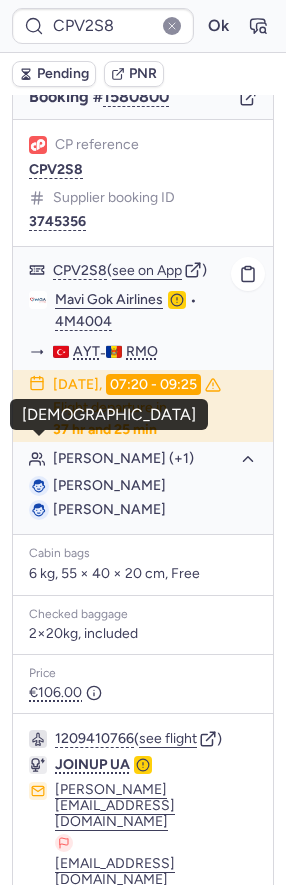 click on "[PERSON_NAME]" at bounding box center [109, 485] 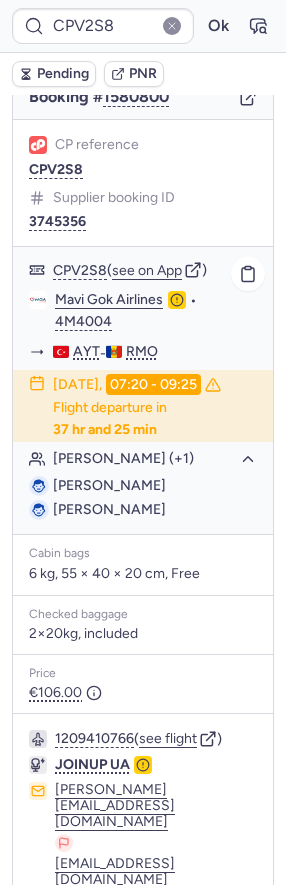 click on "[PERSON_NAME]" at bounding box center [109, 485] 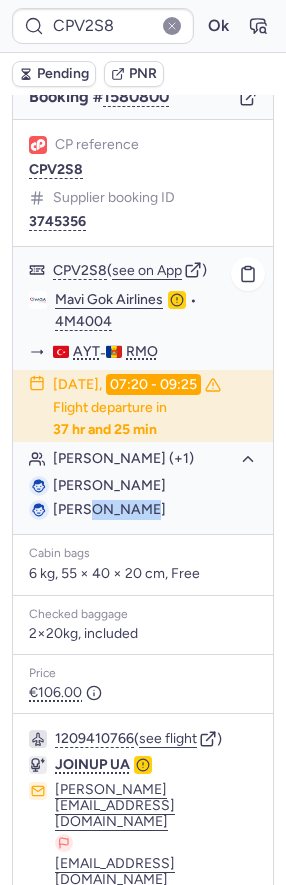 click on "[PERSON_NAME]" at bounding box center [109, 509] 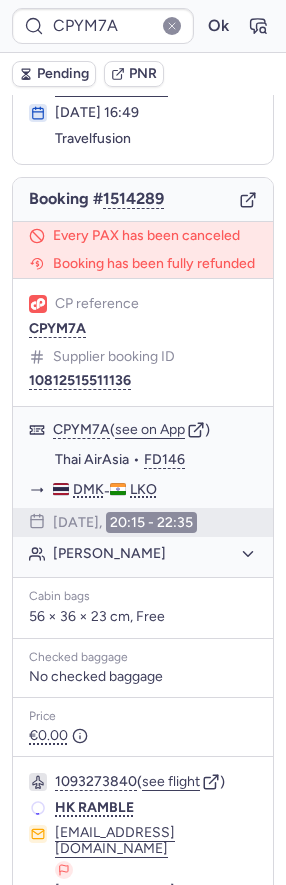 scroll, scrollTop: 0, scrollLeft: 0, axis: both 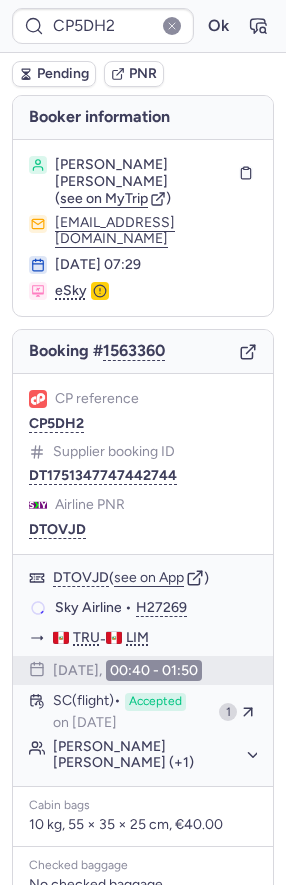 click on "Pending" at bounding box center [63, 74] 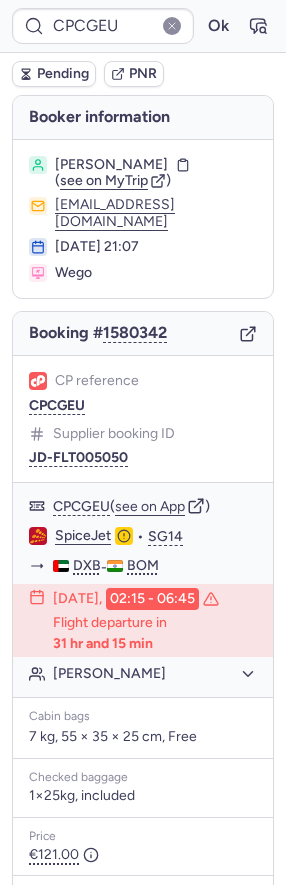 scroll, scrollTop: 168, scrollLeft: 0, axis: vertical 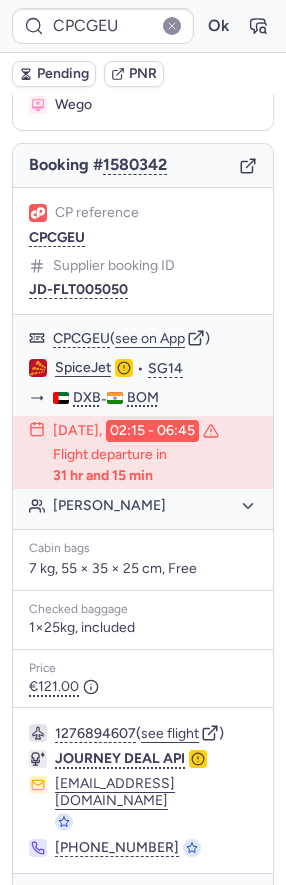 click 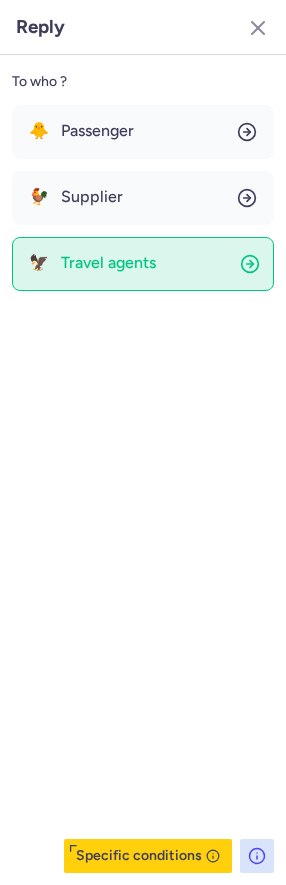 click on "Travel agents" at bounding box center (108, 263) 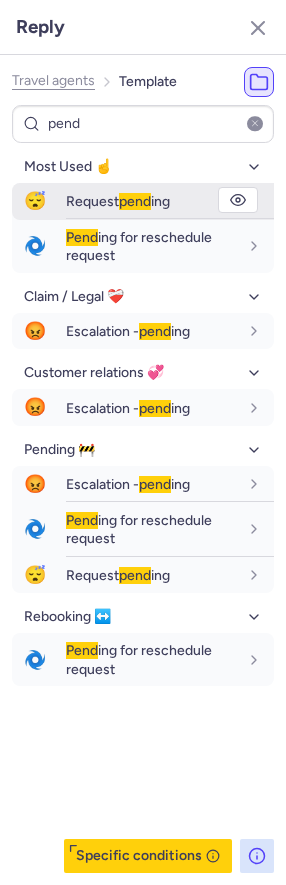 click on "Request  pend ing" at bounding box center (170, 201) 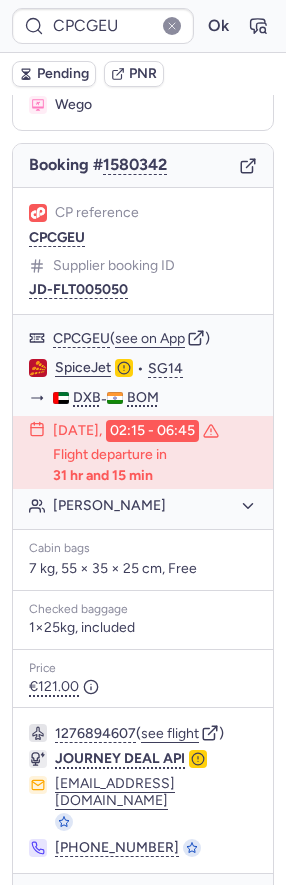 click on "Pending" at bounding box center [63, 74] 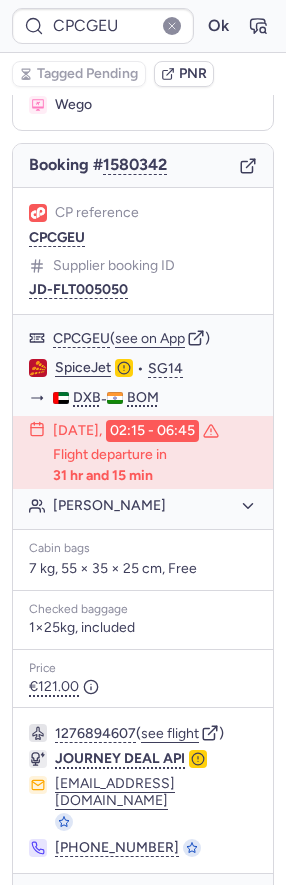 click 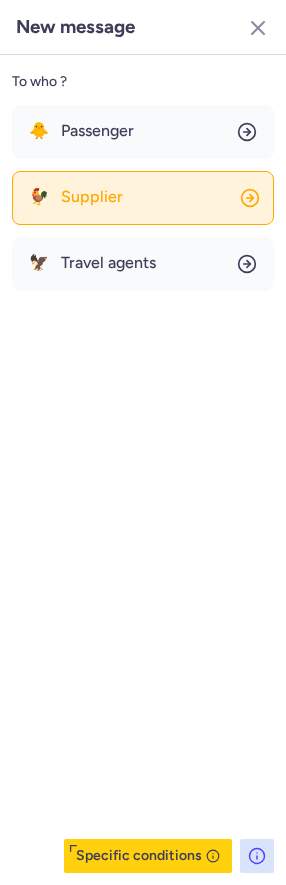 click on "🐓 Supplier" 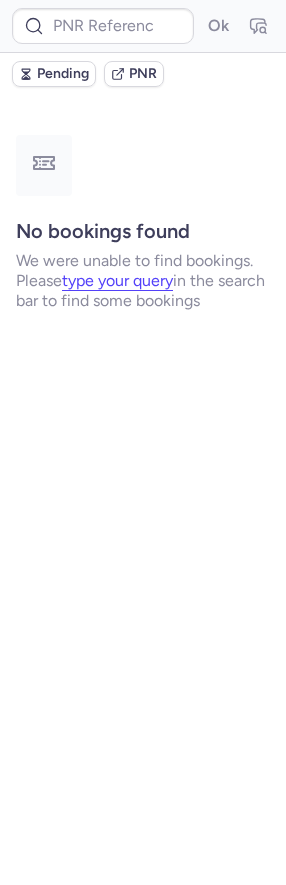 scroll, scrollTop: 0, scrollLeft: 0, axis: both 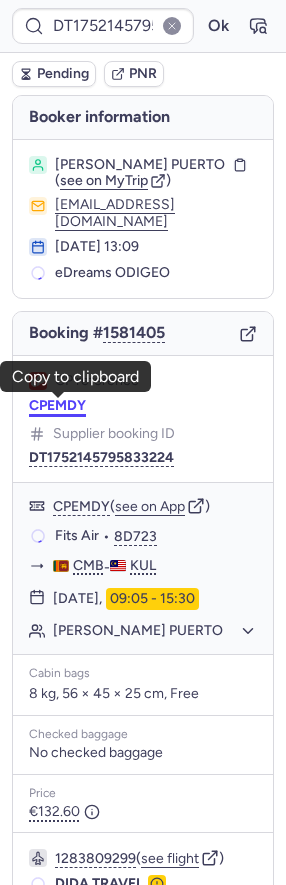 click on "CPEMDY" at bounding box center (57, 406) 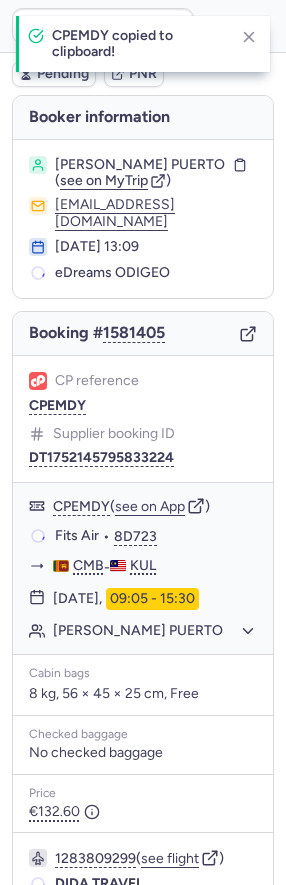 scroll, scrollTop: 156, scrollLeft: 0, axis: vertical 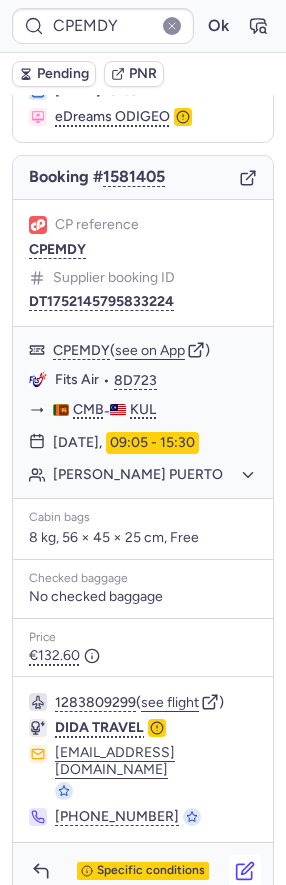 click 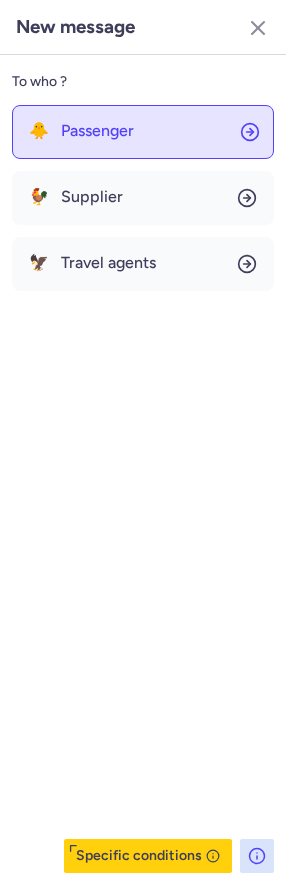 click on "🐥 Passenger" 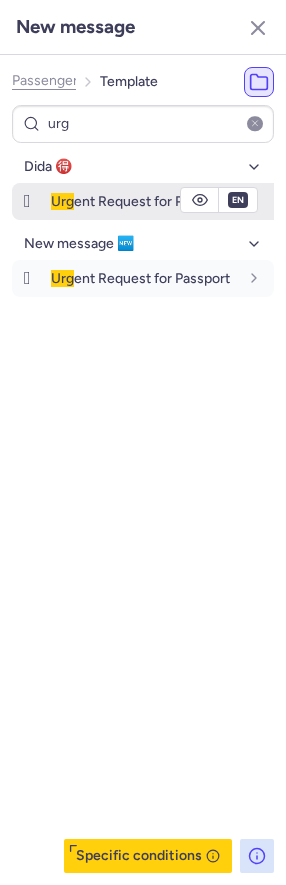 click on "Urg ent Request for Passport" at bounding box center [144, 201] 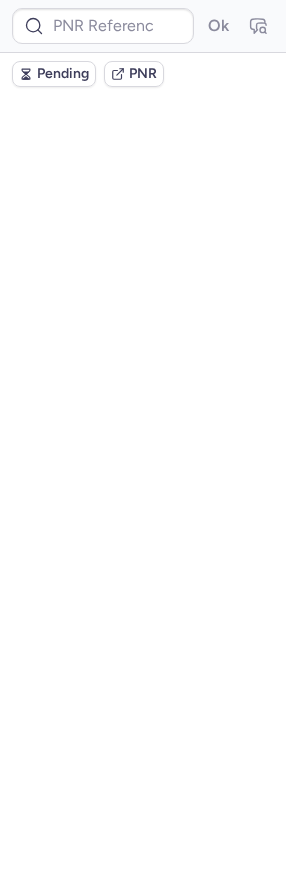scroll, scrollTop: 0, scrollLeft: 0, axis: both 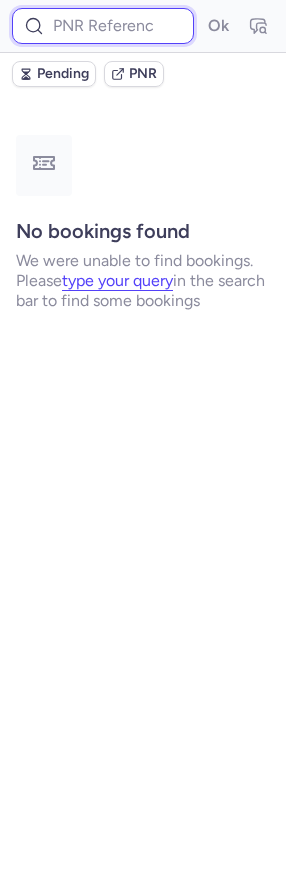 click at bounding box center (103, 26) 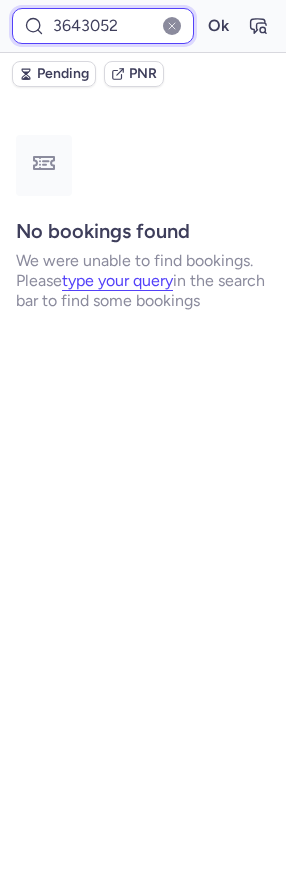click on "Ok" at bounding box center (218, 26) 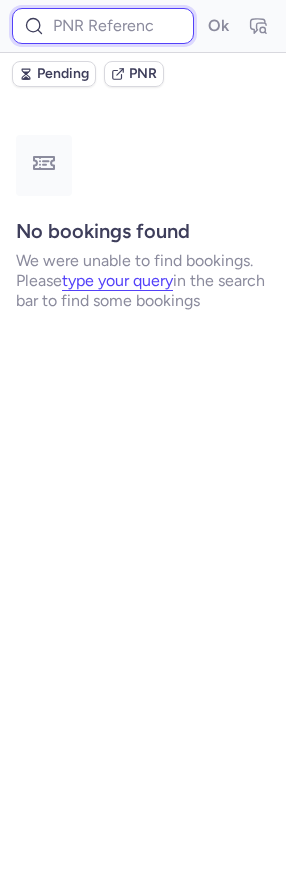 click at bounding box center [103, 26] 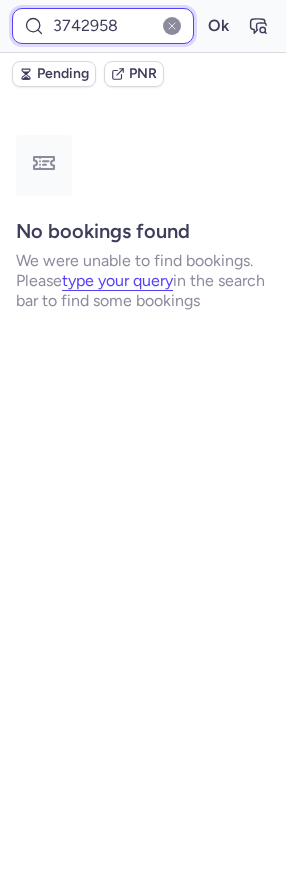 click on "Ok" at bounding box center [218, 26] 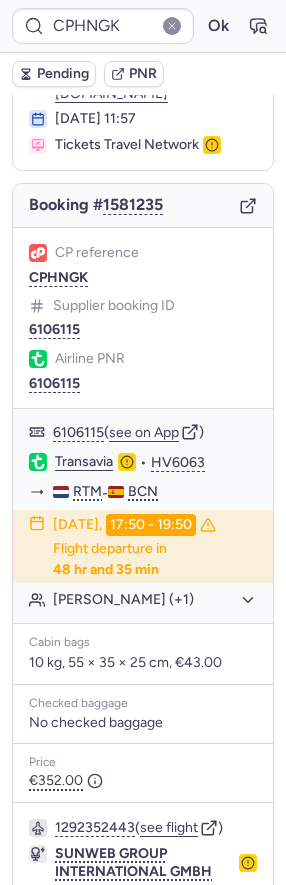 scroll, scrollTop: 153, scrollLeft: 0, axis: vertical 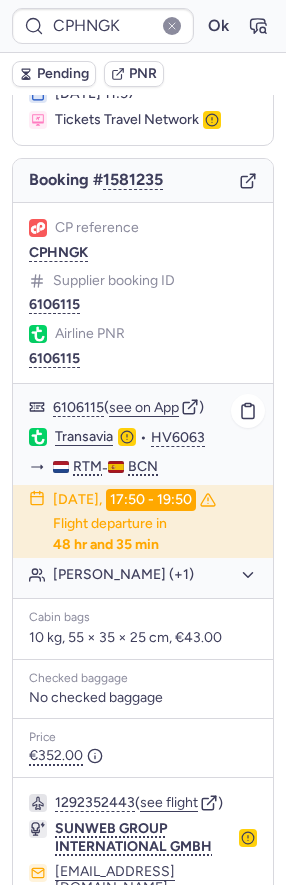 click on "[PERSON_NAME] (+1)" 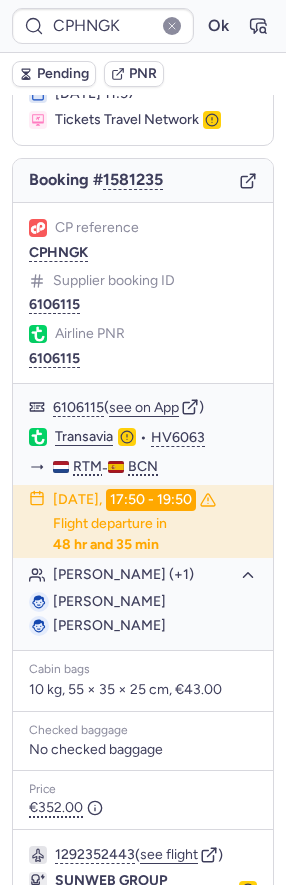 scroll, scrollTop: 361, scrollLeft: 0, axis: vertical 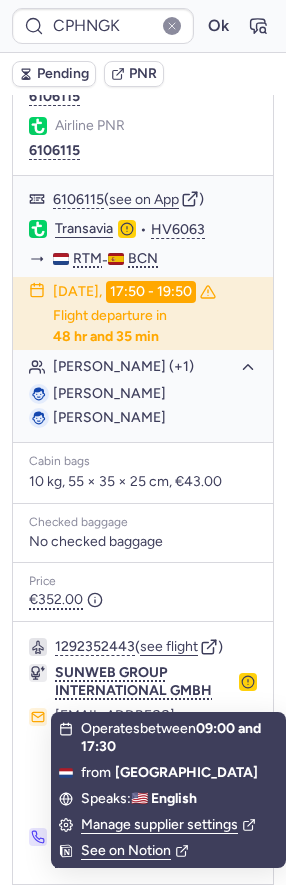 click at bounding box center [41, 913] 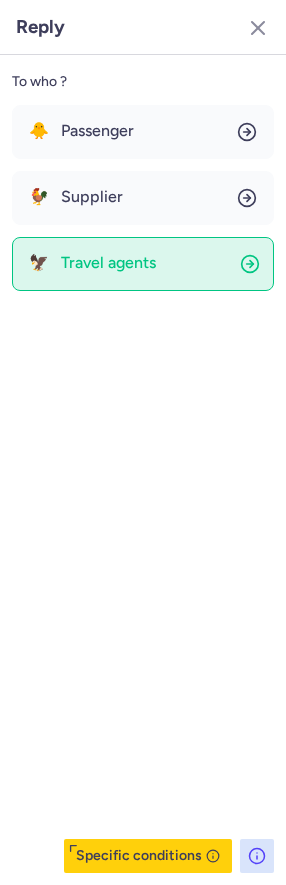 click on "Travel agents" at bounding box center [108, 263] 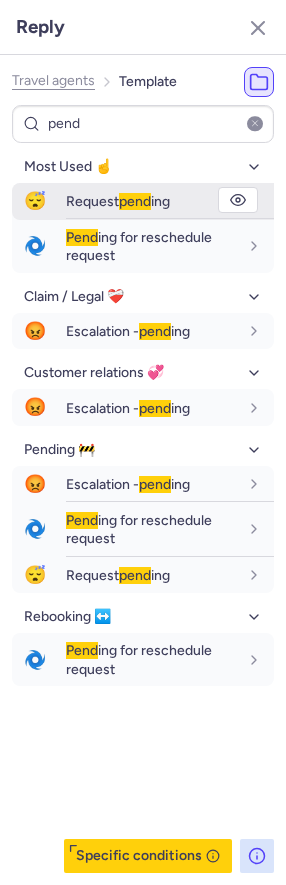 click on "Request  pend ing" at bounding box center (118, 201) 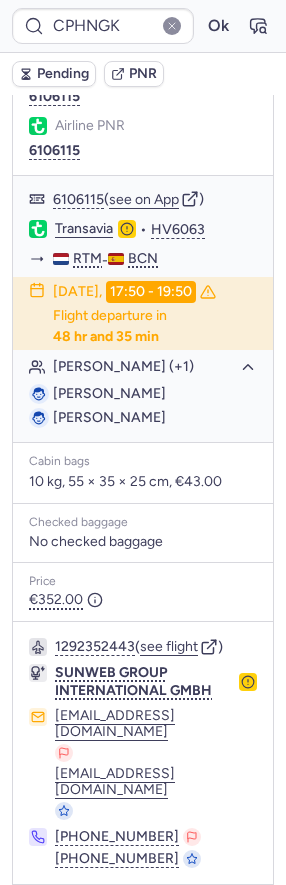 click on "Pending" at bounding box center [63, 74] 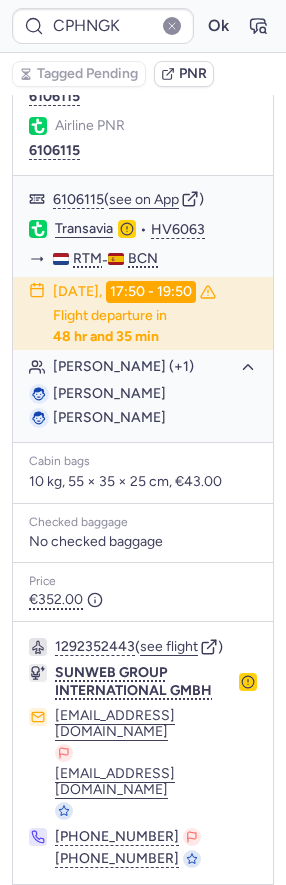 click 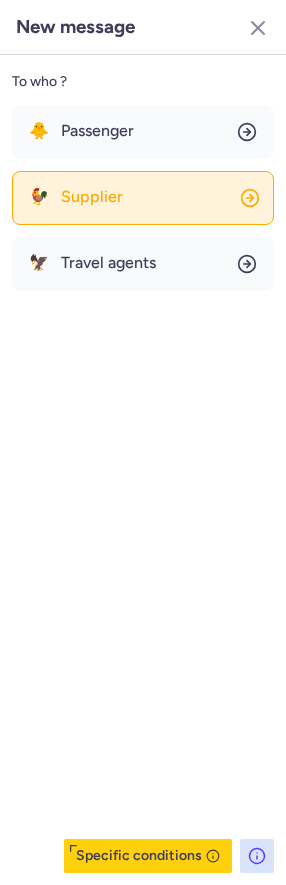 click on "🐓 Supplier" 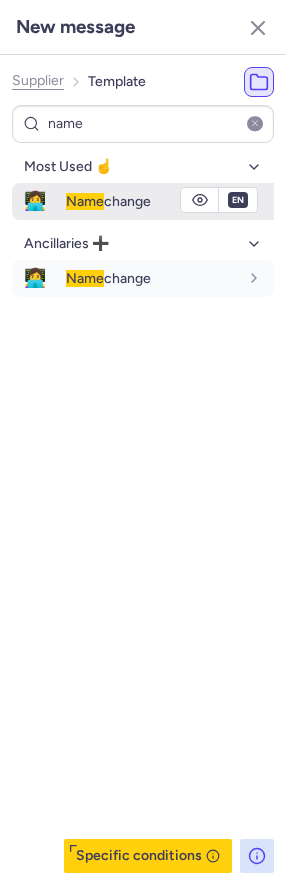 click on "Name  change" at bounding box center (108, 201) 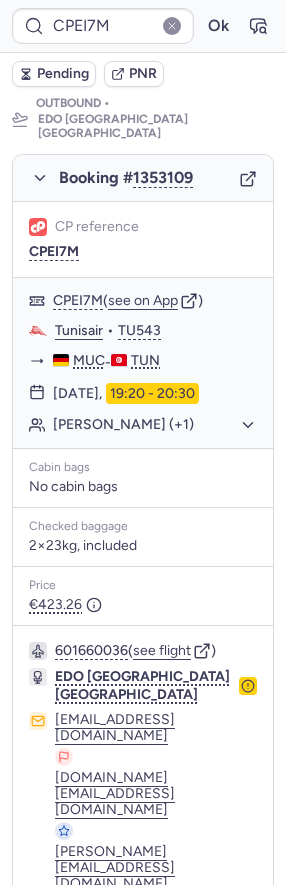 scroll, scrollTop: 373, scrollLeft: 0, axis: vertical 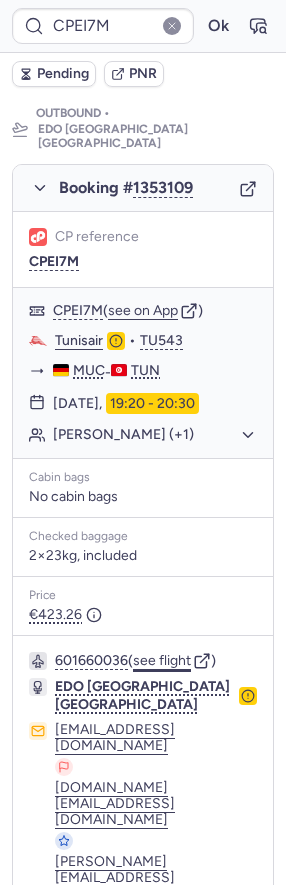 click on "see flight" 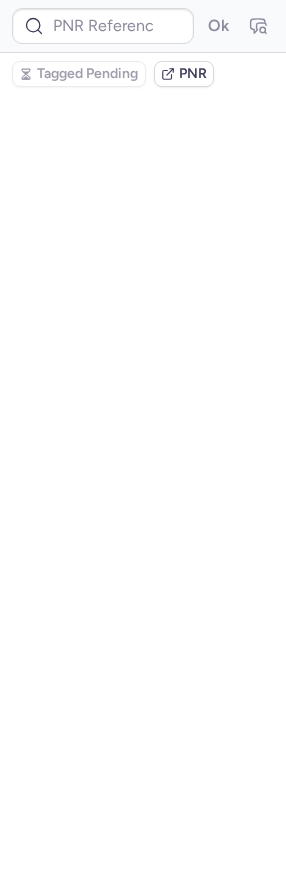 scroll, scrollTop: 0, scrollLeft: 0, axis: both 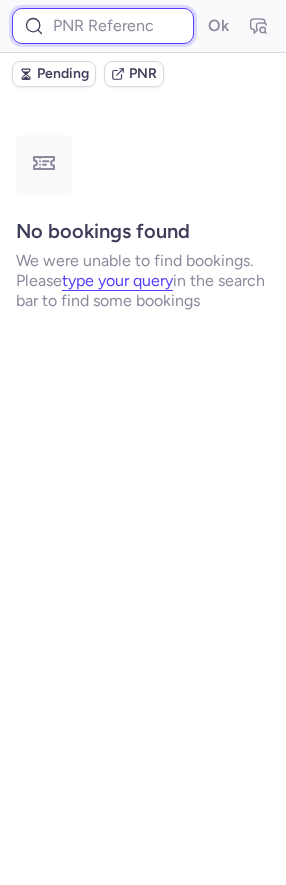 click at bounding box center [103, 26] 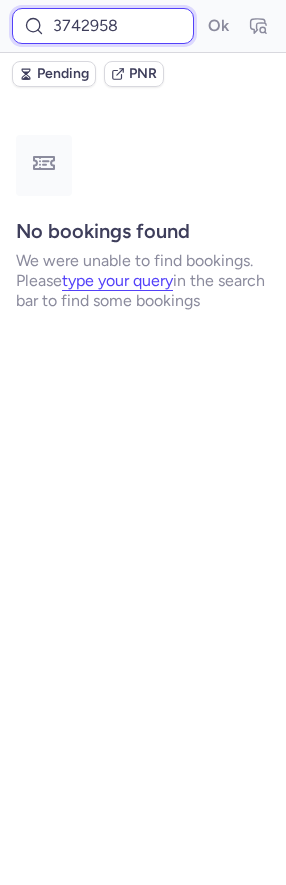 click on "Ok" at bounding box center (218, 26) 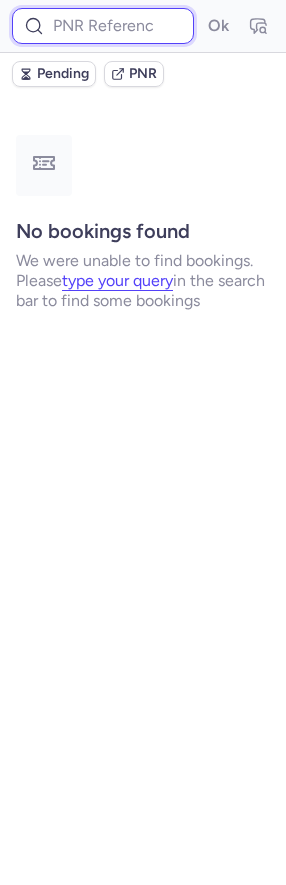 click at bounding box center [103, 26] 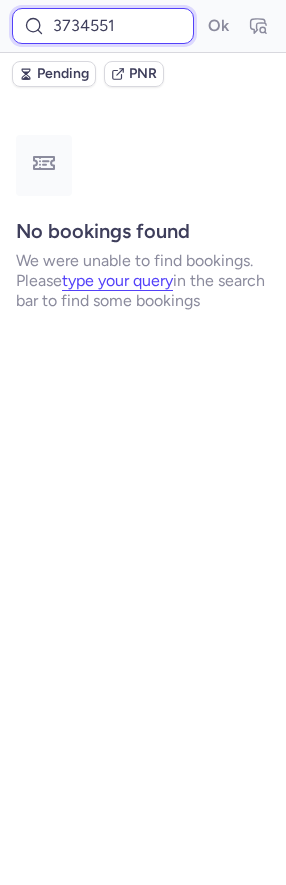 click on "Ok" at bounding box center (218, 26) 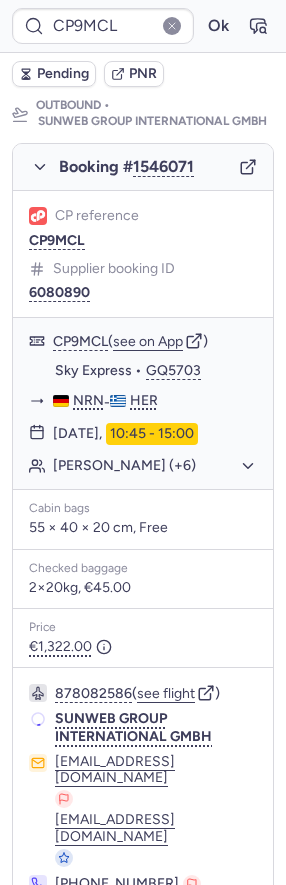 scroll, scrollTop: 362, scrollLeft: 0, axis: vertical 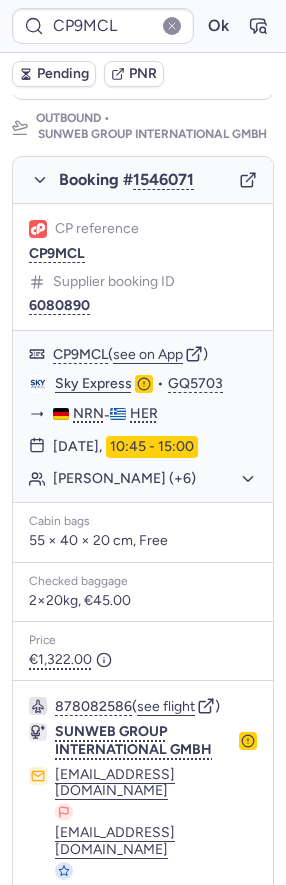 click on "Pending" at bounding box center (54, 74) 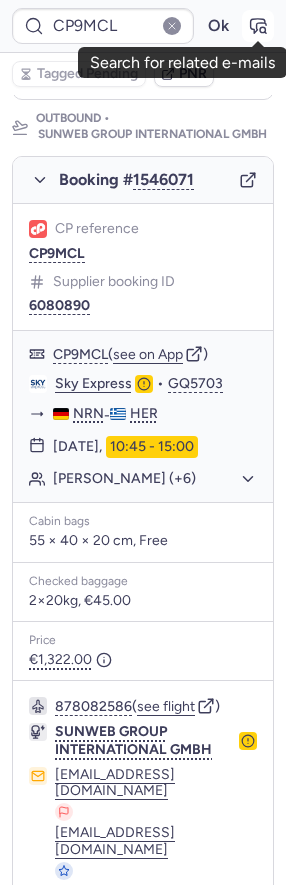 click 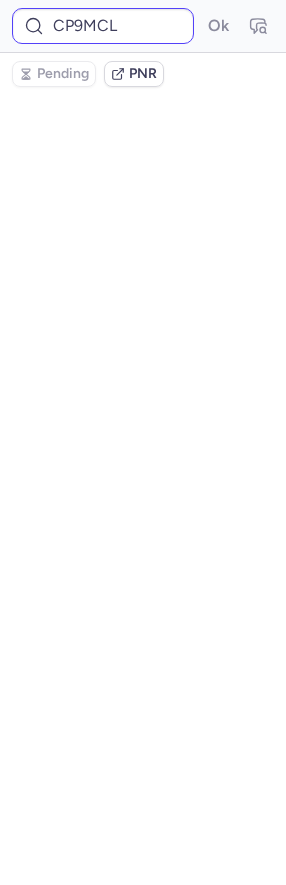 scroll, scrollTop: 0, scrollLeft: 0, axis: both 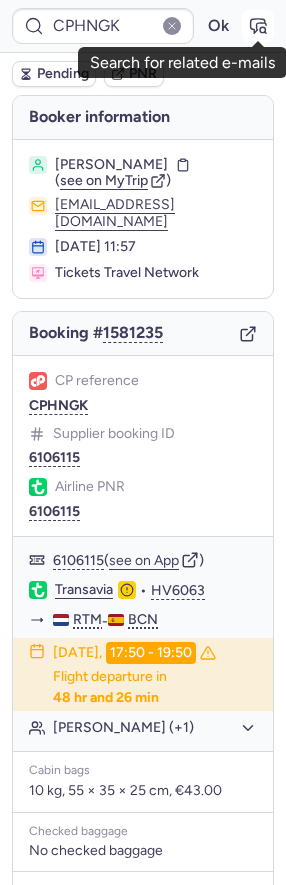 click at bounding box center [258, 26] 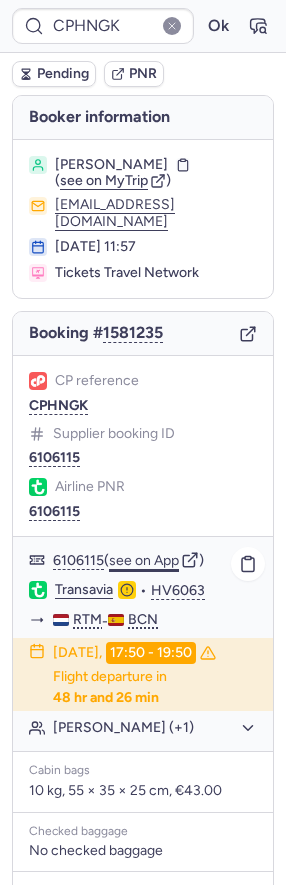 click on "see on App" 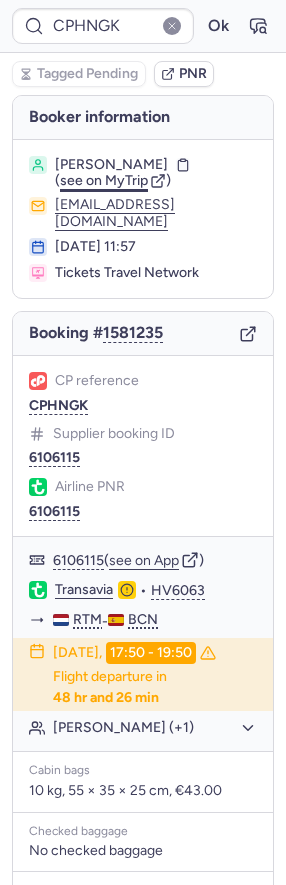 click on "see on MyTrip" at bounding box center [104, 180] 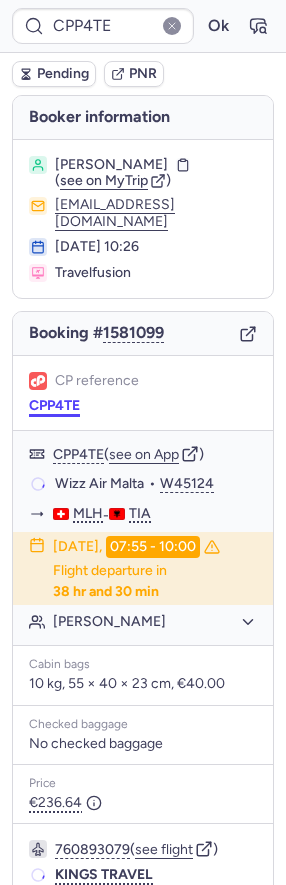 click on "CPP4TE" at bounding box center (54, 406) 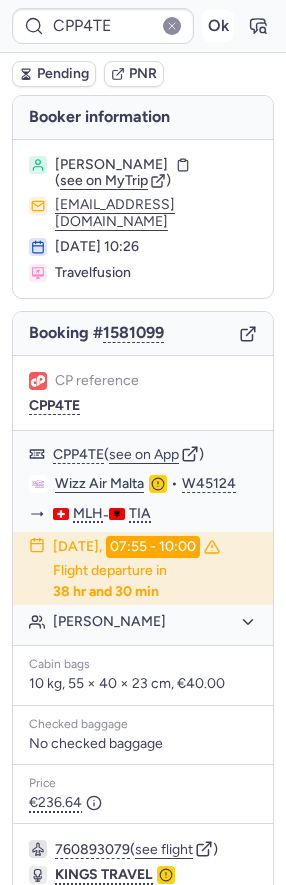 click on "Ok" at bounding box center (218, 26) 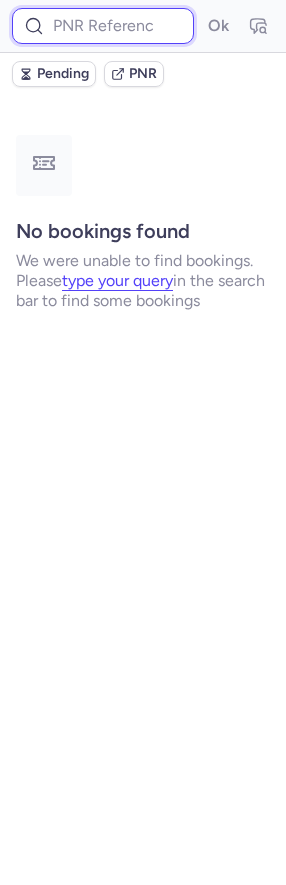 click at bounding box center [103, 26] 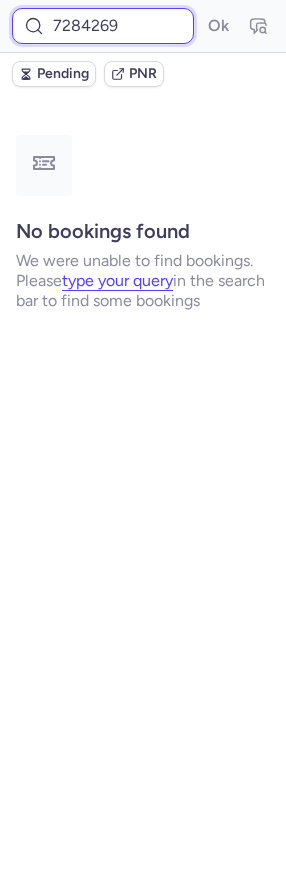 click on "Ok" at bounding box center (218, 26) 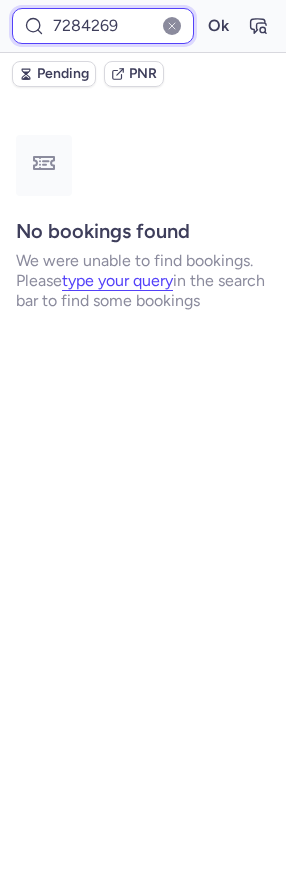 click on "7284269" at bounding box center [103, 26] 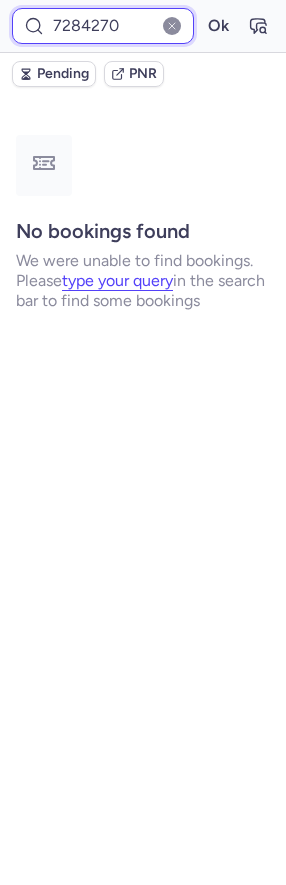 click on "Ok" at bounding box center [218, 26] 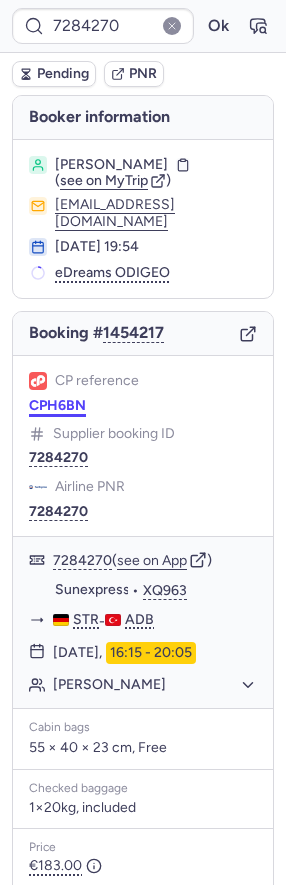 click on "CPH6BN" at bounding box center [57, 406] 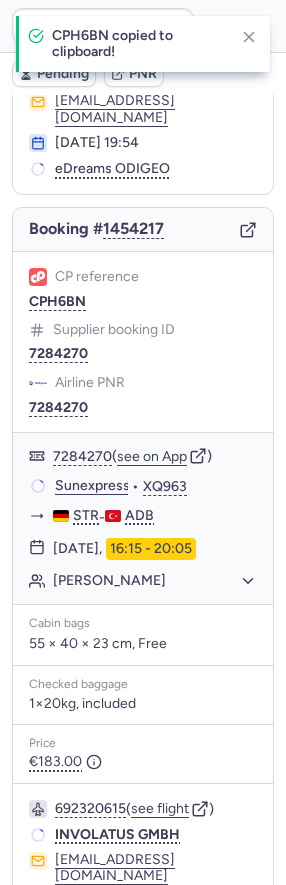 scroll, scrollTop: 0, scrollLeft: 0, axis: both 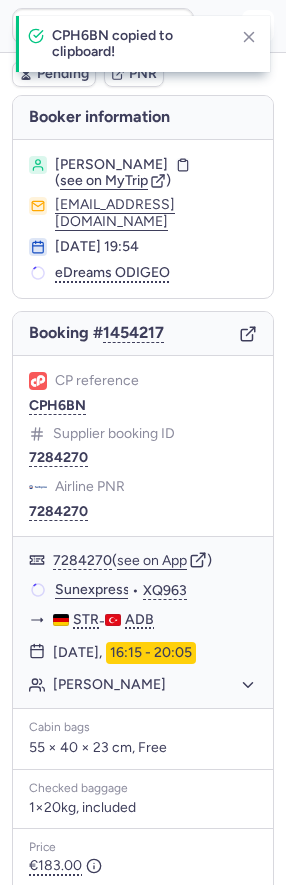 click 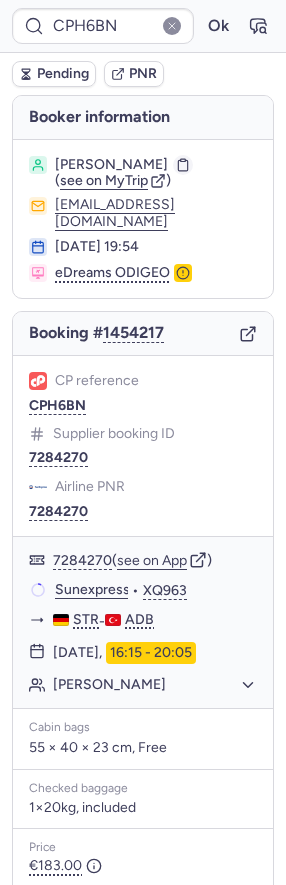 click 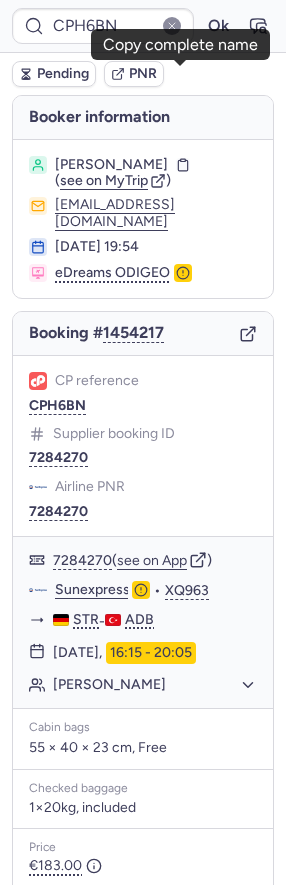 scroll, scrollTop: 311, scrollLeft: 0, axis: vertical 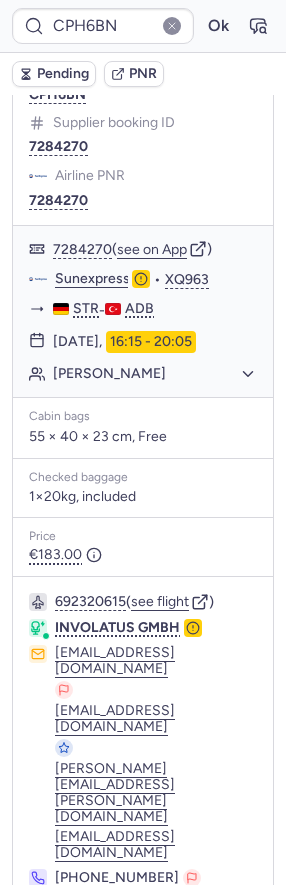 click at bounding box center [41, 976] 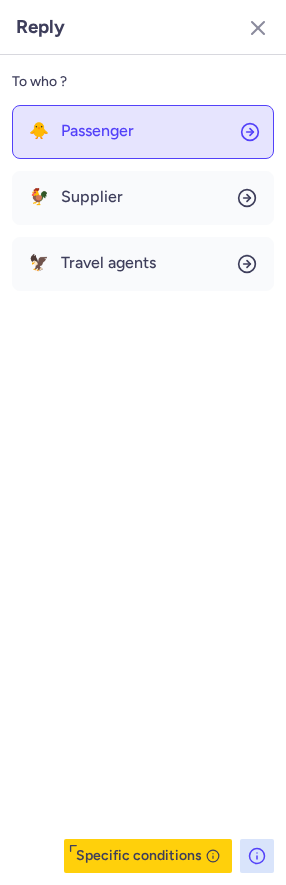 click on "Passenger" at bounding box center [97, 131] 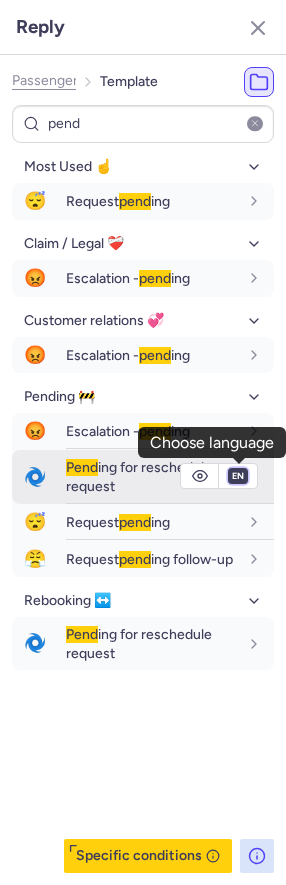 click on "fr en de nl pt es it ru" at bounding box center (238, 476) 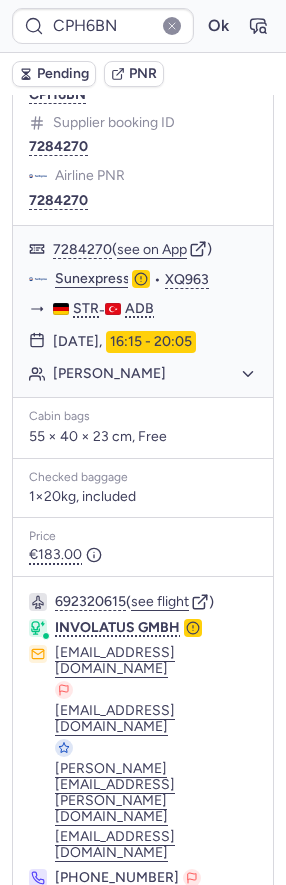 click on "Pending" at bounding box center (63, 74) 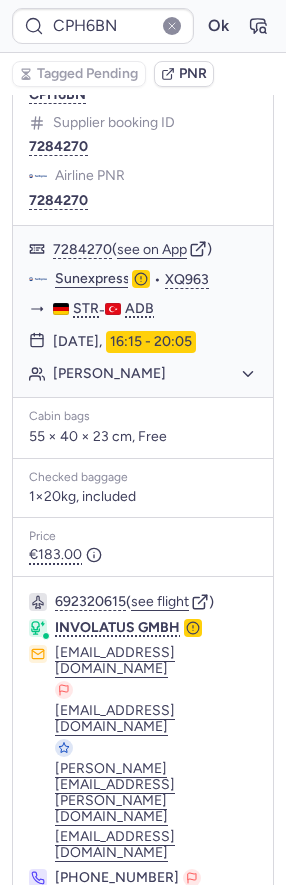 click 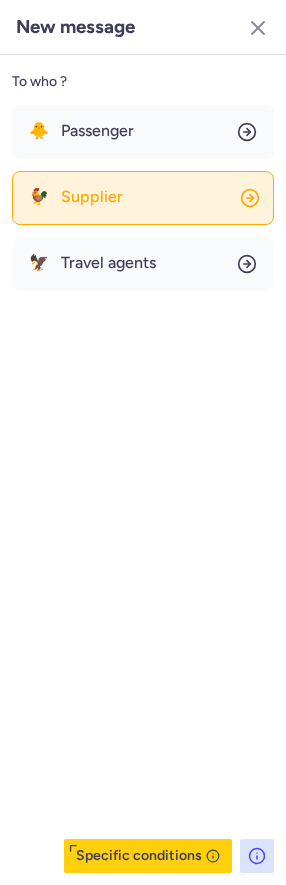 click on "Supplier" at bounding box center [92, 197] 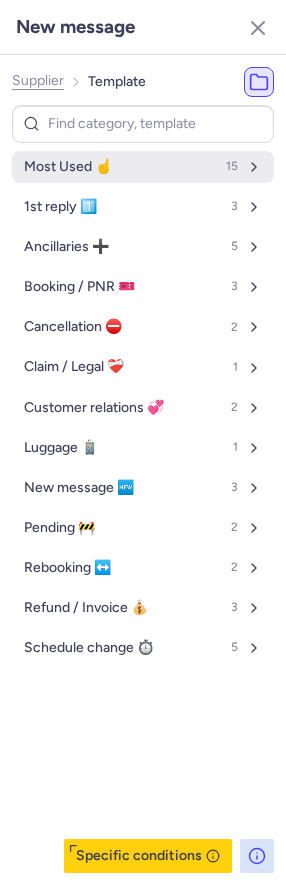 click on "Most Used ☝️" at bounding box center (68, 167) 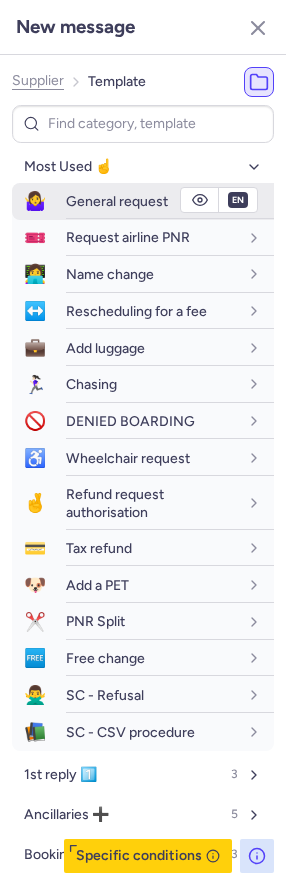 click on "General request" at bounding box center [117, 201] 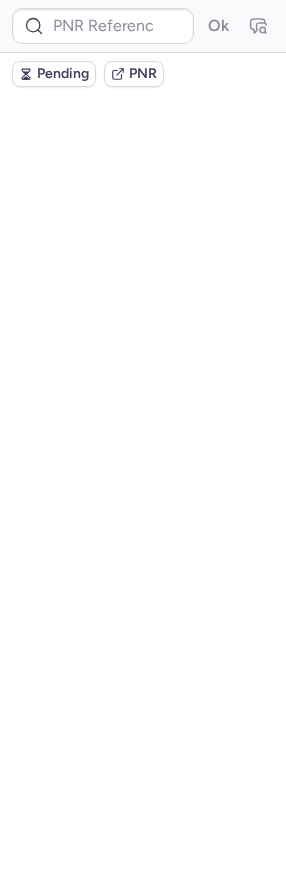 scroll, scrollTop: 0, scrollLeft: 0, axis: both 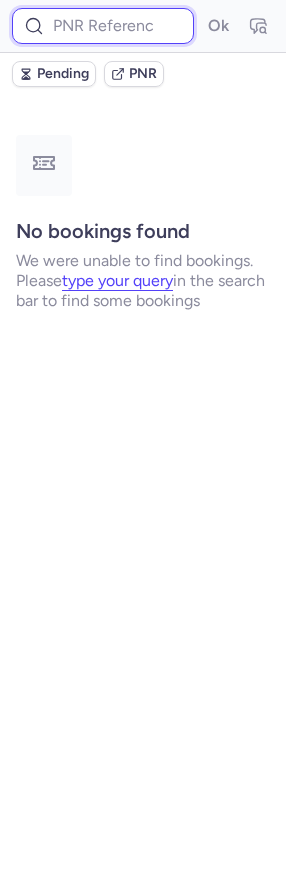 click at bounding box center [103, 26] 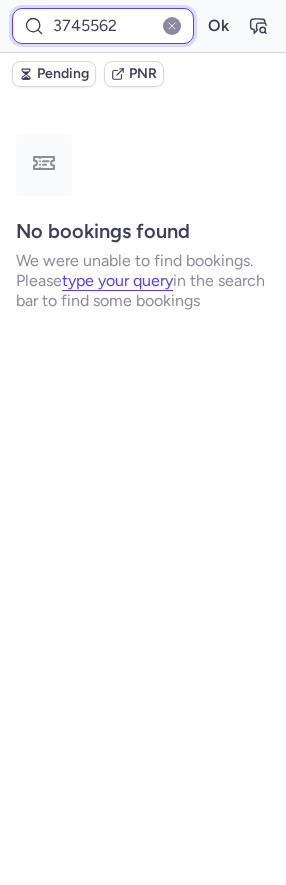 click on "Ok" at bounding box center (218, 26) 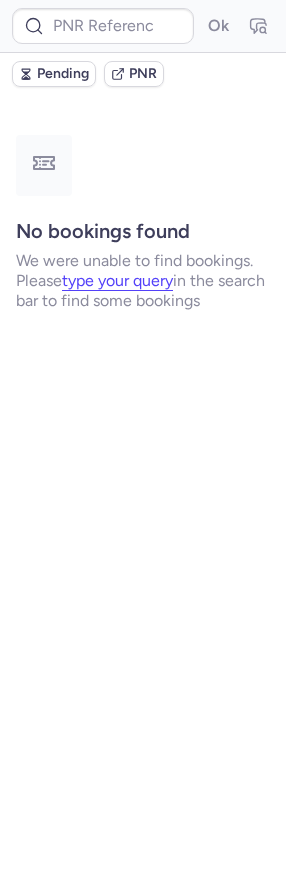 scroll, scrollTop: 0, scrollLeft: 0, axis: both 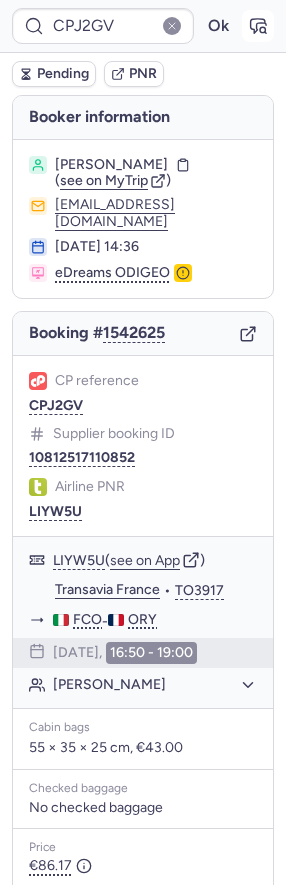 click at bounding box center [258, 26] 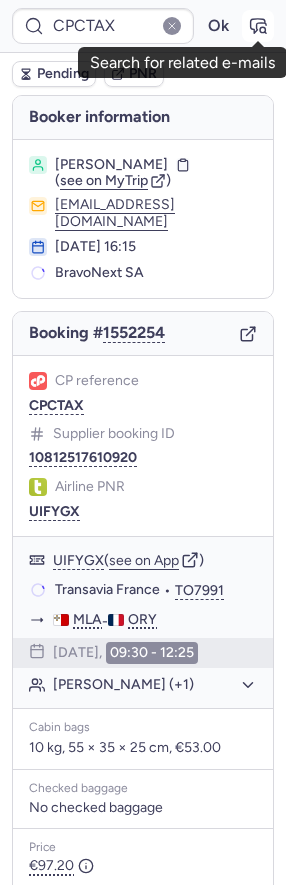 click 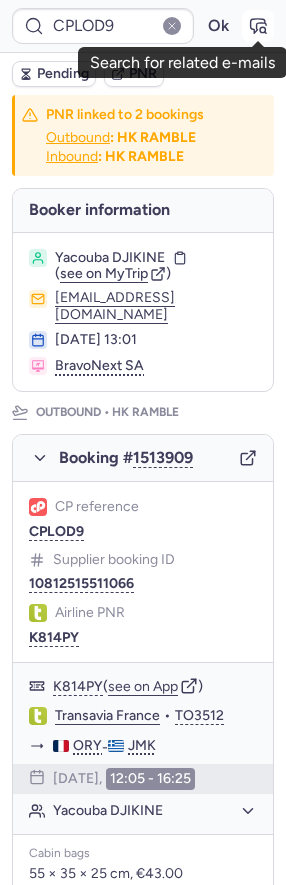 click at bounding box center (258, 26) 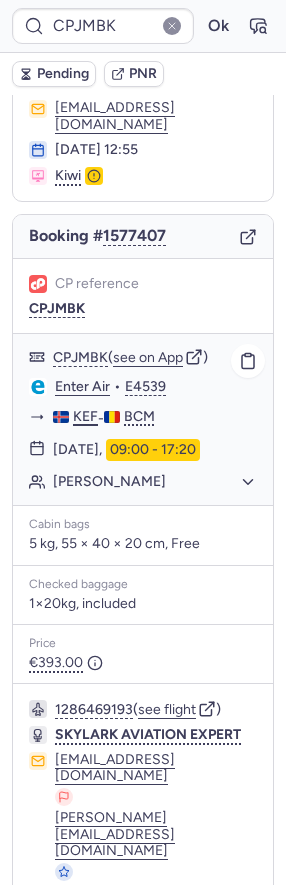 scroll, scrollTop: 116, scrollLeft: 0, axis: vertical 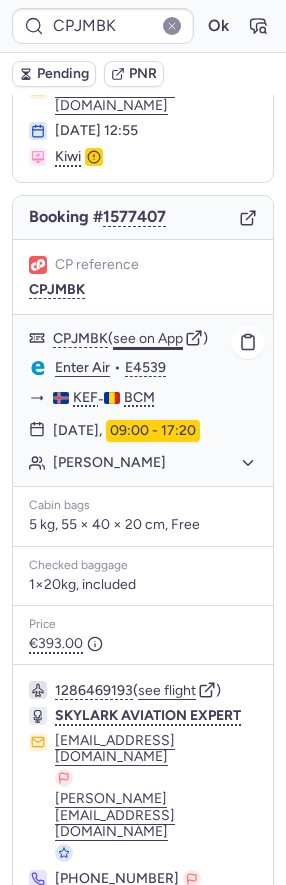 click on "see on App" 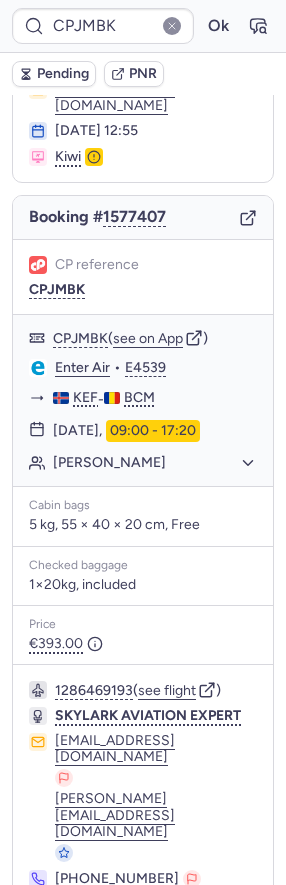 click 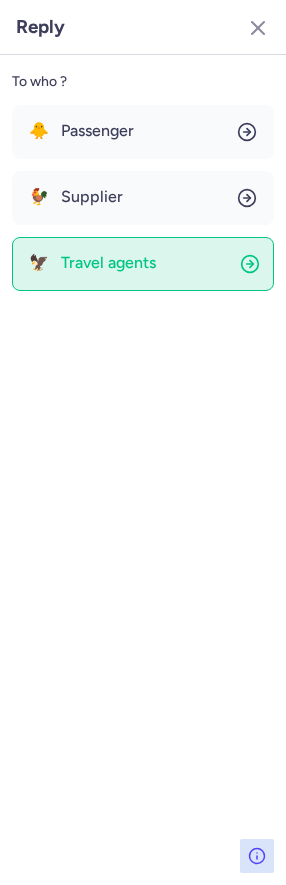 click on "Travel agents" at bounding box center (108, 263) 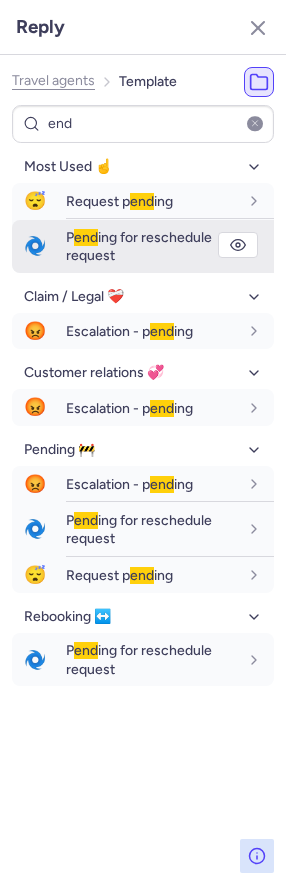 click on "P end ing for reschedule request" at bounding box center (170, 246) 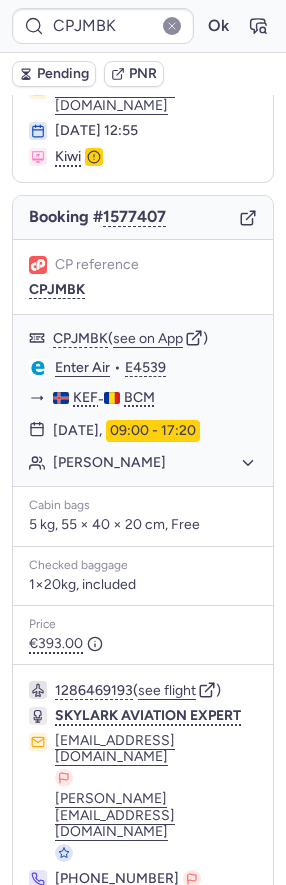 click at bounding box center [41, 955] 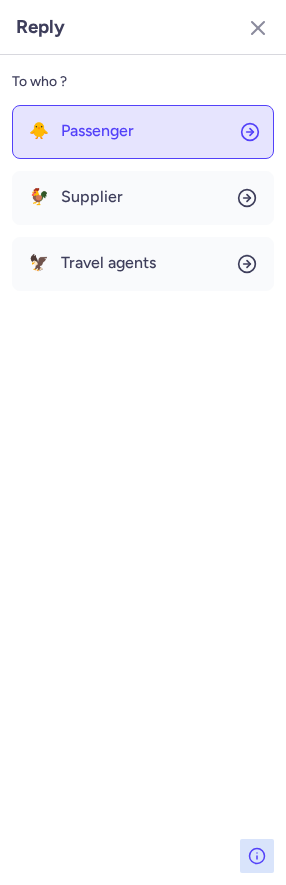 click on "🐥 Passenger" 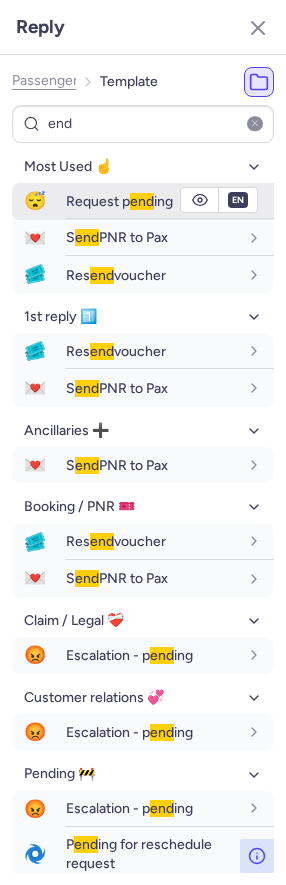 click on "end" at bounding box center [142, 201] 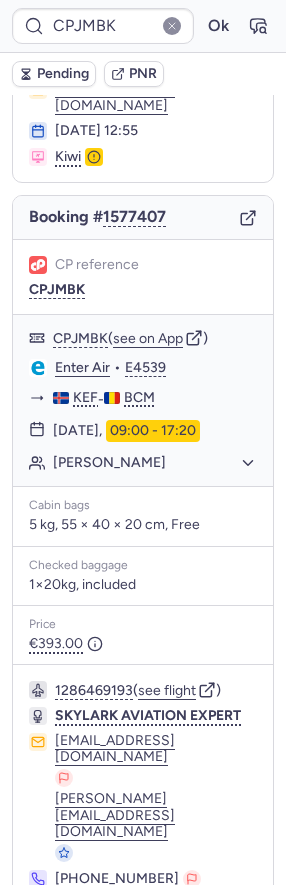 click 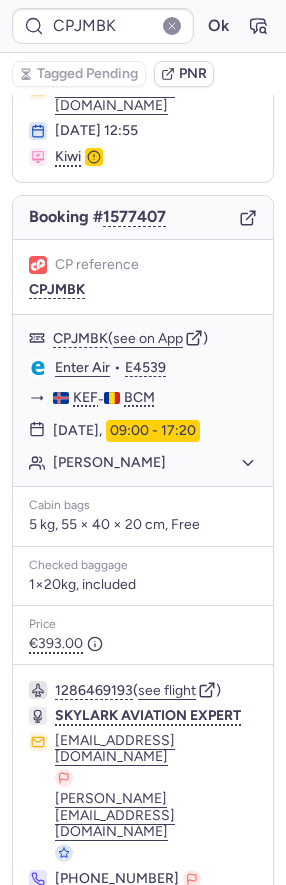click 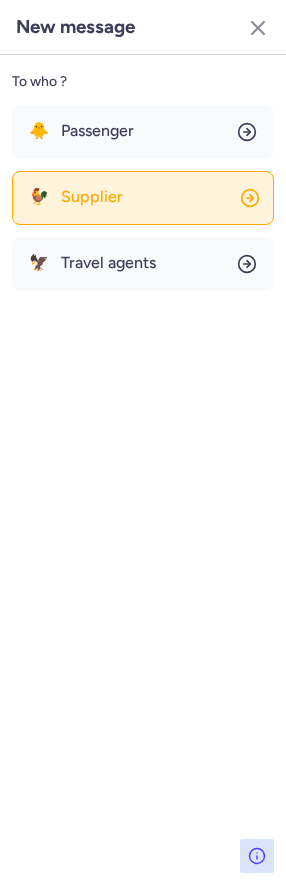 click on "🐓 Supplier" 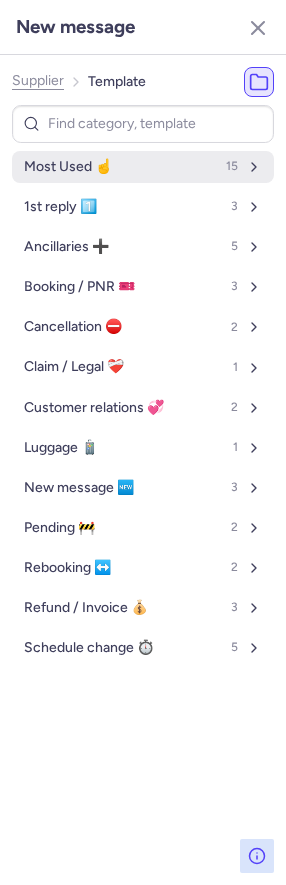 click on "Most Used ☝️" at bounding box center [68, 167] 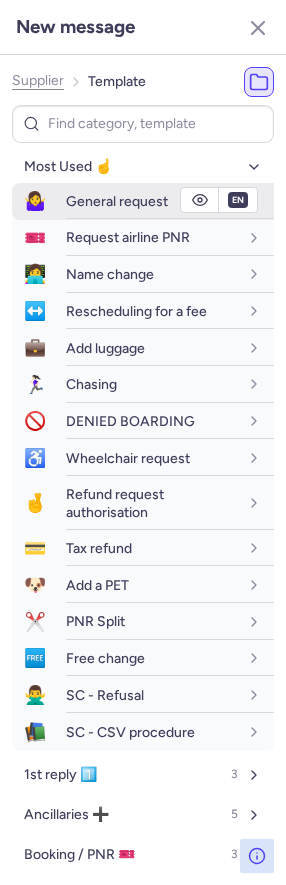 click on "General request" at bounding box center [152, 201] 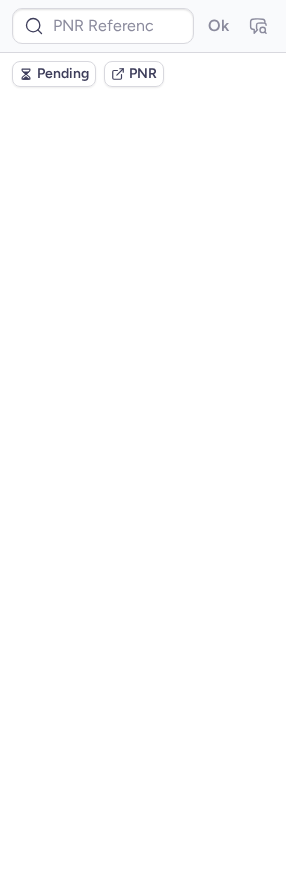 scroll, scrollTop: 0, scrollLeft: 0, axis: both 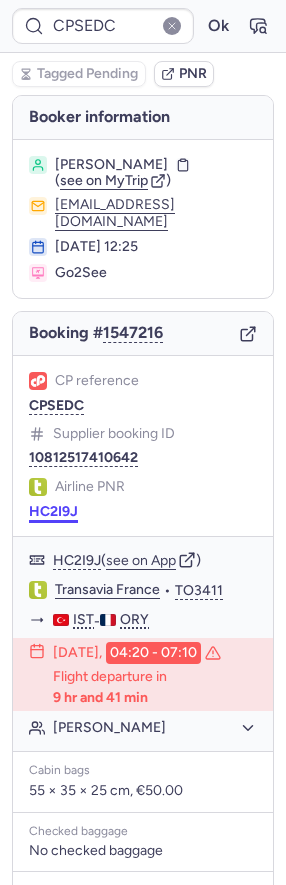 click on "HC2I9J" at bounding box center [53, 512] 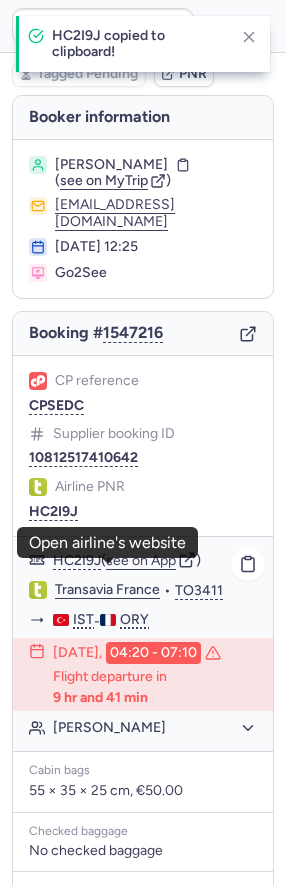 click on "Transavia France" 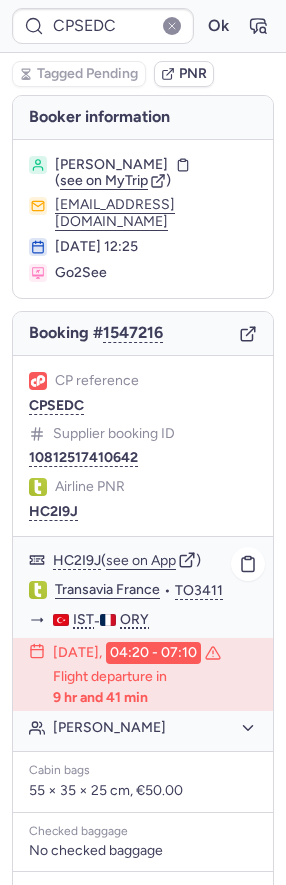 click on "[PERSON_NAME]" 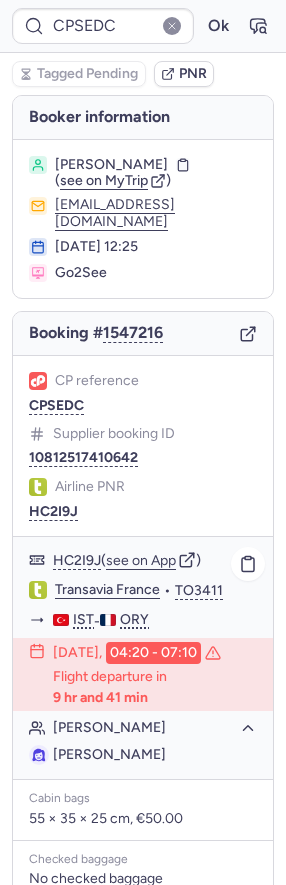 click on "[PERSON_NAME]" at bounding box center [109, 754] 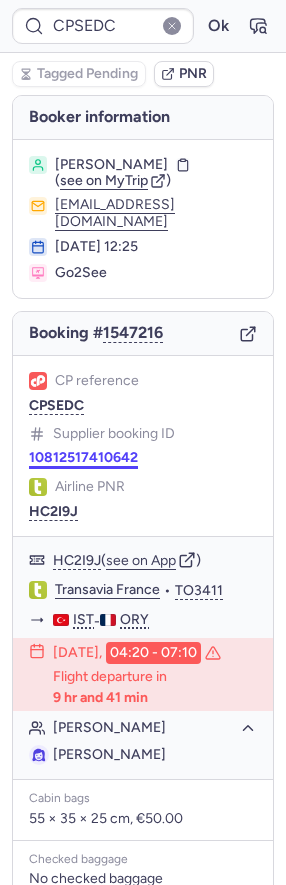 copy on "MICHURINA" 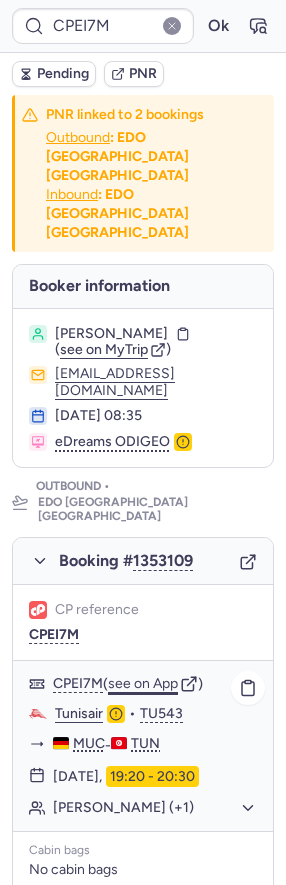 click on "see on App" 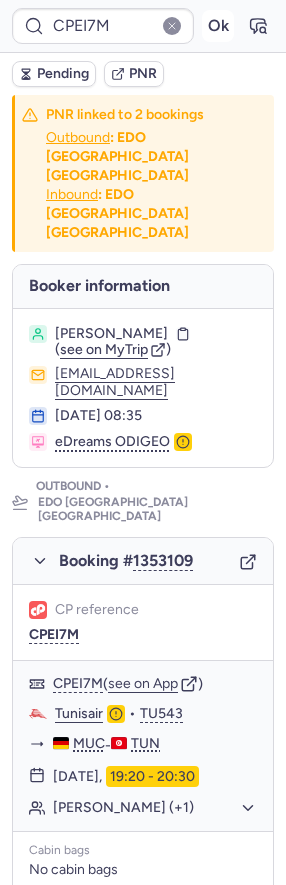 click on "Ok" at bounding box center [218, 26] 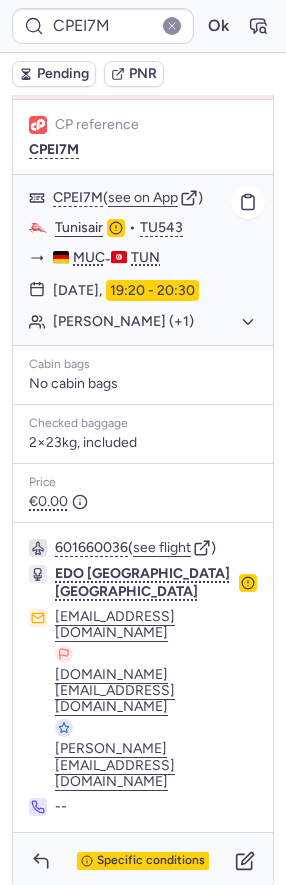 scroll, scrollTop: 745, scrollLeft: 0, axis: vertical 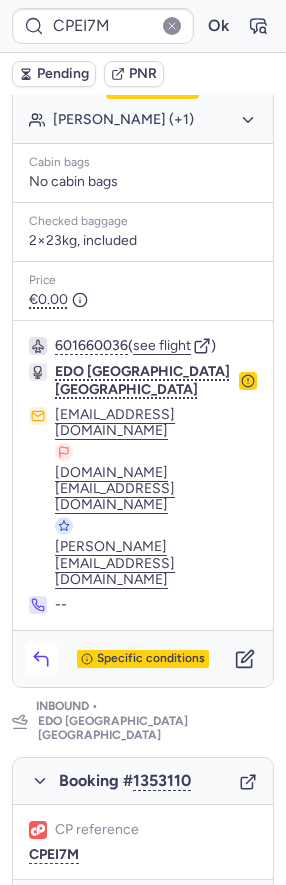 click 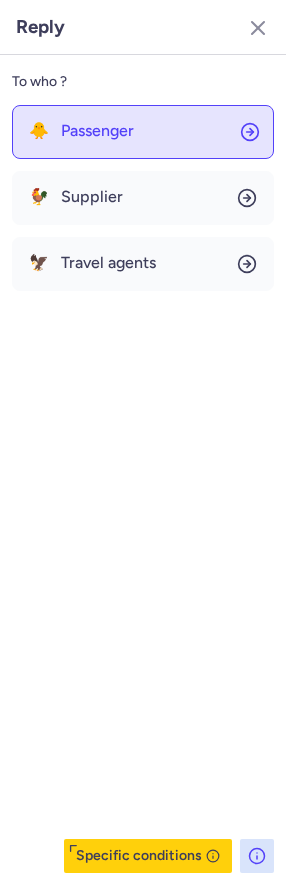 click on "Passenger" at bounding box center (97, 131) 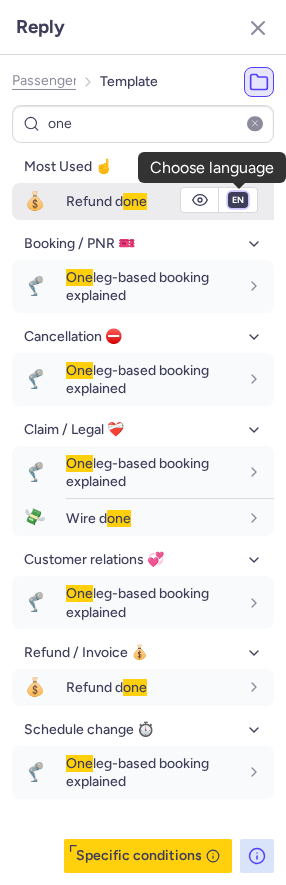 click on "fr en de nl pt es it ru" at bounding box center [238, 200] 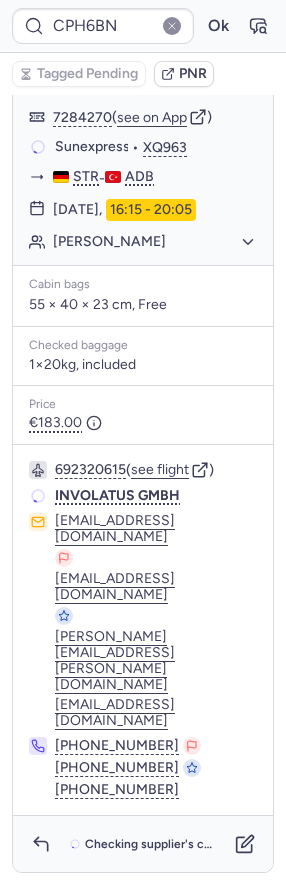 scroll, scrollTop: 0, scrollLeft: 0, axis: both 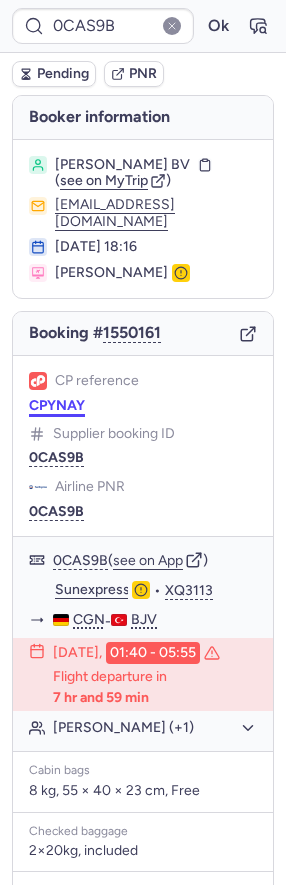 click on "CPYNAY" at bounding box center [57, 406] 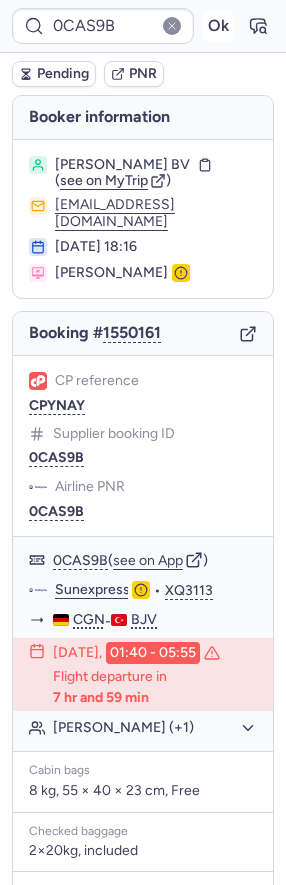 click on "Ok" at bounding box center (218, 26) 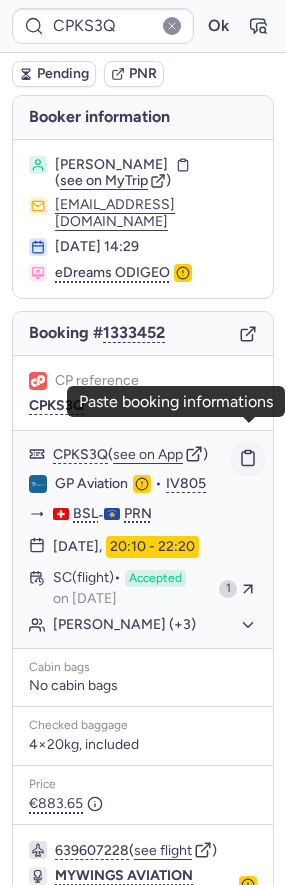 click 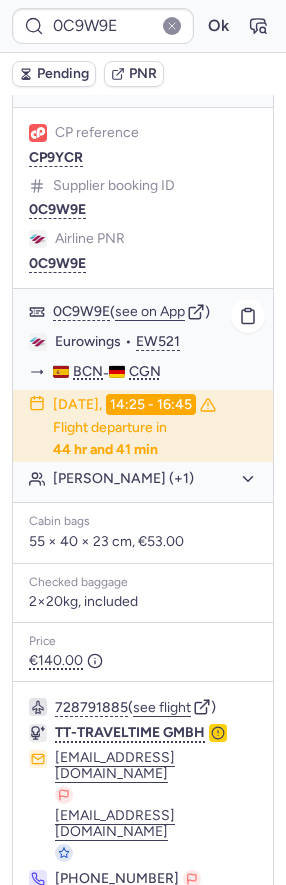 scroll, scrollTop: 52, scrollLeft: 0, axis: vertical 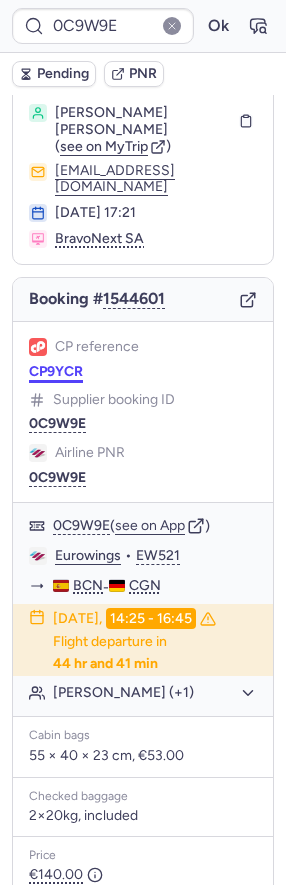 click on "CP9YCR" at bounding box center [56, 372] 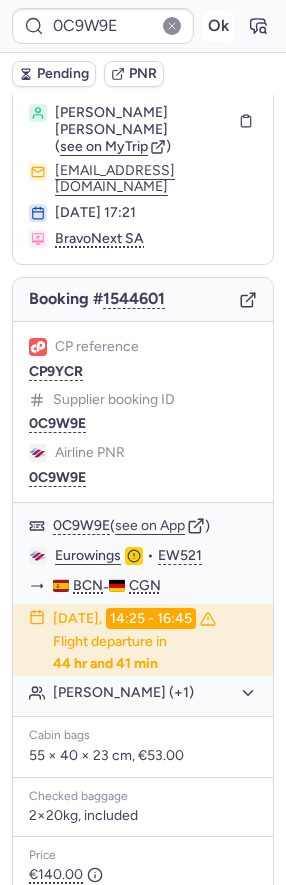 click on "Ok" at bounding box center [218, 26] 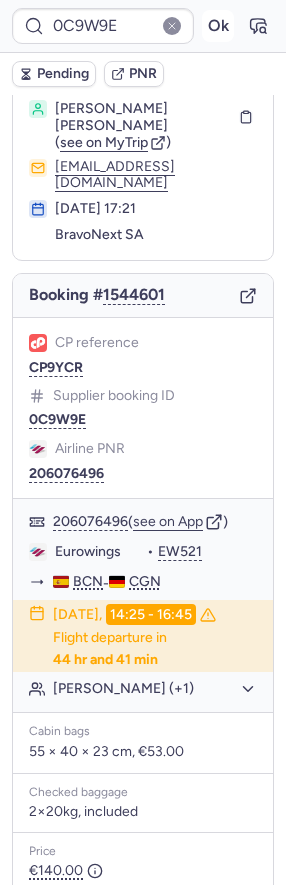 scroll, scrollTop: 52, scrollLeft: 0, axis: vertical 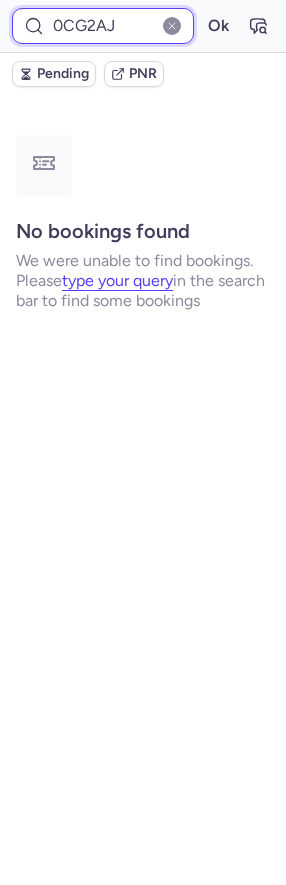 click on "0CG2AJ" at bounding box center (103, 26) 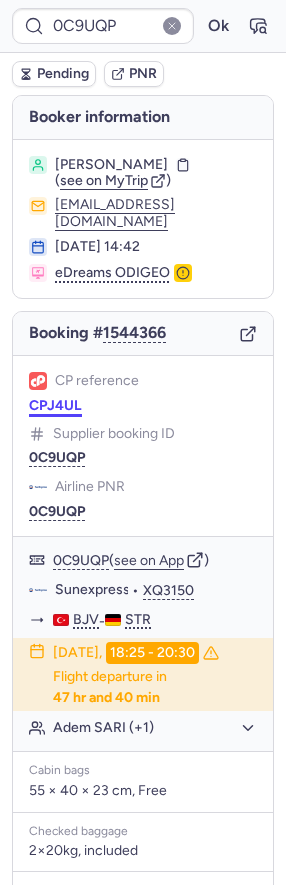 click on "CPJ4UL" at bounding box center (55, 406) 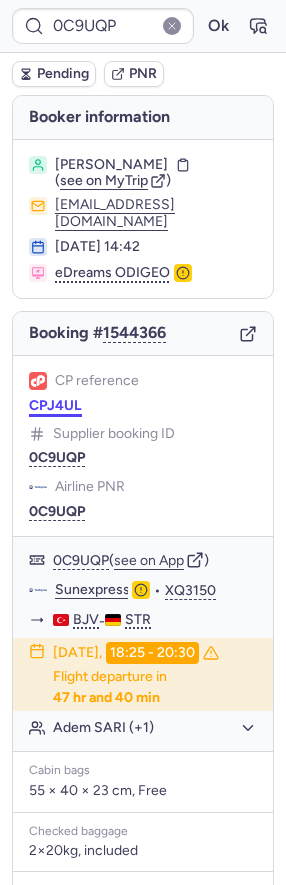click on "CPJ4UL" at bounding box center [55, 406] 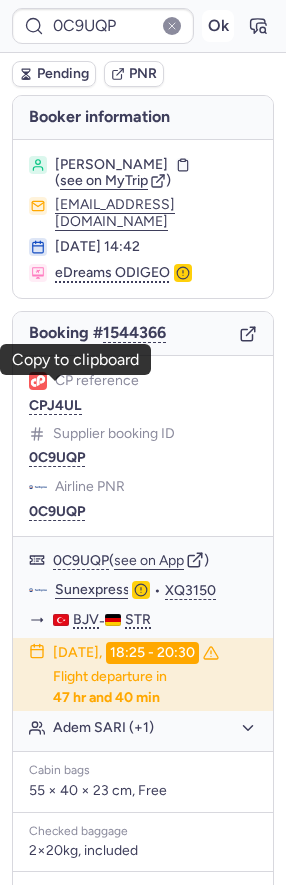 click on "Ok" at bounding box center [218, 26] 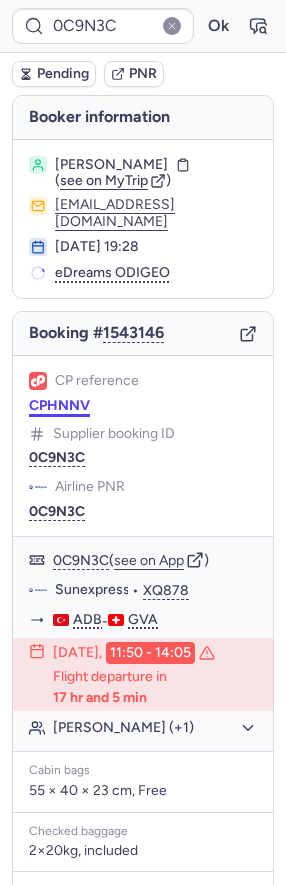 click on "CPHNNV" at bounding box center (59, 406) 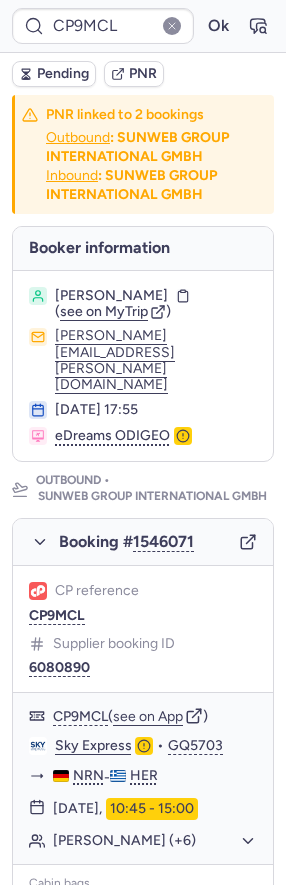 click on "Pending" at bounding box center [54, 74] 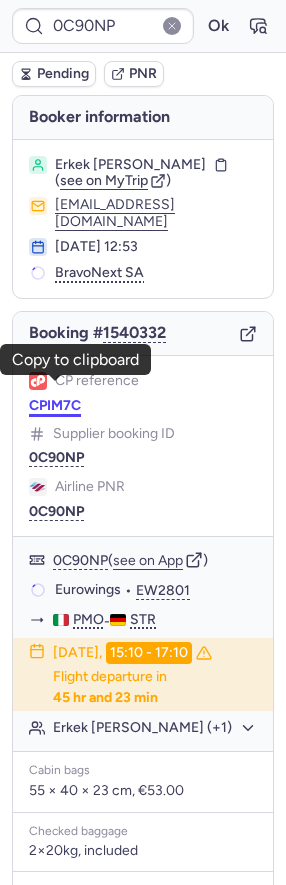 click on "CPIM7C" at bounding box center (55, 406) 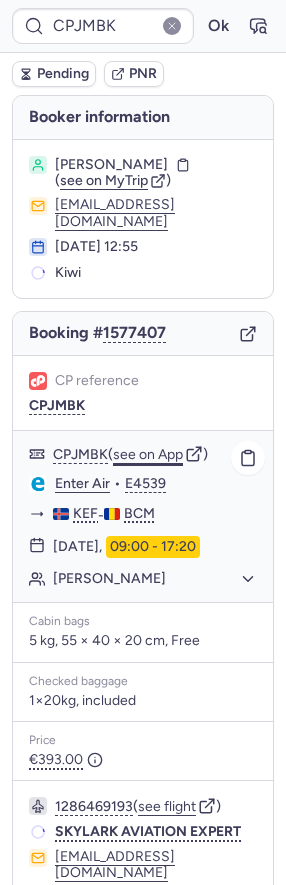 click on "see on App" 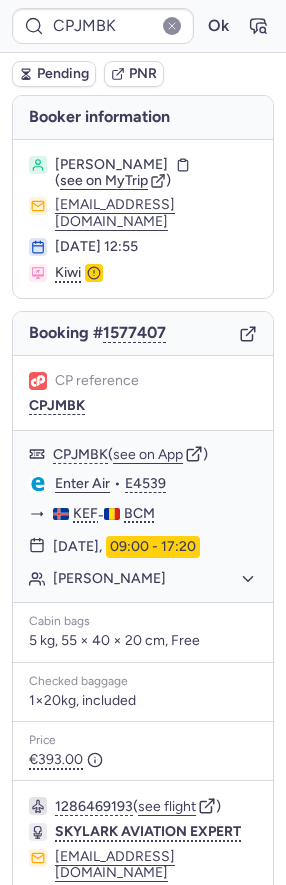 click on "CPJMBK  Ok" at bounding box center [143, 26] 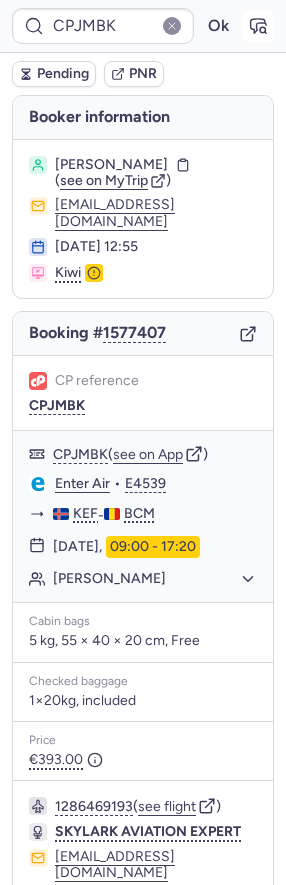 click 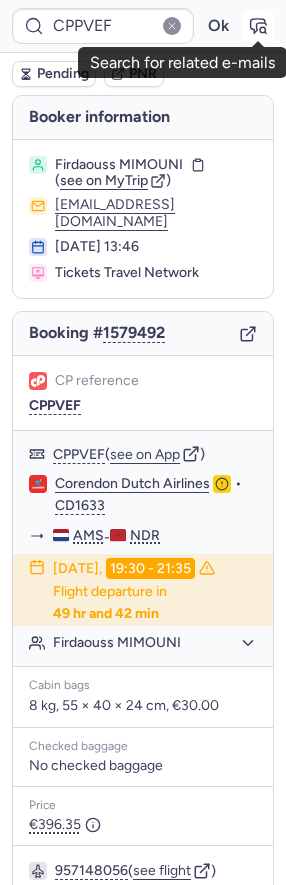 click 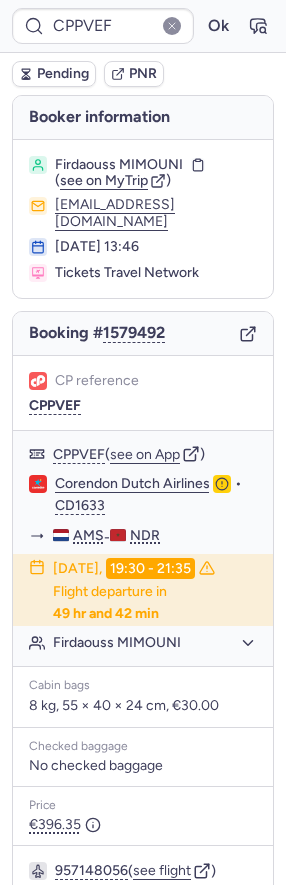click on "Pending" at bounding box center (63, 74) 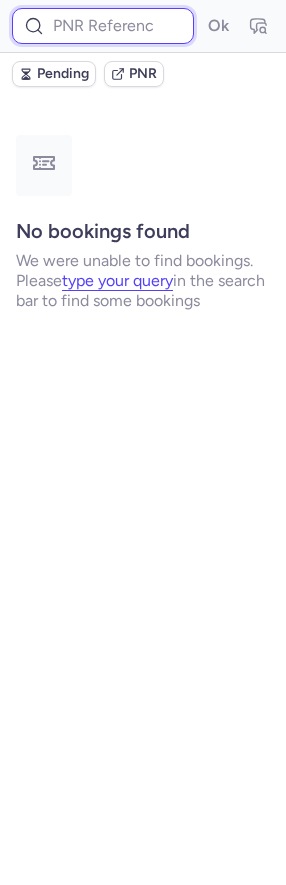 click at bounding box center (103, 26) 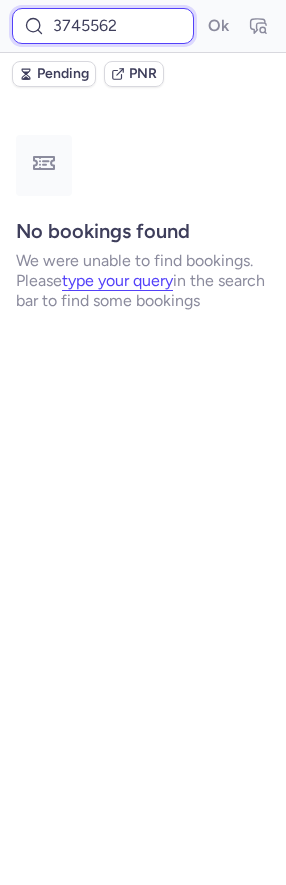 click on "Ok" at bounding box center (218, 26) 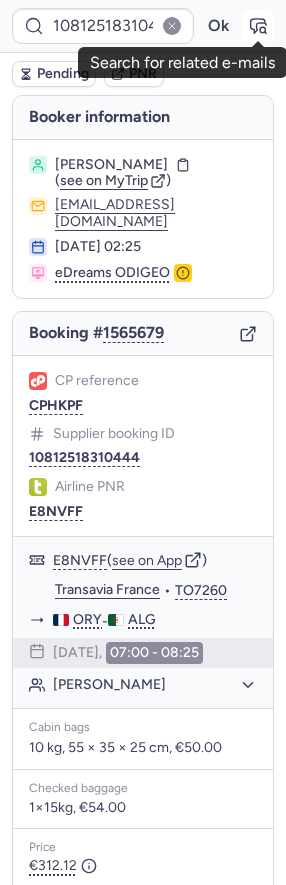click at bounding box center (258, 26) 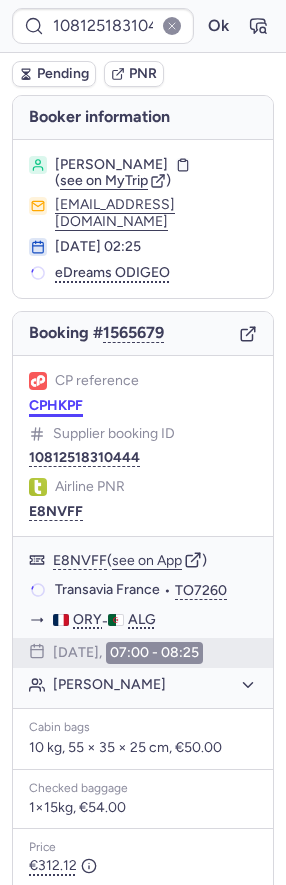 click on "CPHKPF" at bounding box center [56, 406] 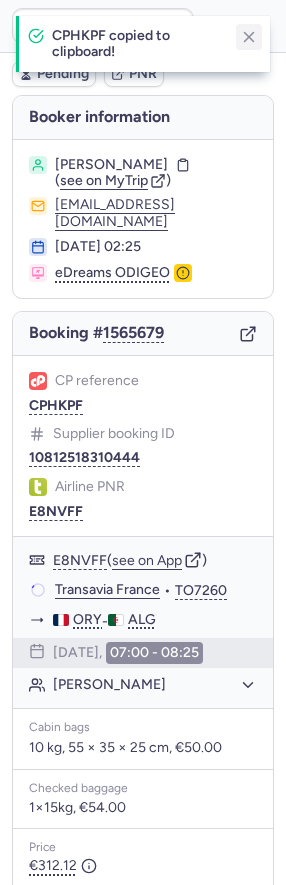 click 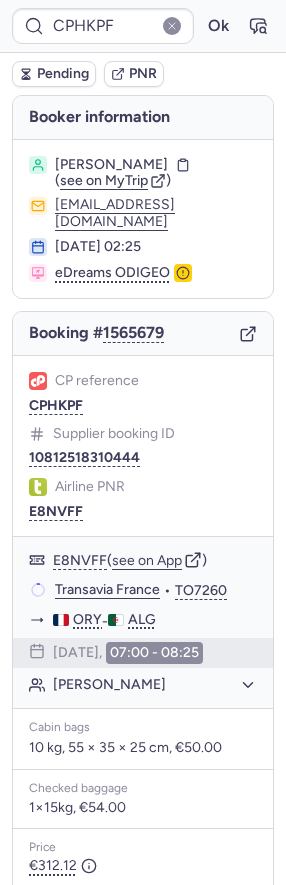click at bounding box center (258, 26) 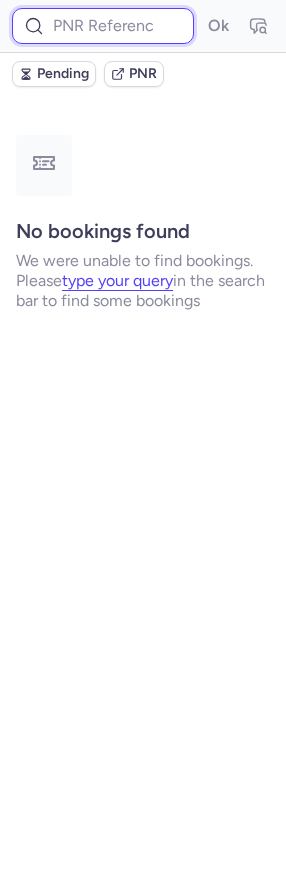 click at bounding box center [103, 26] 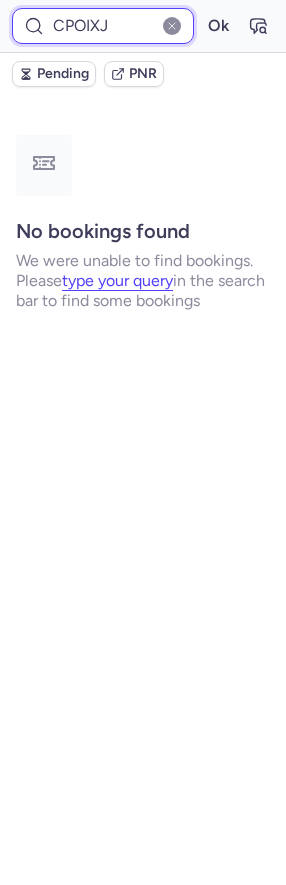 click on "Ok" at bounding box center (218, 26) 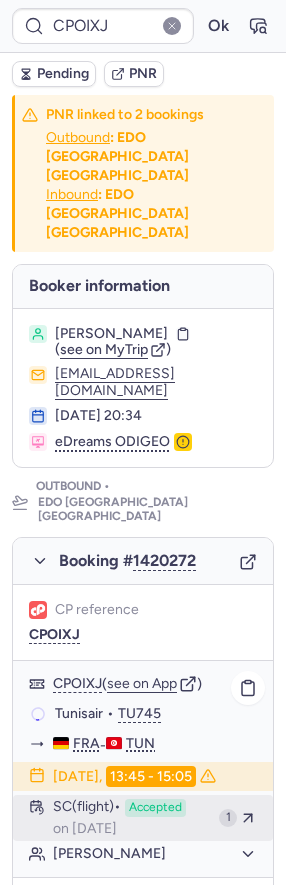 click on "SC   (flight)" at bounding box center (87, 808) 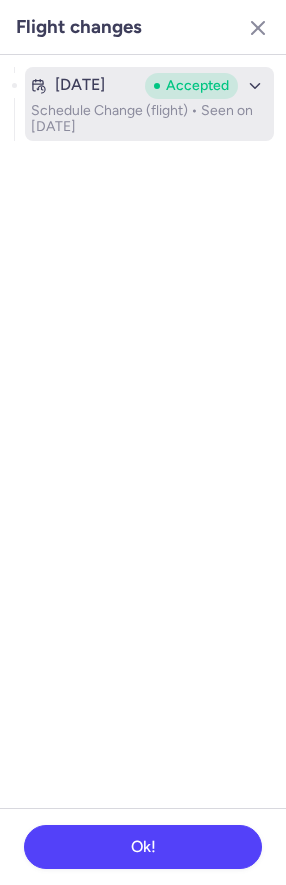click on "Schedule Change (flight) •  Seen on [DATE]" at bounding box center [149, 119] 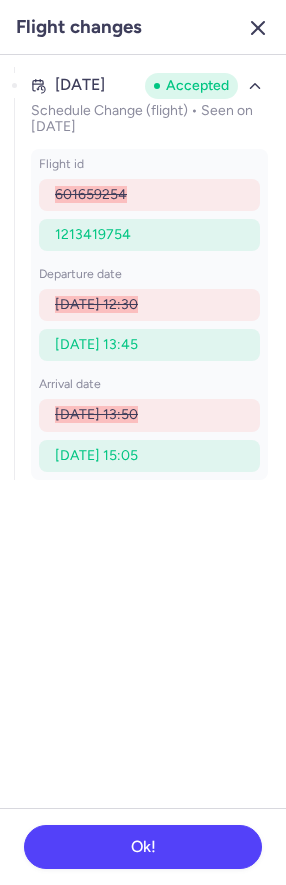 click 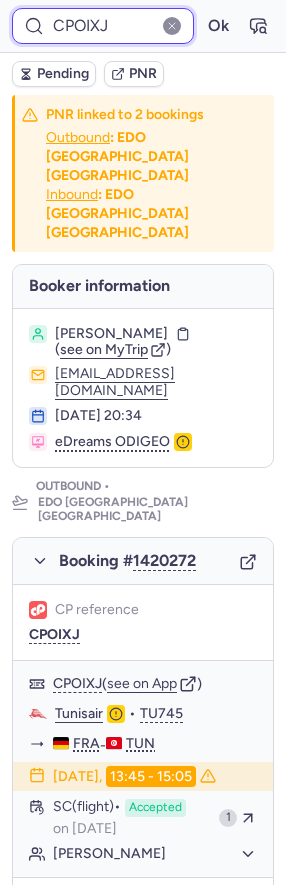 click on "CPOIXJ" at bounding box center [103, 26] 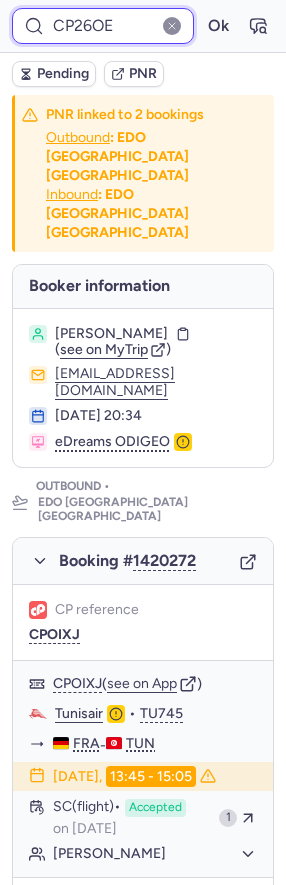 click on "Ok" at bounding box center [218, 26] 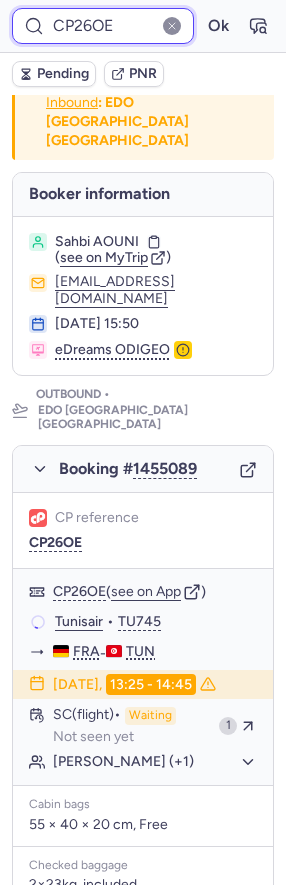 scroll, scrollTop: 121, scrollLeft: 0, axis: vertical 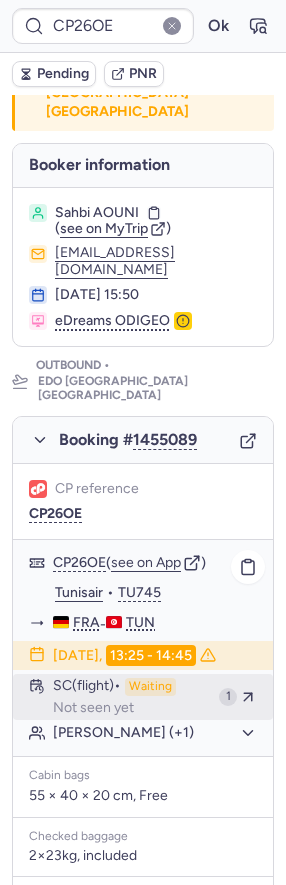 click on "Waiting" at bounding box center (150, 687) 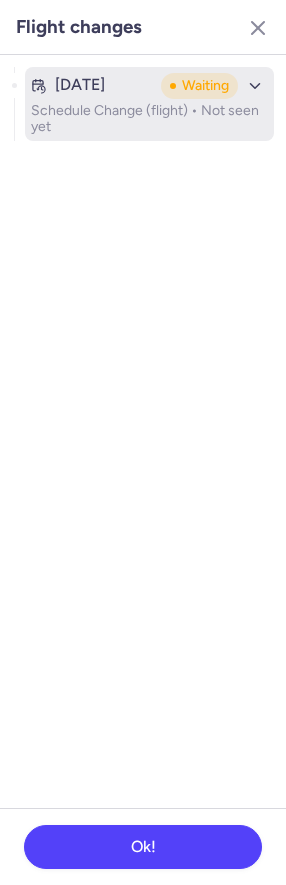 click on "Schedule Change (flight) •  Not seen yet" at bounding box center [149, 119] 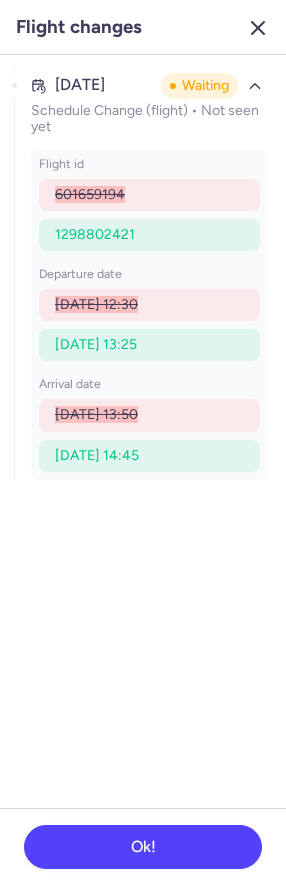 click 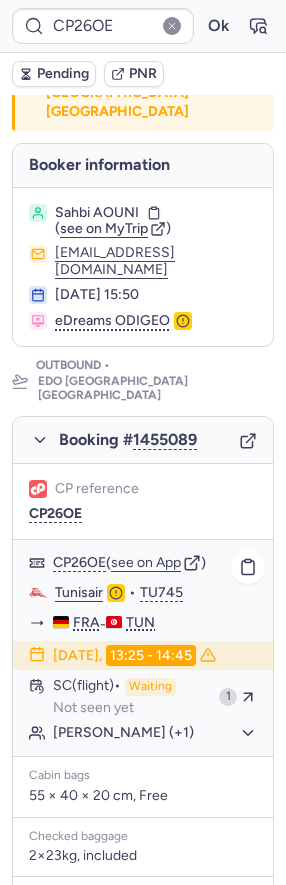 scroll, scrollTop: 525, scrollLeft: 0, axis: vertical 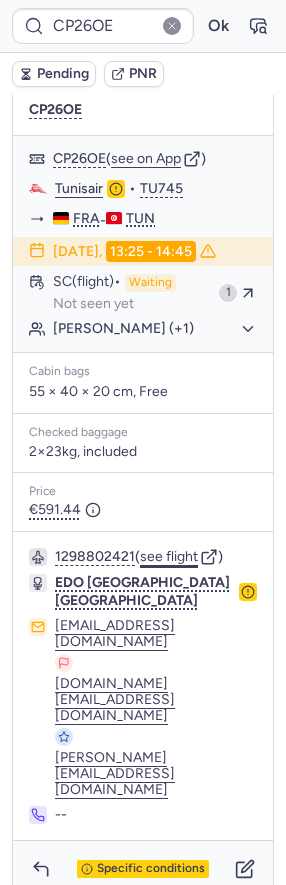click on "see flight" 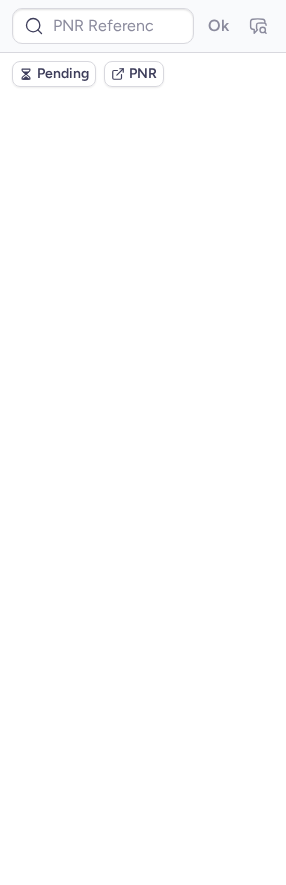 scroll, scrollTop: 0, scrollLeft: 0, axis: both 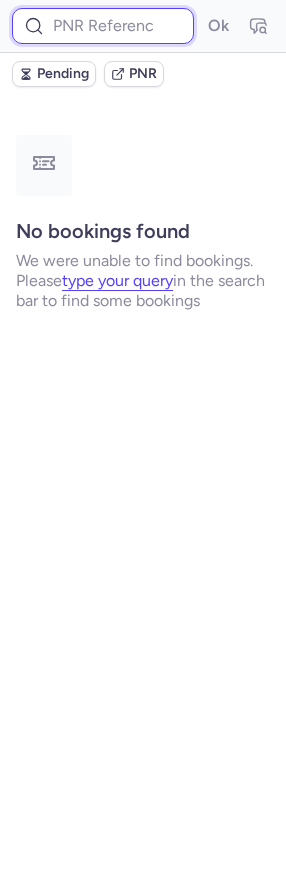click at bounding box center [103, 26] 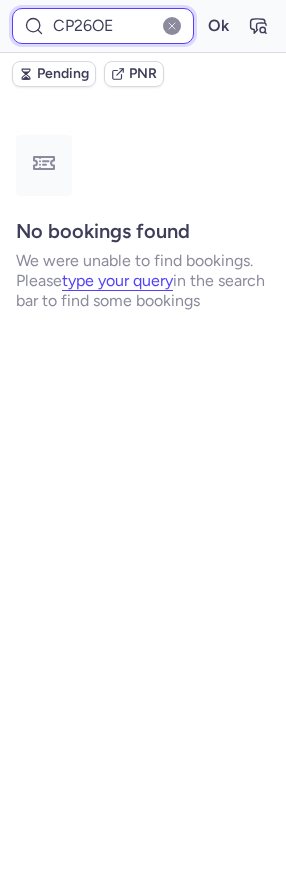 click on "Ok" at bounding box center (218, 26) 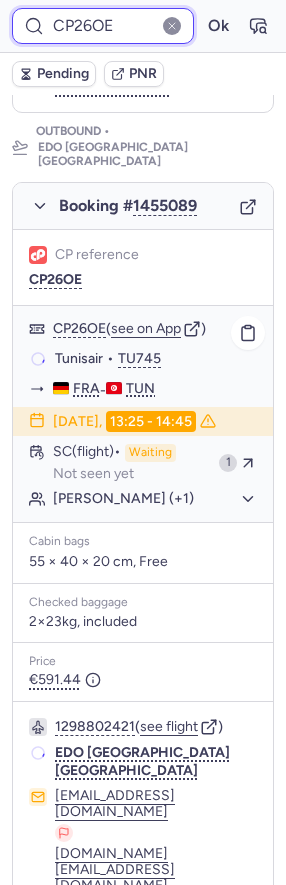scroll, scrollTop: 395, scrollLeft: 0, axis: vertical 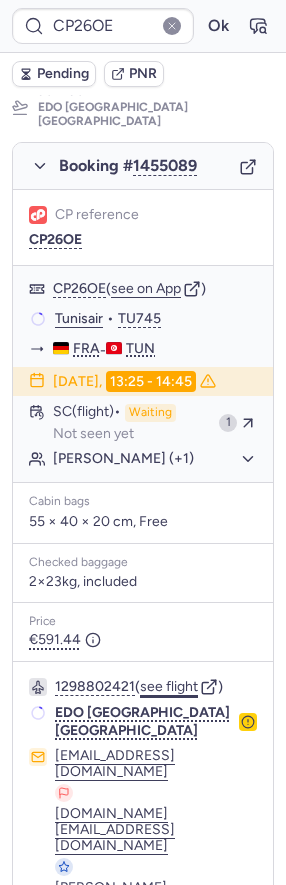 click on "see flight" 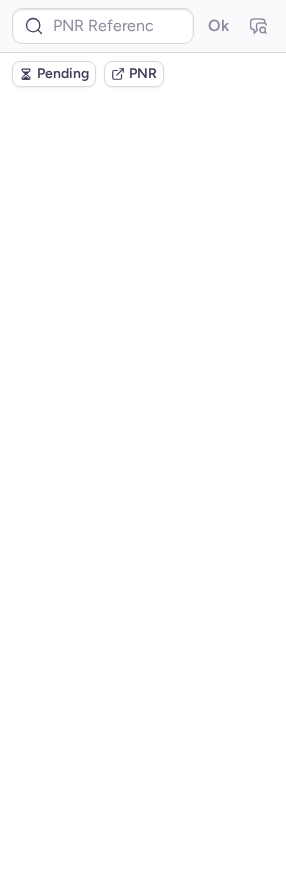 scroll, scrollTop: 0, scrollLeft: 0, axis: both 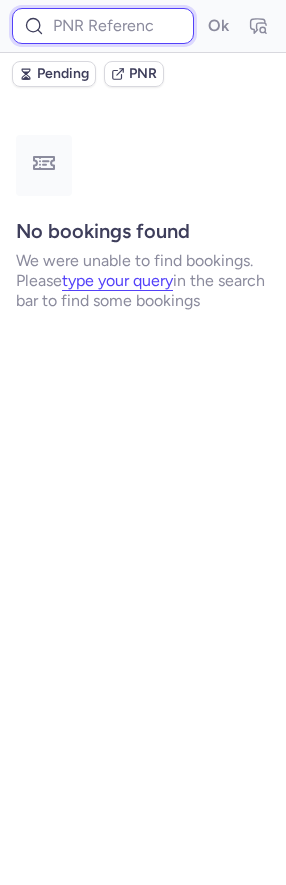 click at bounding box center (103, 26) 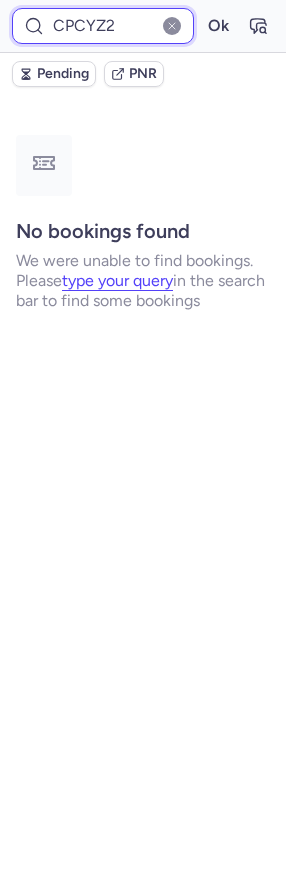 click on "Ok" at bounding box center [218, 26] 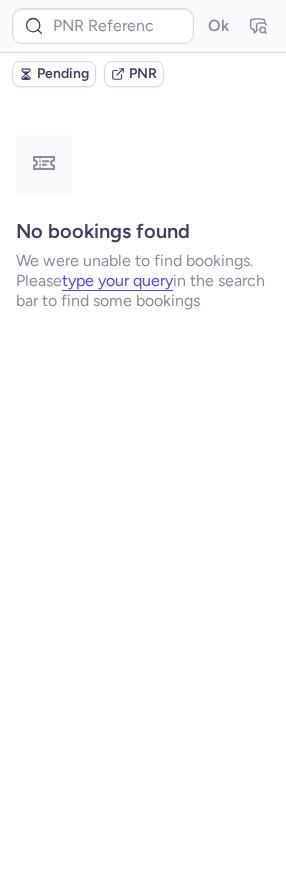 click on "Ok" at bounding box center (143, 26) 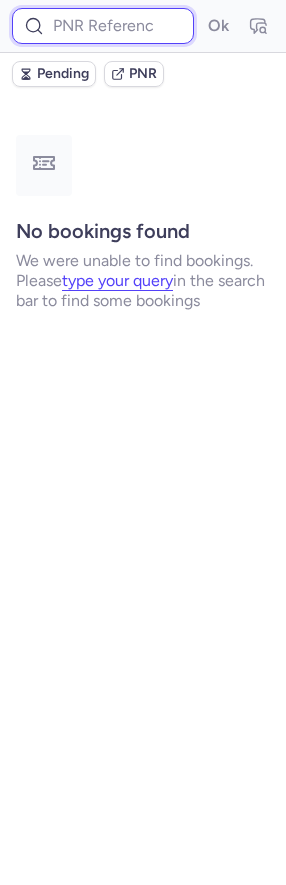 click at bounding box center (103, 26) 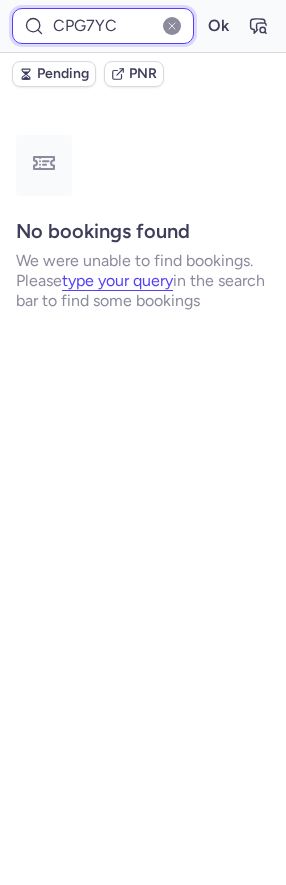click on "Ok" at bounding box center [218, 26] 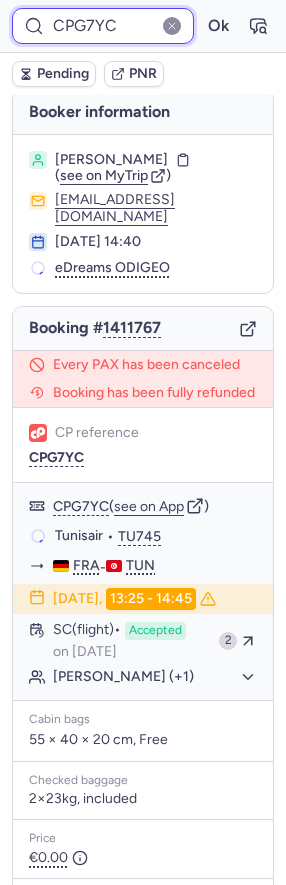 scroll, scrollTop: 218, scrollLeft: 0, axis: vertical 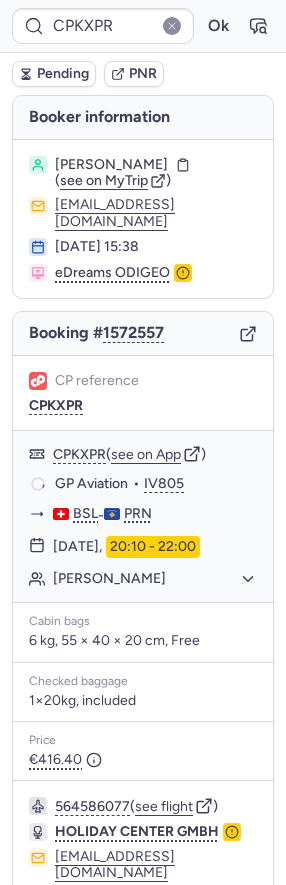 type on "CPZFCO" 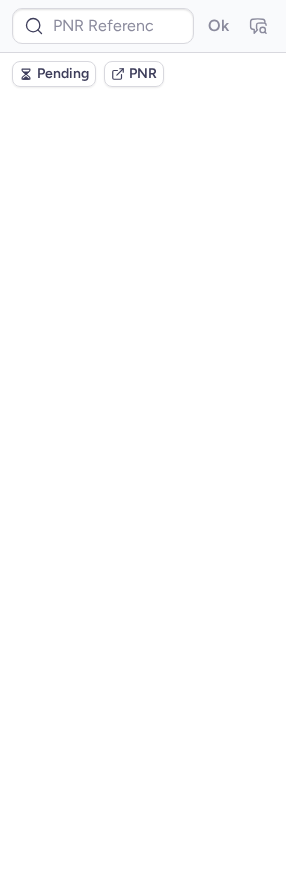scroll, scrollTop: 0, scrollLeft: 0, axis: both 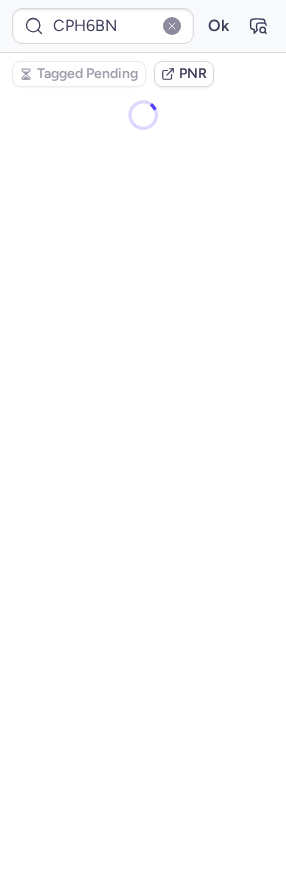 type on "CPYM7A" 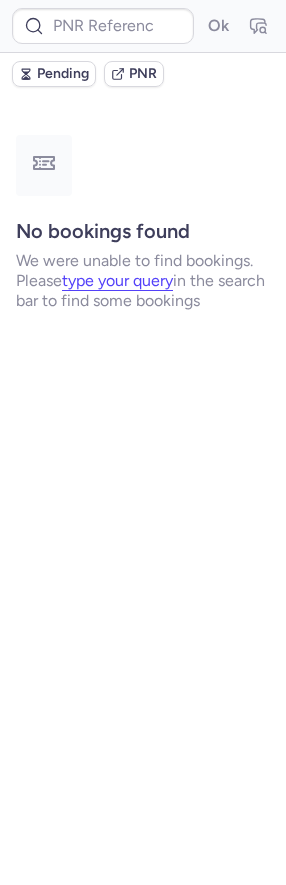 type on "0CG2YR" 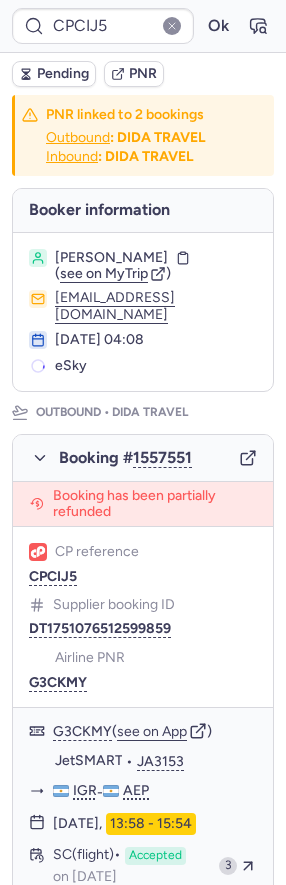 type on "CP9MCL" 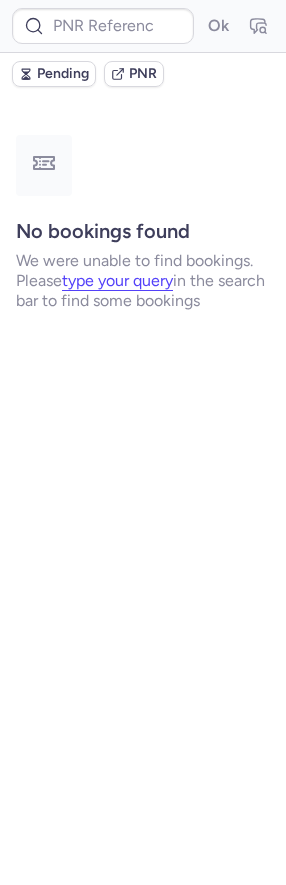 type on "CPIIQR" 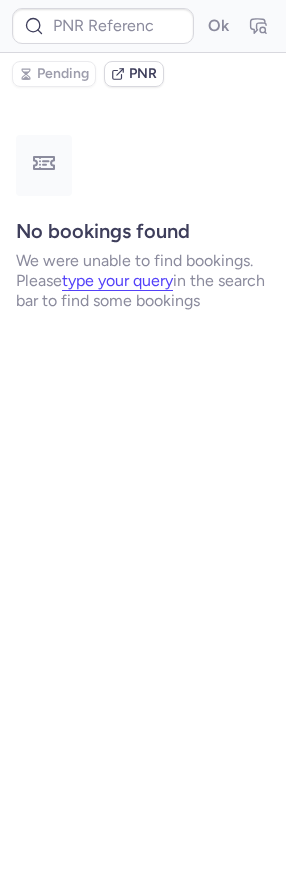 type on "CPSZ79" 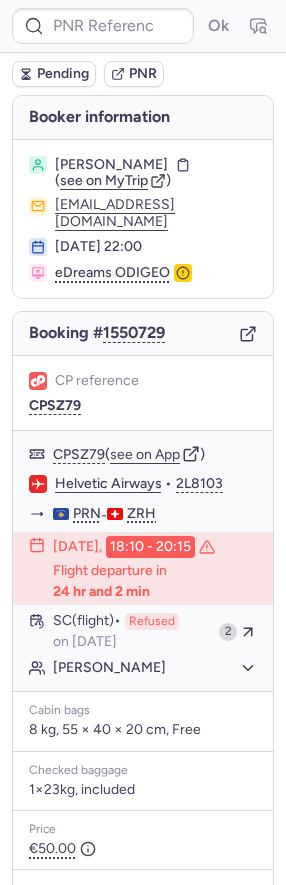type on "CPCIJ5" 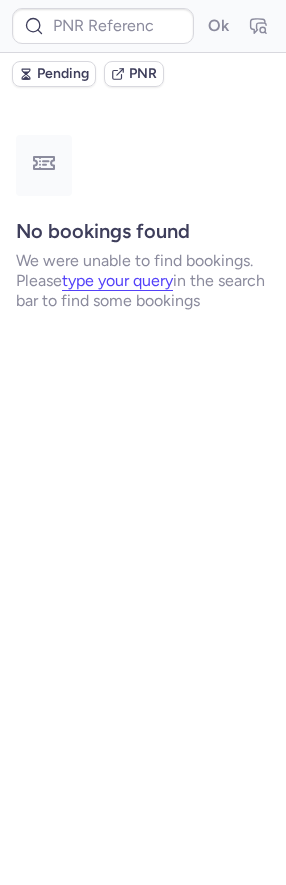 scroll, scrollTop: 0, scrollLeft: 0, axis: both 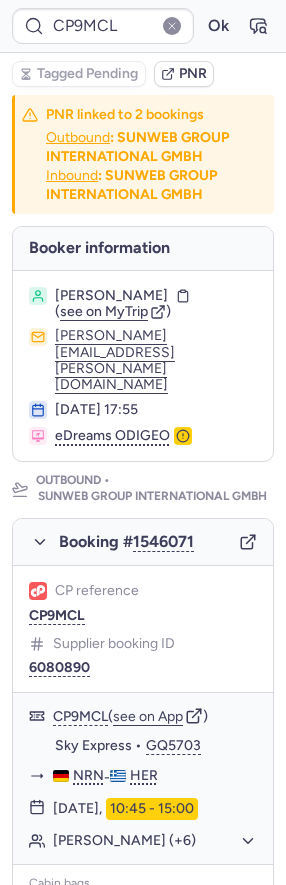 type on "CPYM7A" 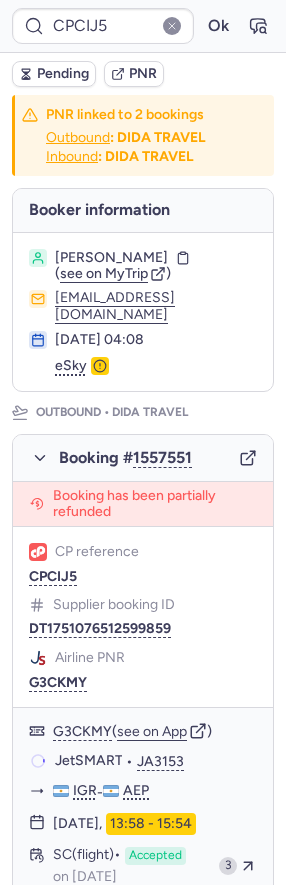 type on "CPYM7A" 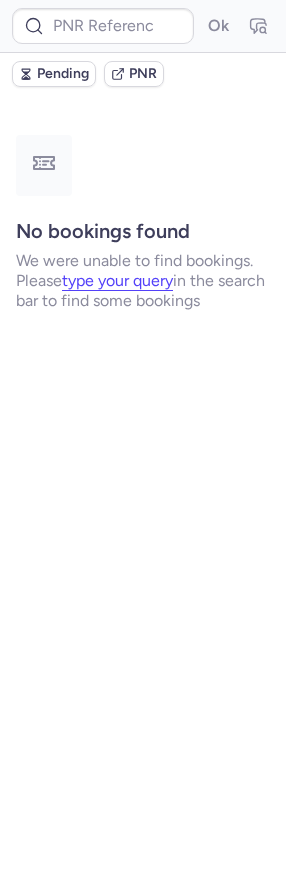 type on "DT1750611935568452" 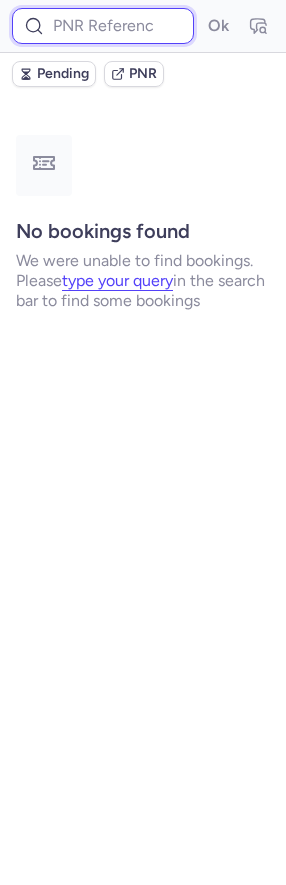 click at bounding box center (103, 26) 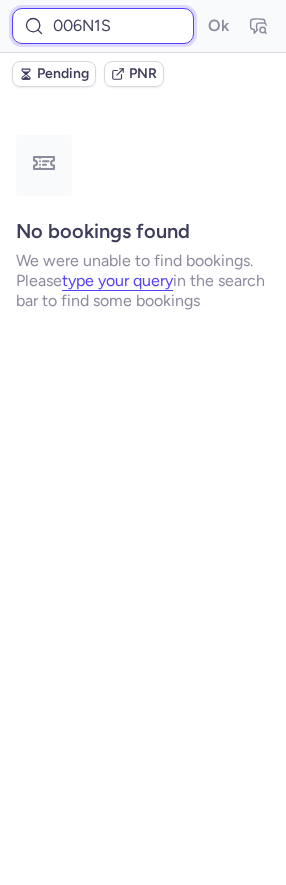 click on "Ok" at bounding box center [218, 26] 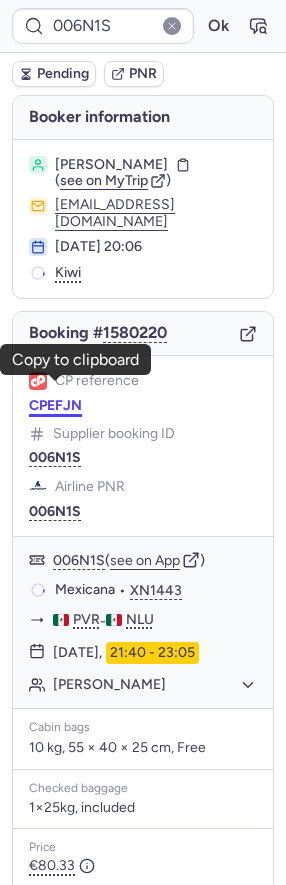 click on "CPEFJN" at bounding box center (55, 406) 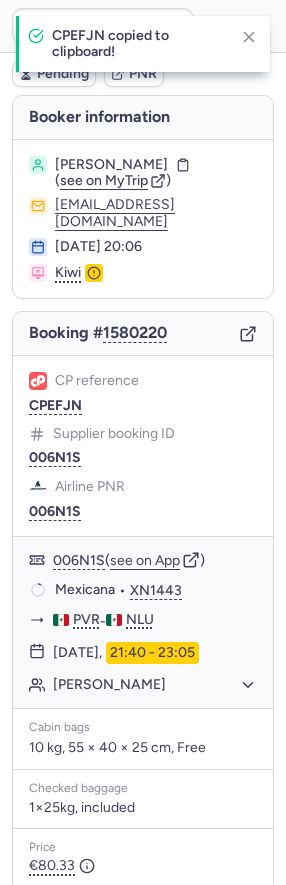 type on "CPEFJN" 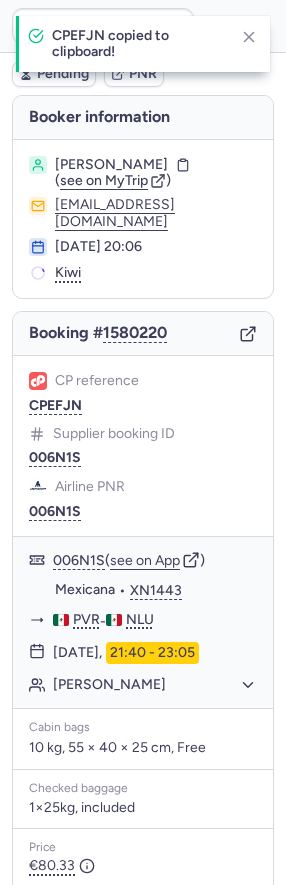 scroll, scrollTop: 247, scrollLeft: 0, axis: vertical 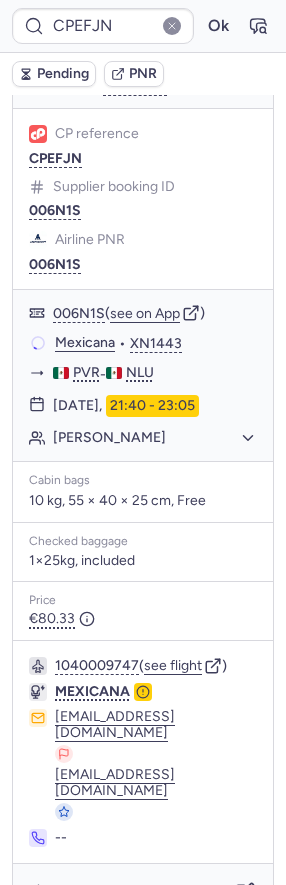 click on "Checking supplier's conditions..." at bounding box center [143, 892] 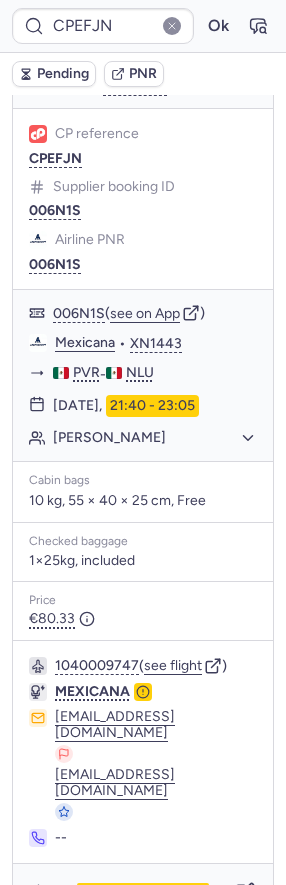 click on "Specific conditions" at bounding box center [143, 892] 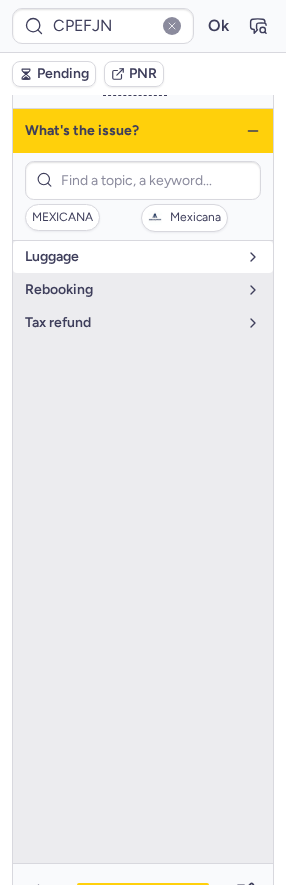click on "luggage" at bounding box center [143, 257] 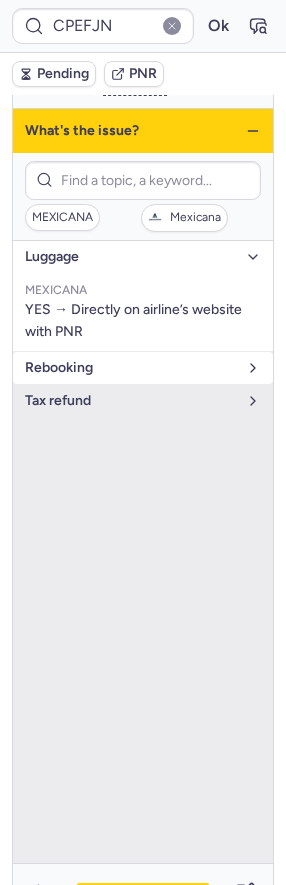 click on "rebooking" at bounding box center [131, 368] 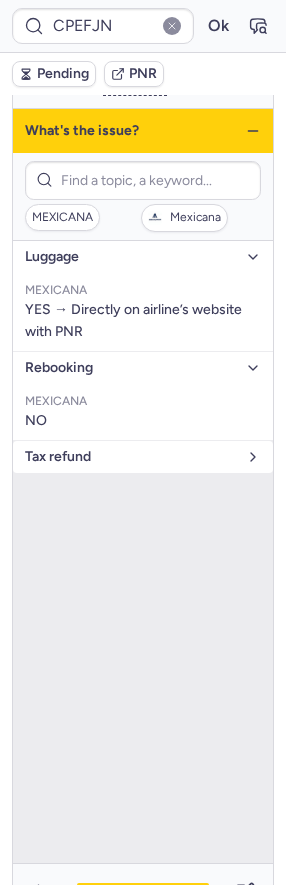 click on "tax refund" at bounding box center (143, 457) 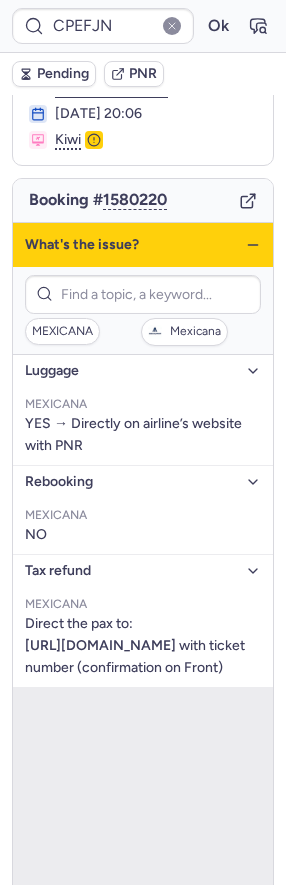 scroll, scrollTop: 3, scrollLeft: 0, axis: vertical 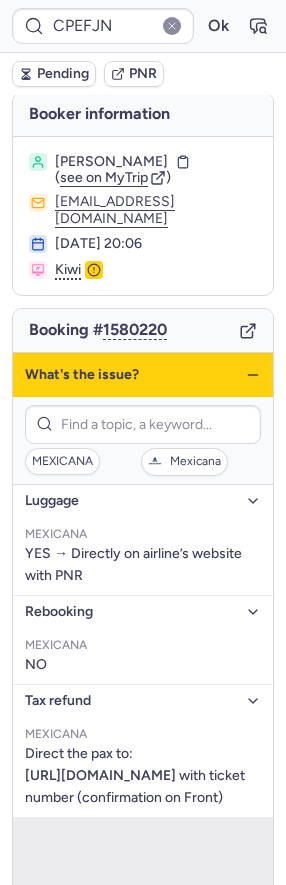 click 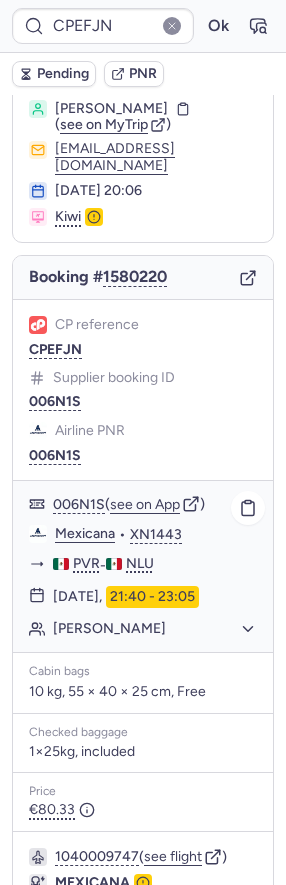 scroll, scrollTop: 247, scrollLeft: 0, axis: vertical 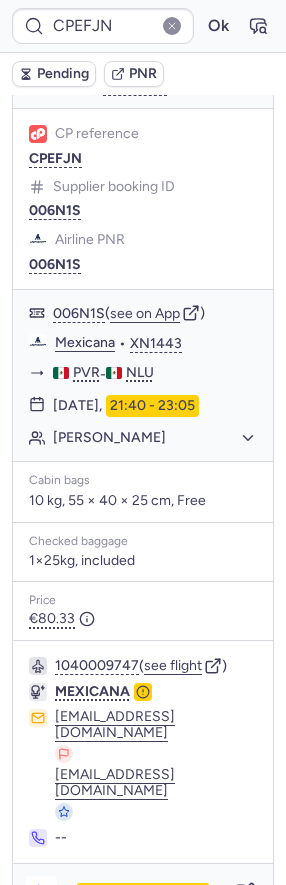click 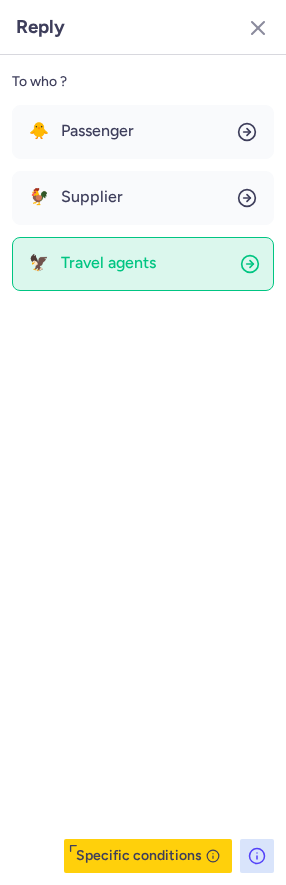 click on "Travel agents" at bounding box center [108, 263] 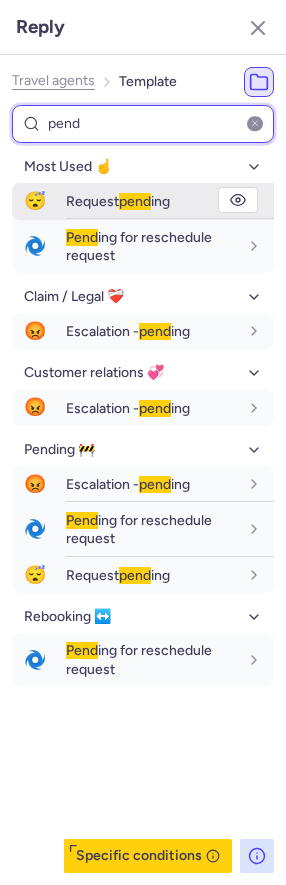 type on "pend" 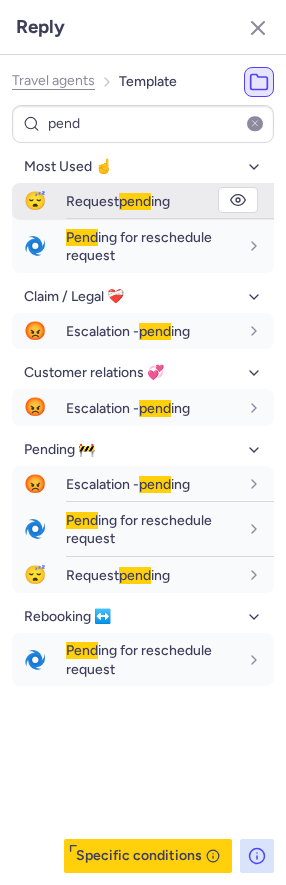 click on "Request  pend ing" at bounding box center [118, 201] 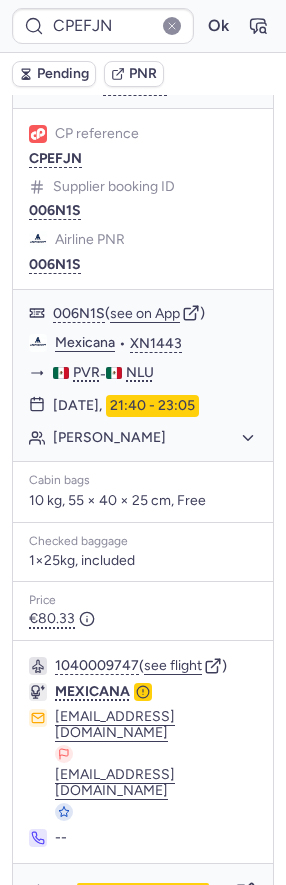 click on "Pending" at bounding box center (63, 74) 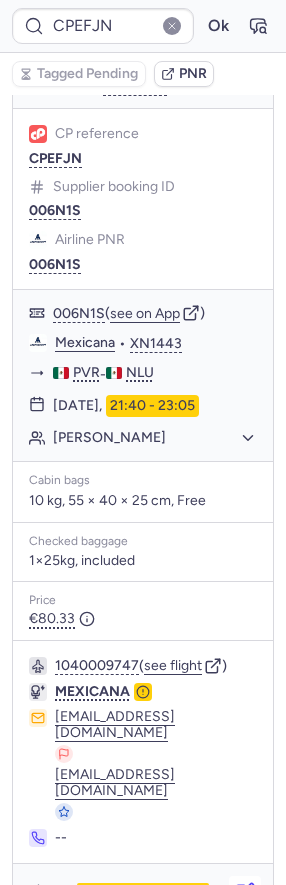 click 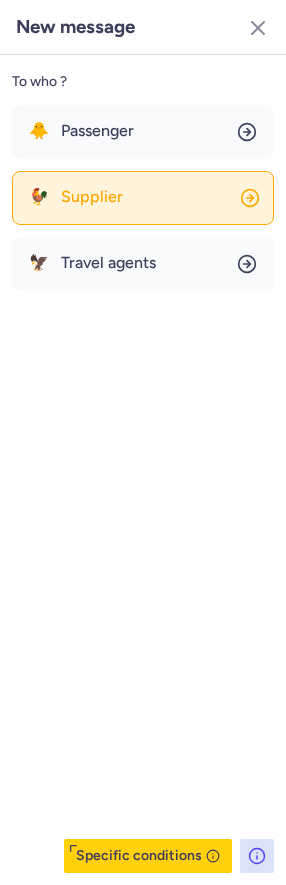click on "🐓 Supplier" 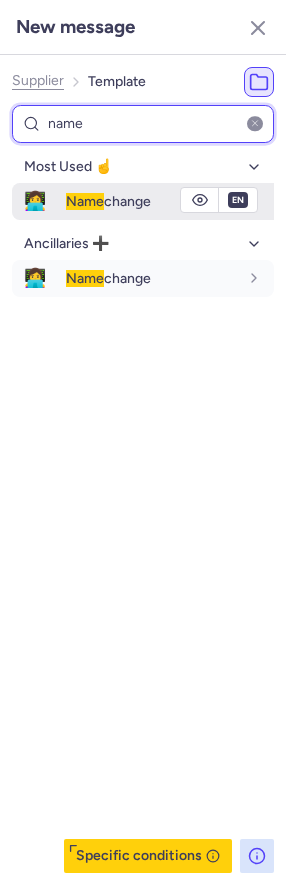 type on "name" 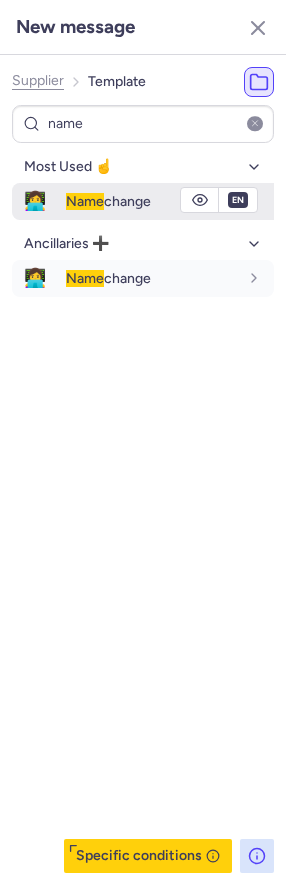 click on "Name" at bounding box center [85, 201] 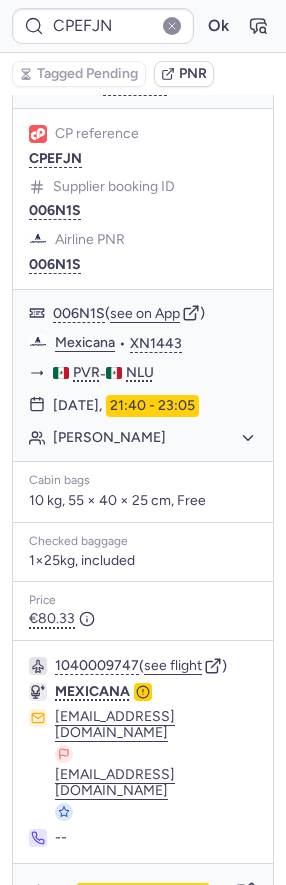 type on "CPCIJ5" 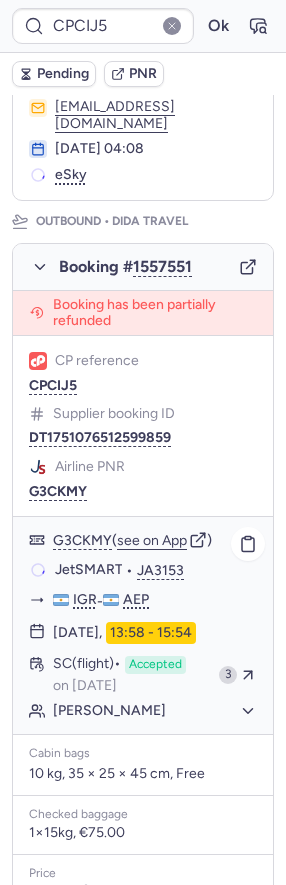 scroll, scrollTop: 276, scrollLeft: 0, axis: vertical 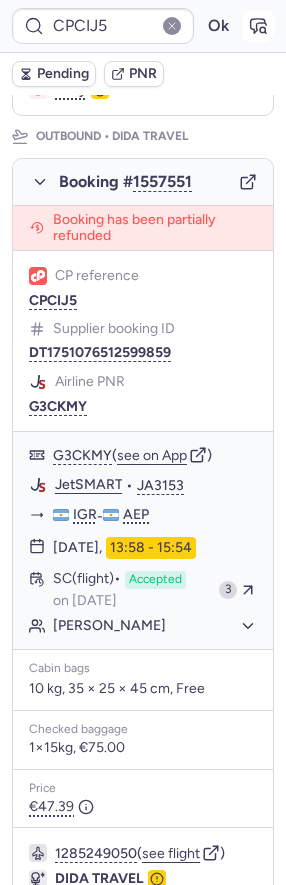 click 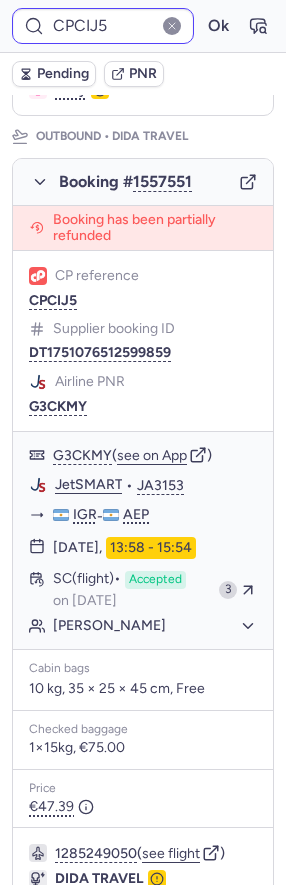 type 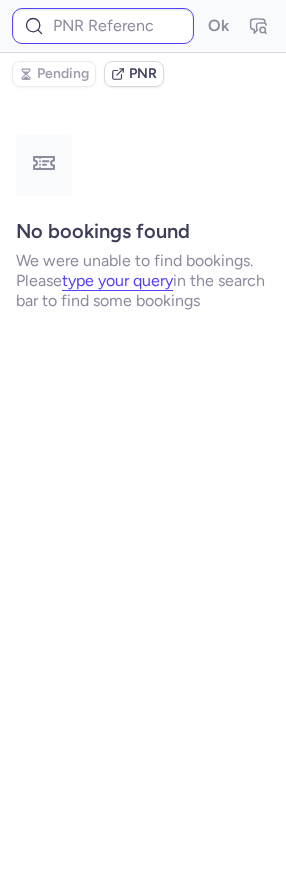 scroll, scrollTop: 0, scrollLeft: 0, axis: both 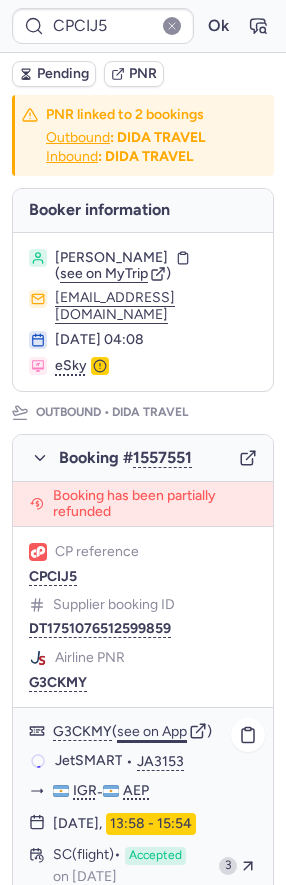 click on "see on App" 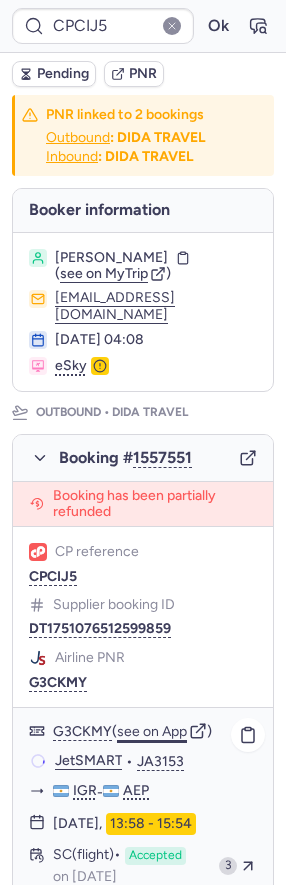 type 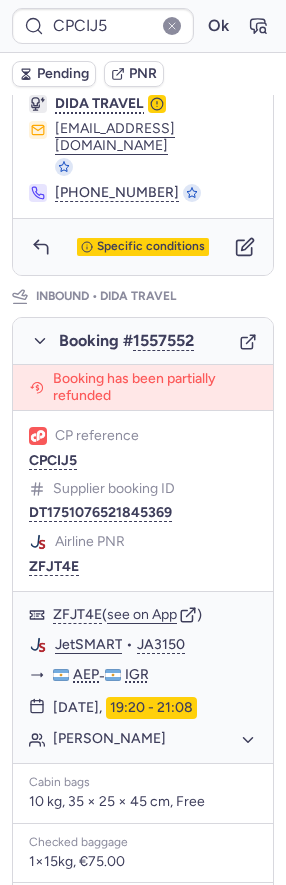 scroll, scrollTop: 1133, scrollLeft: 0, axis: vertical 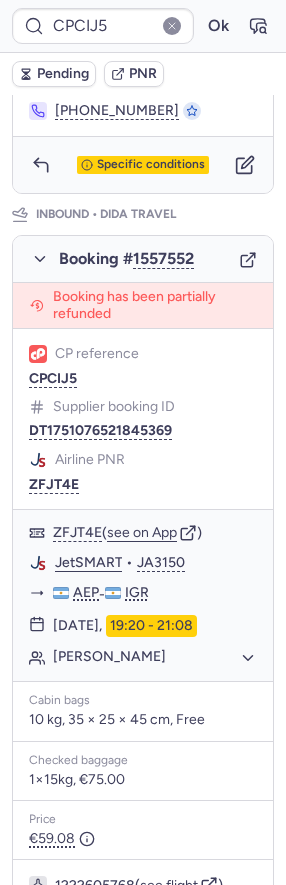 click on "see on App" 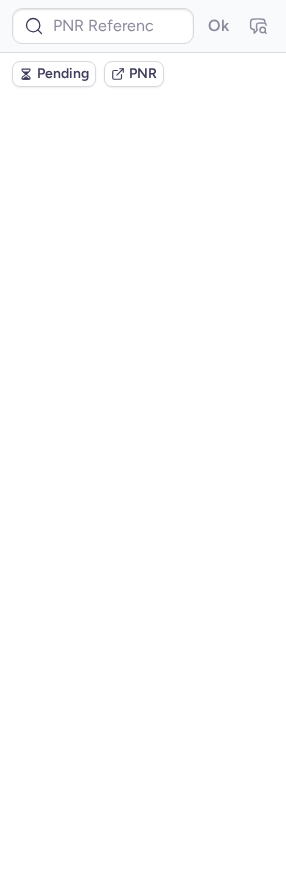 scroll, scrollTop: 0, scrollLeft: 0, axis: both 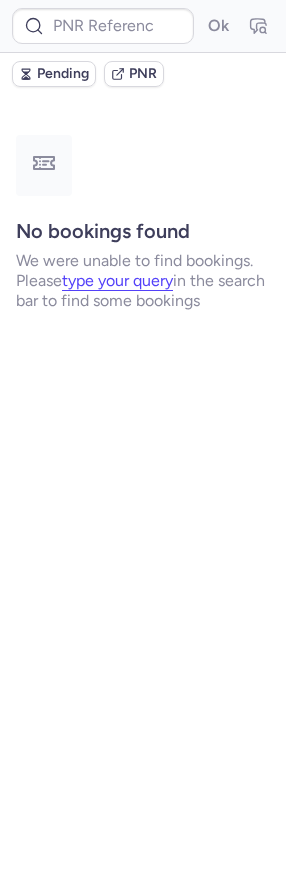 type on "CPKXPR" 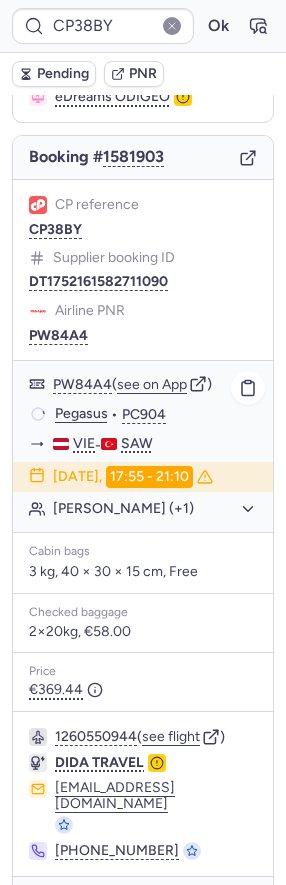 scroll, scrollTop: 179, scrollLeft: 0, axis: vertical 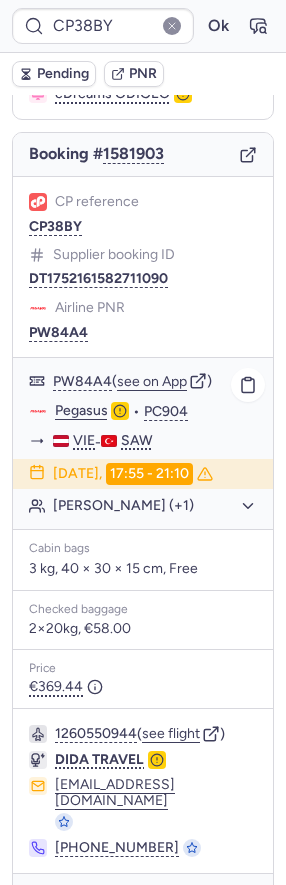 click on "Volkan SAHIN (+1)" 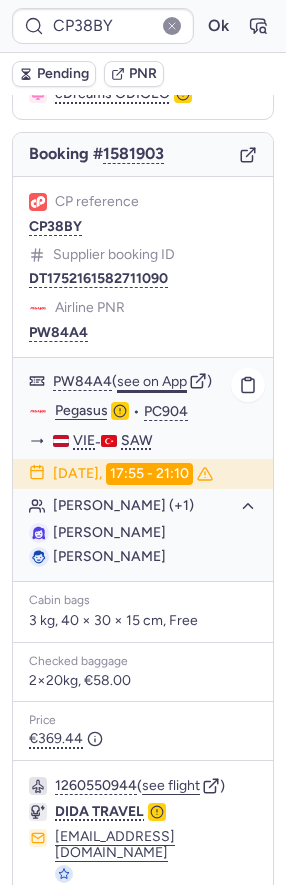 click on "see on App" 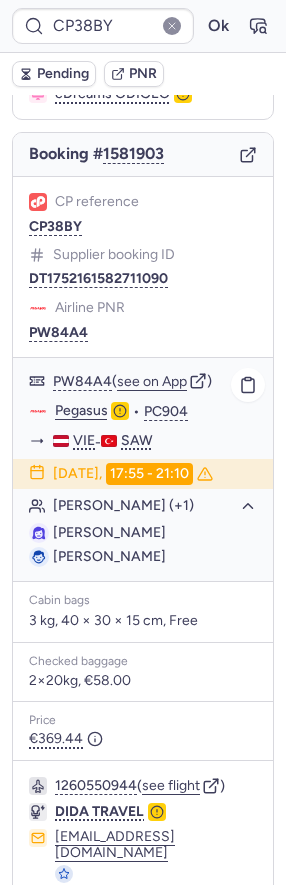 drag, startPoint x: 183, startPoint y: 543, endPoint x: 51, endPoint y: 534, distance: 132.30646 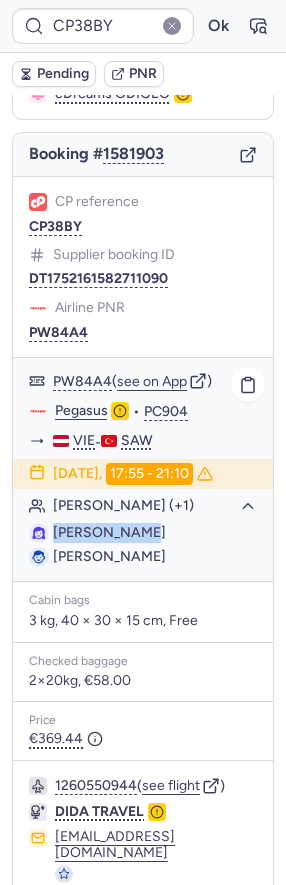 drag, startPoint x: 153, startPoint y: 510, endPoint x: 50, endPoint y: 509, distance: 103.00485 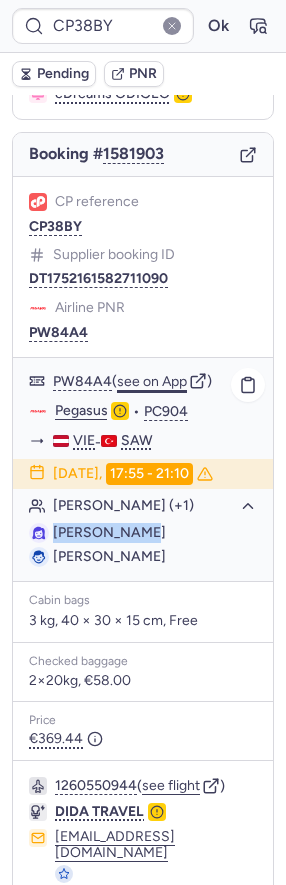click on "see on App" 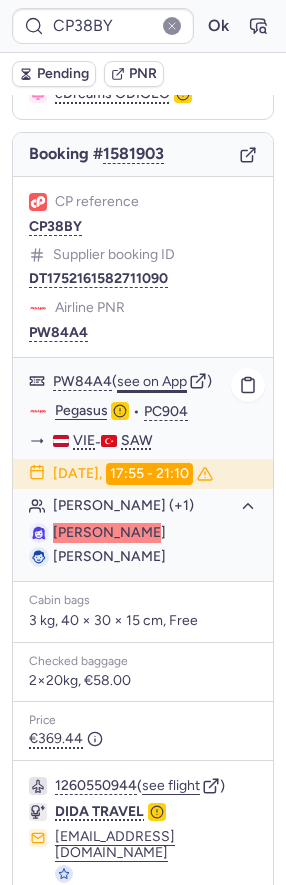 type on "CPH6BN" 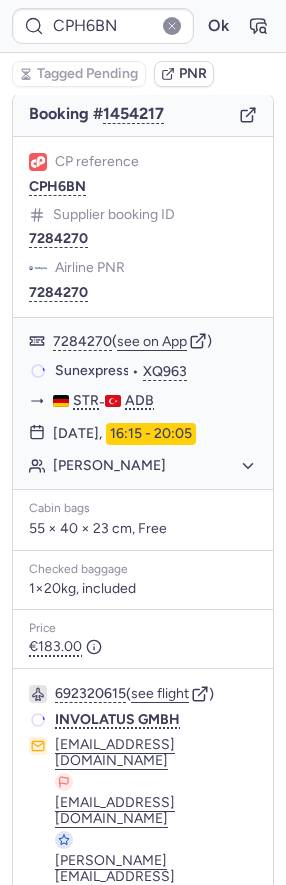 scroll, scrollTop: 179, scrollLeft: 0, axis: vertical 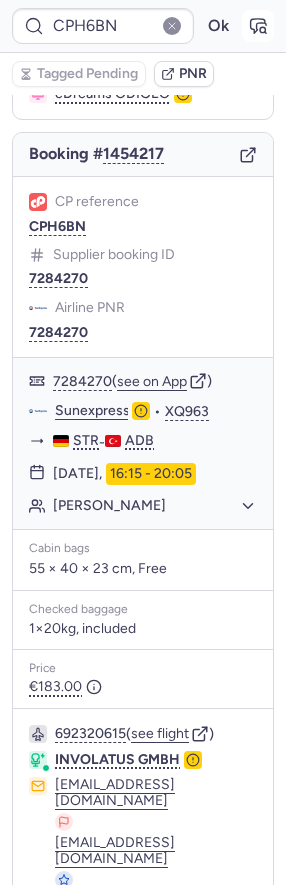 click 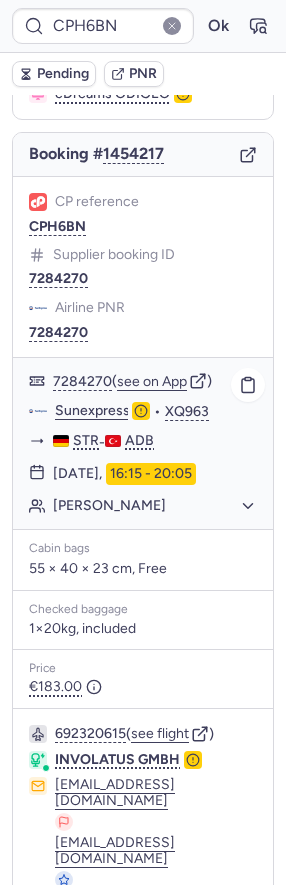 scroll, scrollTop: 311, scrollLeft: 0, axis: vertical 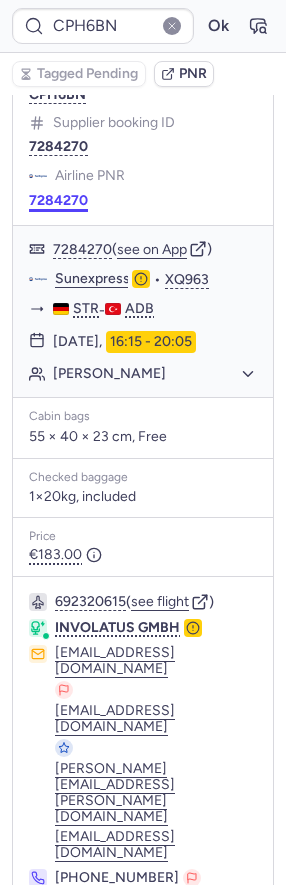 click on "7284270" at bounding box center (58, 201) 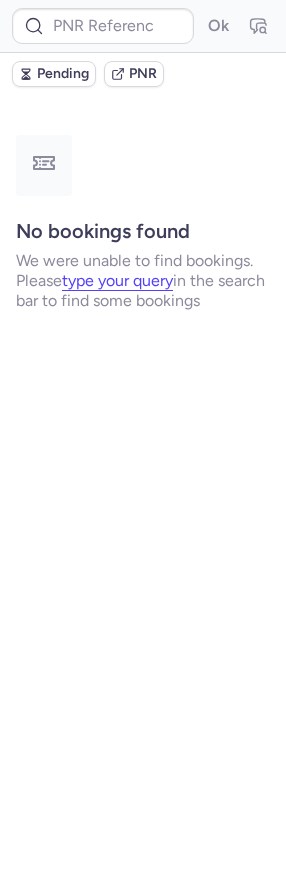 scroll, scrollTop: 0, scrollLeft: 0, axis: both 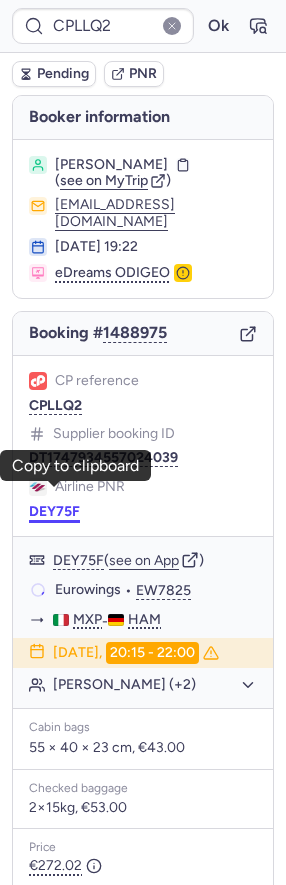click on "DEY75F" at bounding box center [54, 512] 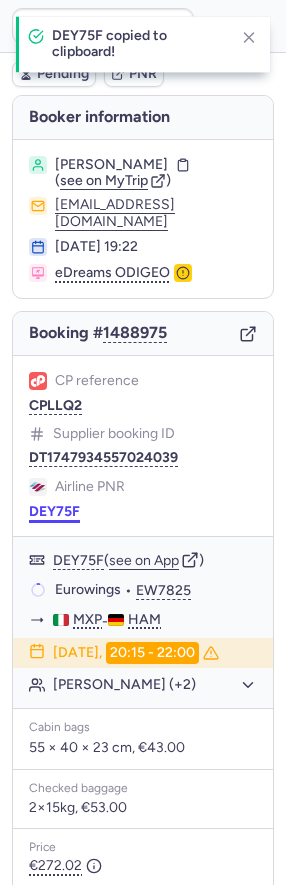 scroll, scrollTop: 179, scrollLeft: 0, axis: vertical 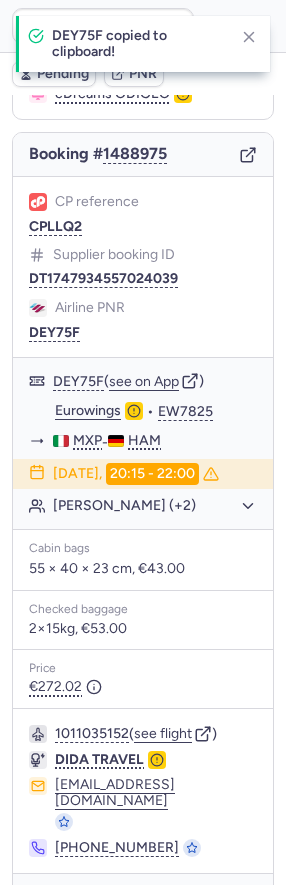 click 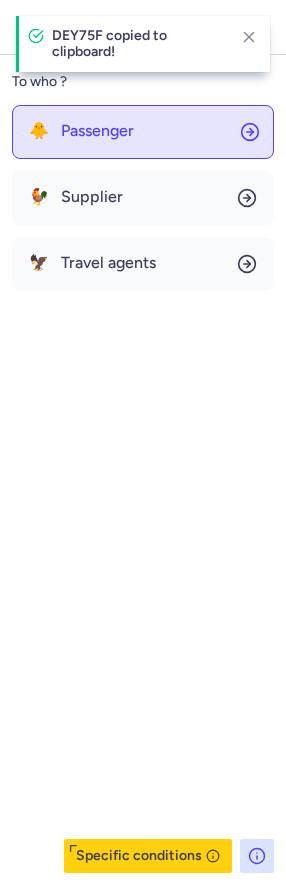 click on "Passenger" at bounding box center (97, 131) 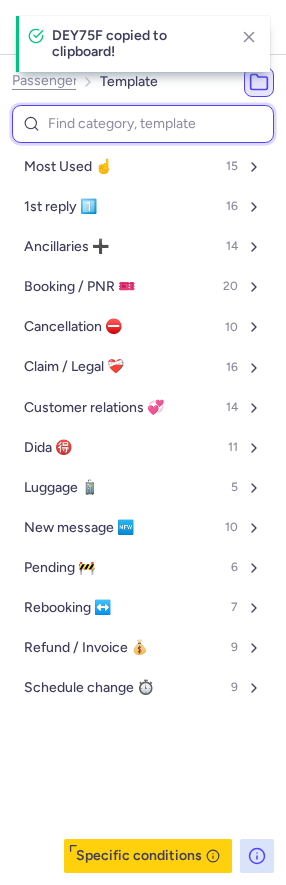 type on "p" 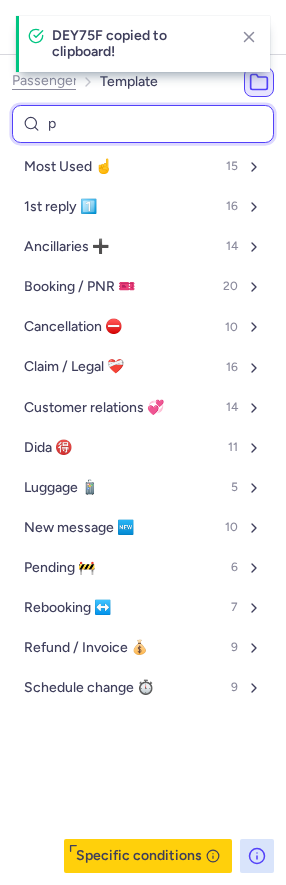 select on "en" 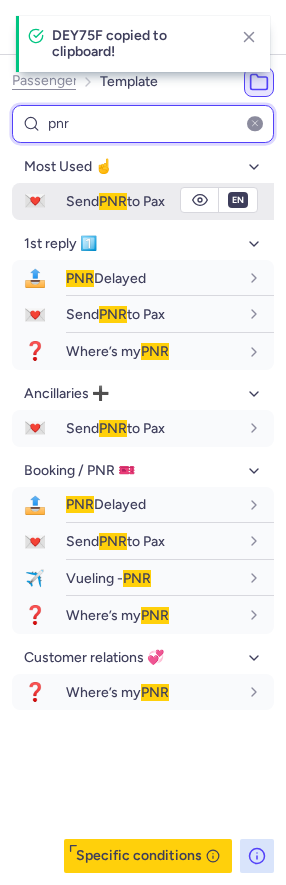 type on "pnr" 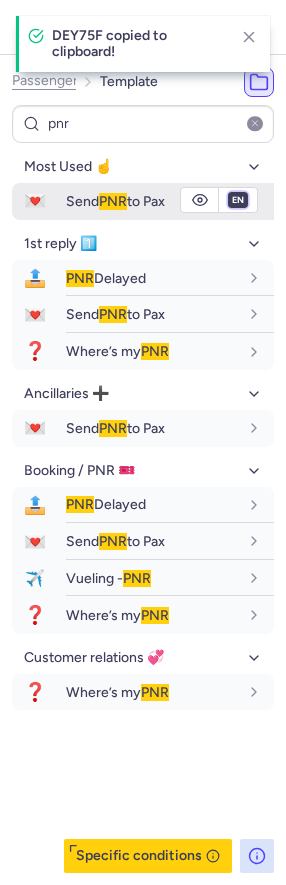 click on "fr en de nl pt es it ru" at bounding box center [238, 200] 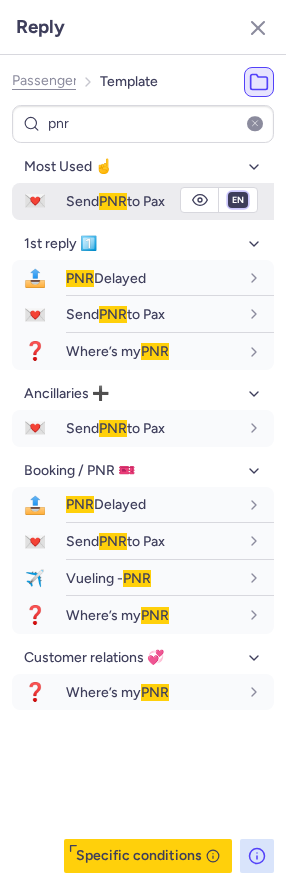 select on "it" 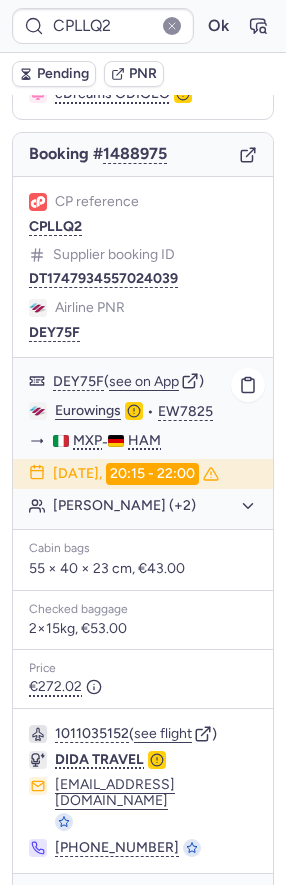 click on "Eurowings" 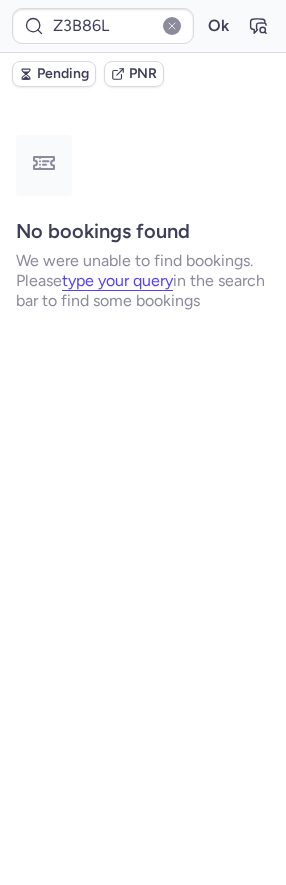 scroll, scrollTop: 0, scrollLeft: 0, axis: both 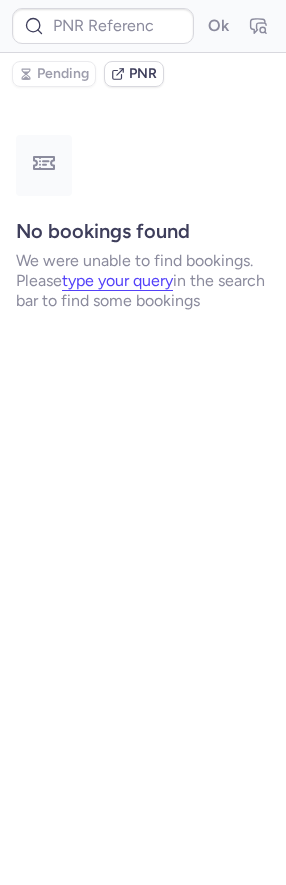 type on "0CG2WA" 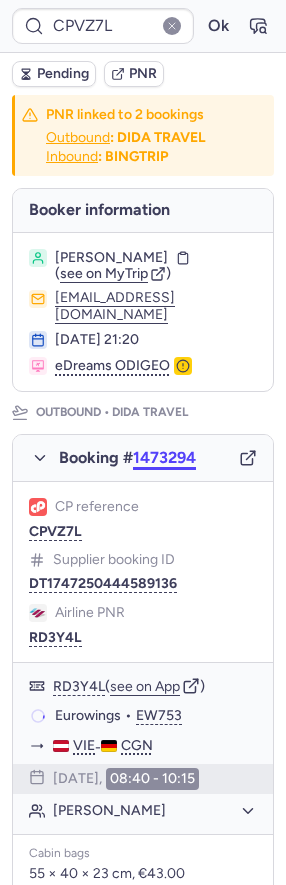 scroll, scrollTop: 1151, scrollLeft: 0, axis: vertical 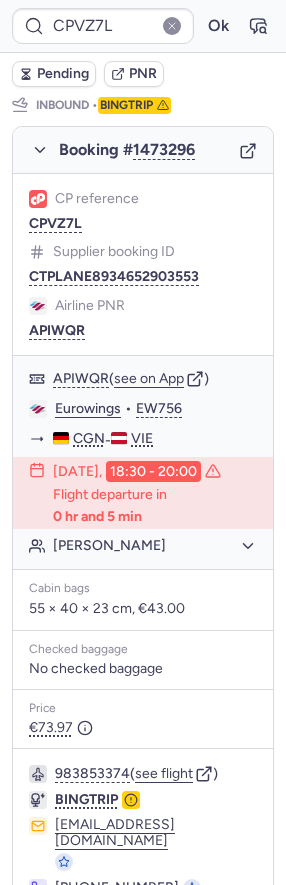 type on "CPYM7A" 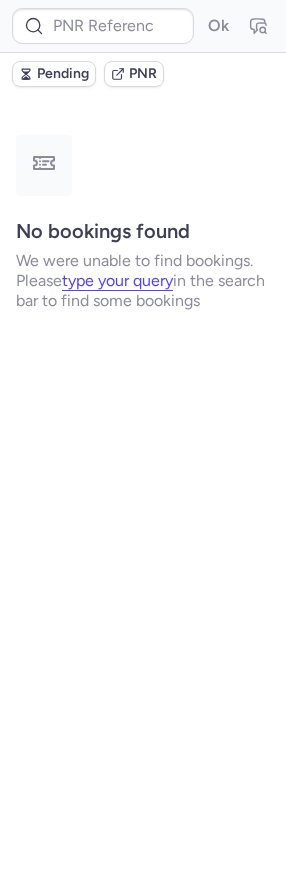 scroll, scrollTop: 0, scrollLeft: 0, axis: both 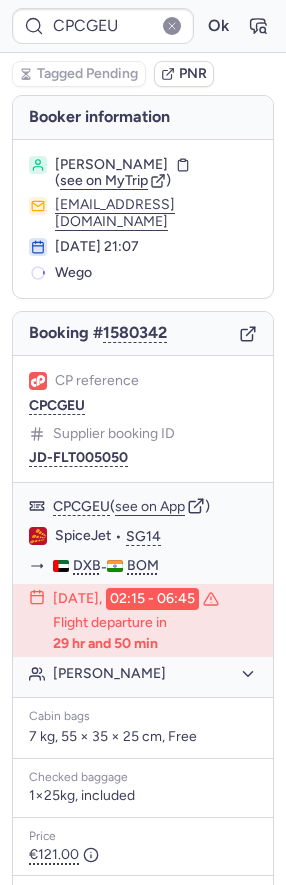 type on "CP5DH2" 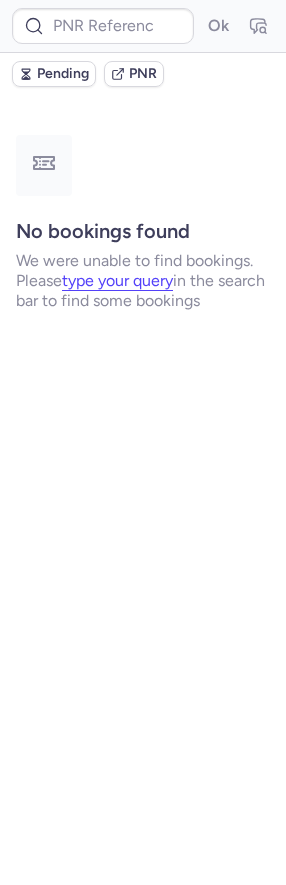 type on "CPKXPR" 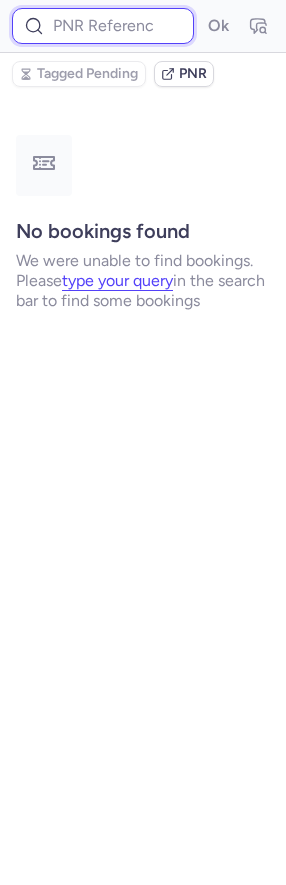 click at bounding box center [103, 26] 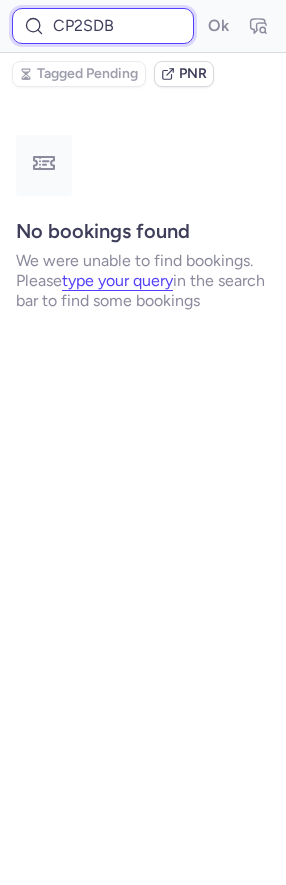 type on "CP2SDB" 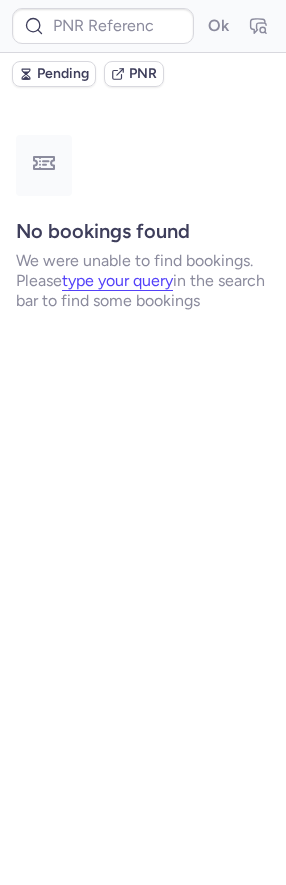 type on "CPKXPR" 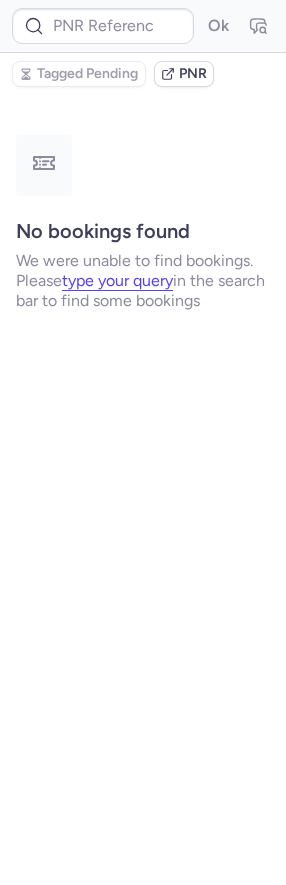 type on "CPYM7A" 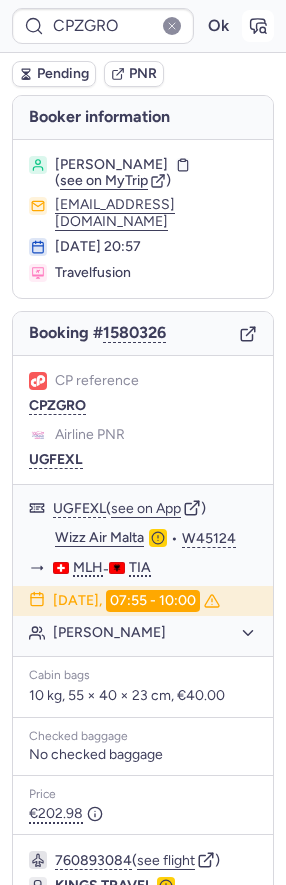 click 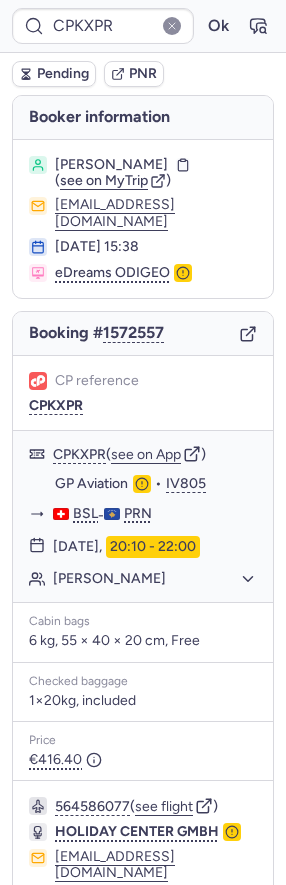 type on "CPPVEF" 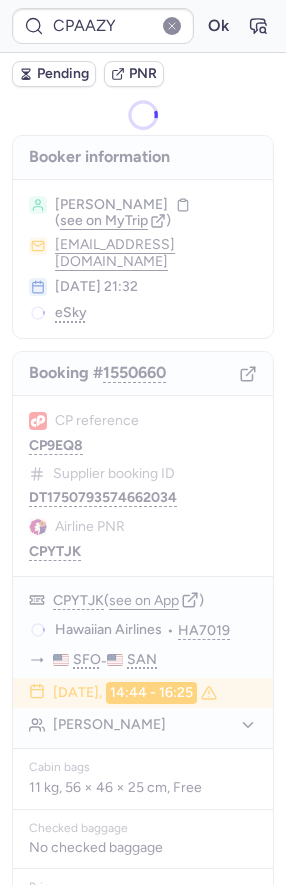 type on "CP3M7B" 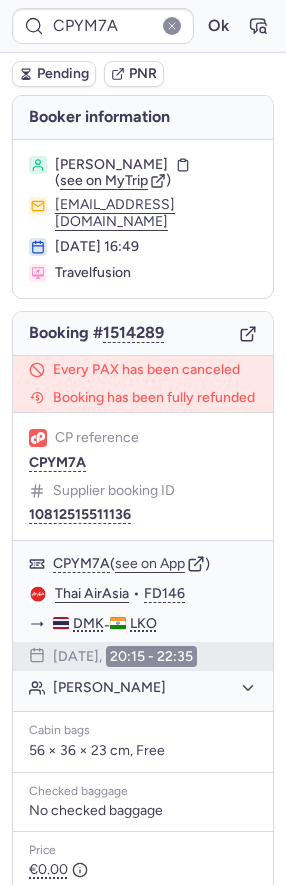 type on "CPLPG9" 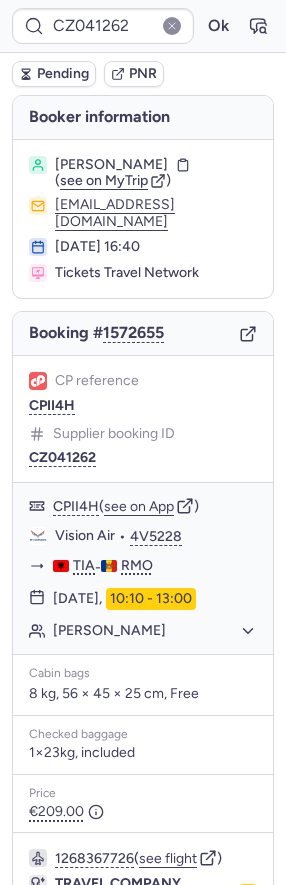 type on "CPV2FP" 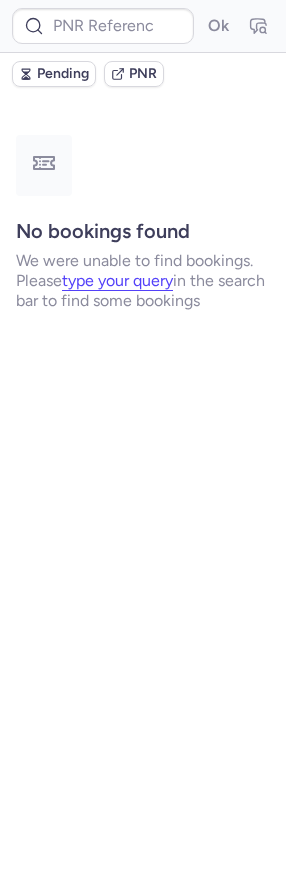 type on "CZ041288" 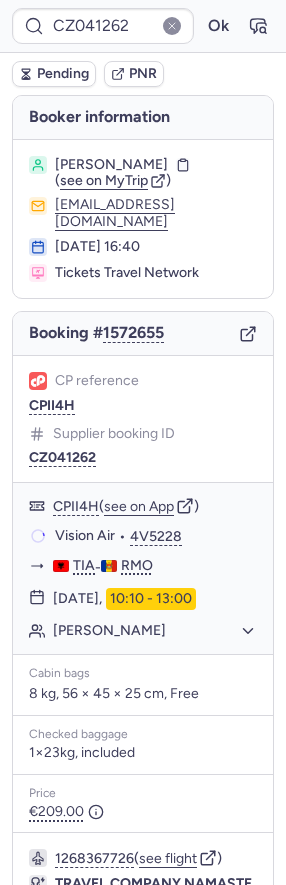 type on "CZ041288" 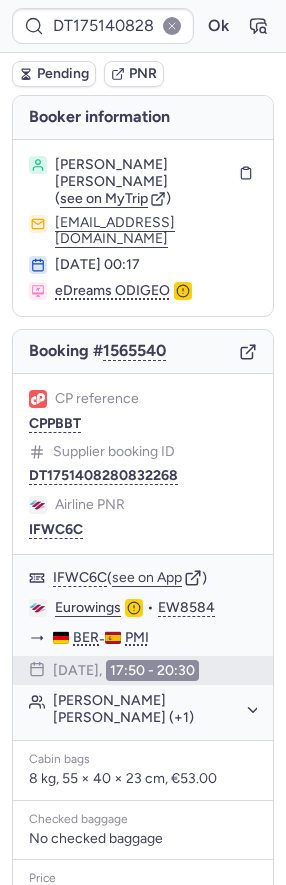 type on "CPV2FP" 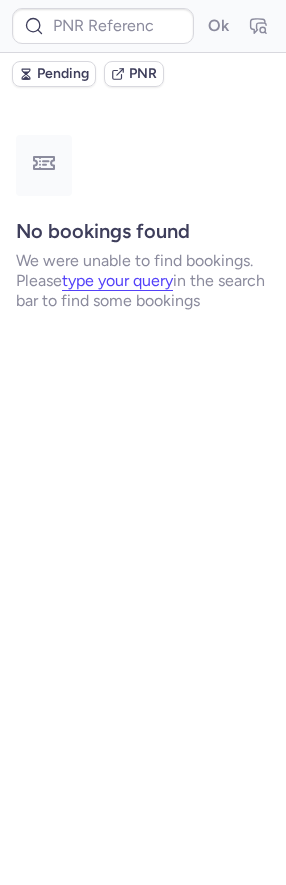 type on "CPNGPE" 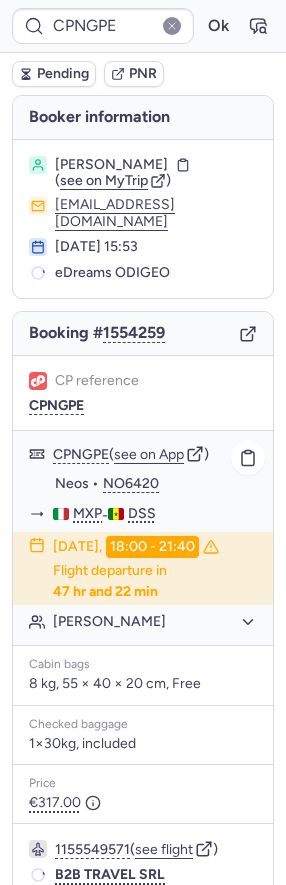 scroll, scrollTop: 160, scrollLeft: 0, axis: vertical 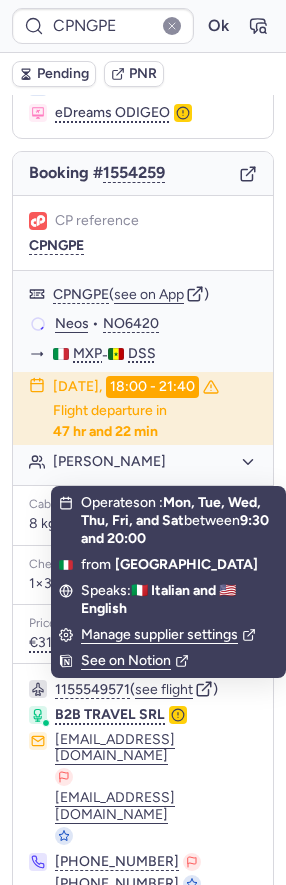click 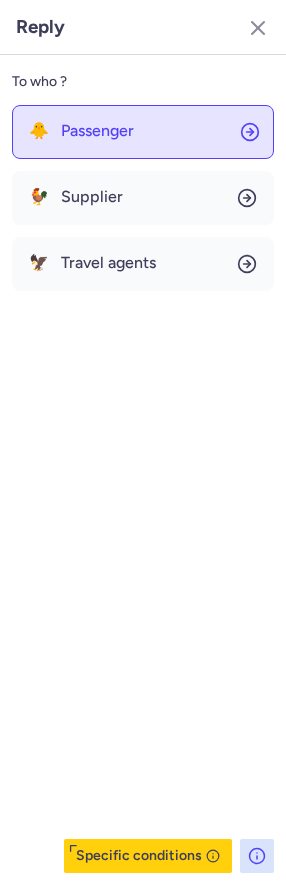 click on "🐥 Passenger" 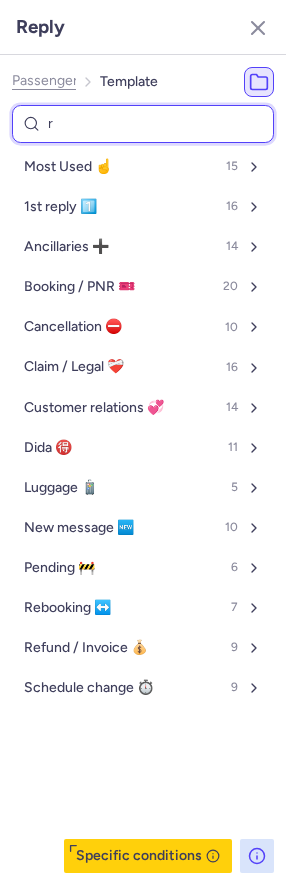 type on "re" 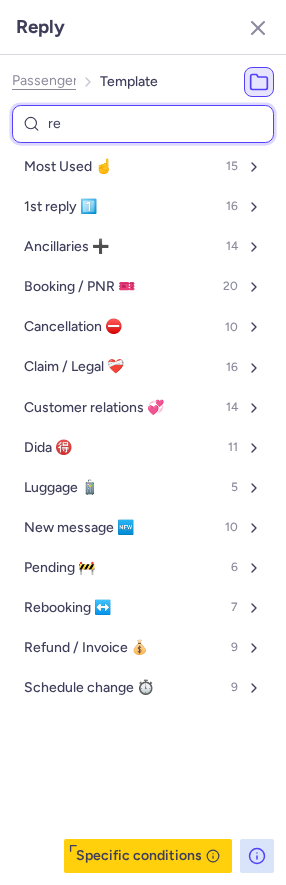 select on "en" 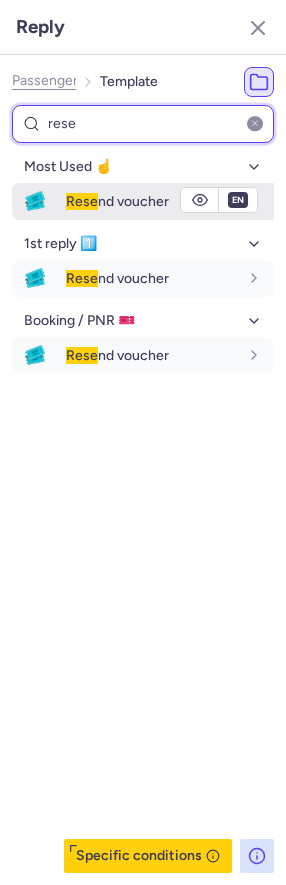 type on "rese" 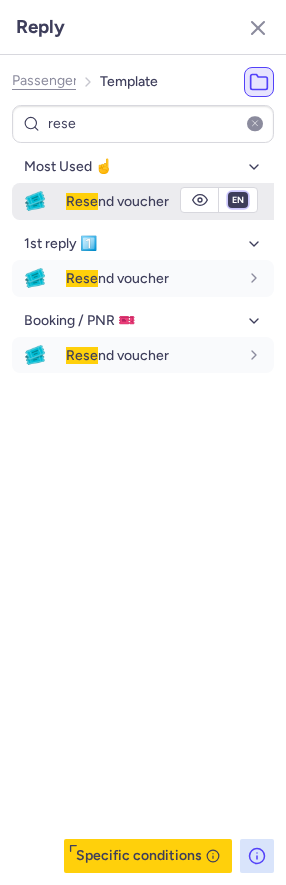 click on "fr en de nl pt es it ru" at bounding box center [238, 200] 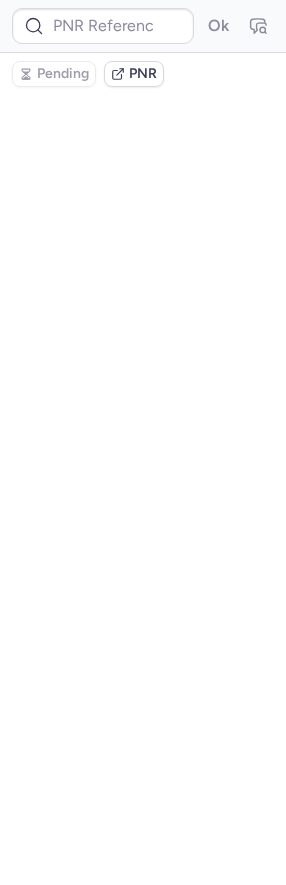 type on "CPNGPE" 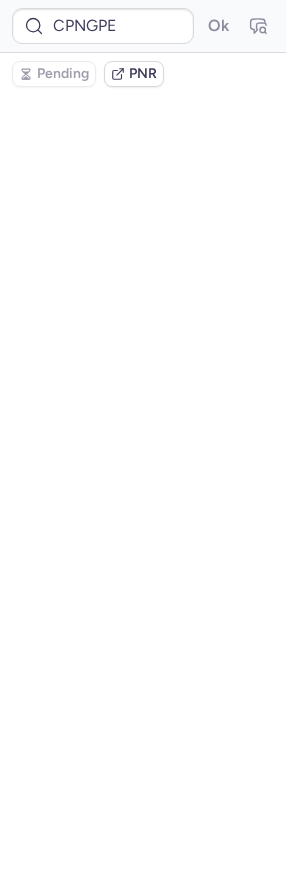scroll, scrollTop: 0, scrollLeft: 0, axis: both 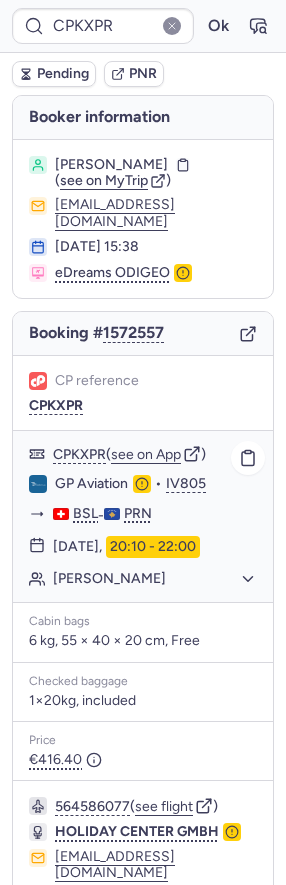 click on "[PERSON_NAME]" 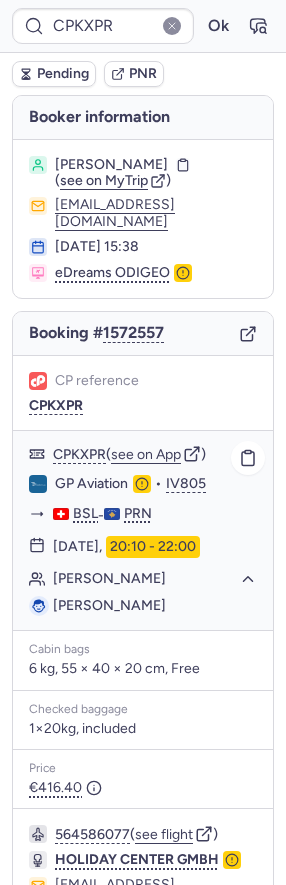 type on "CP38BY" 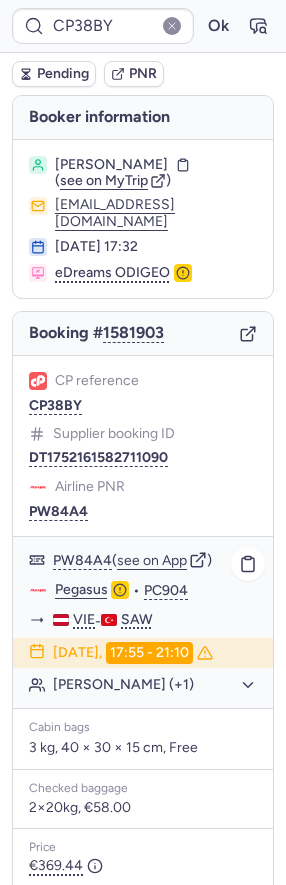 scroll, scrollTop: 179, scrollLeft: 0, axis: vertical 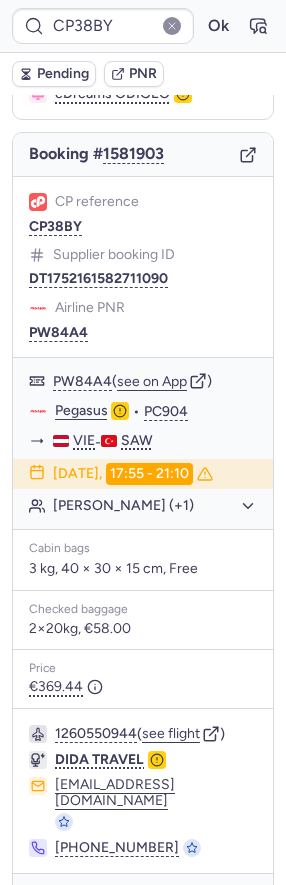 click 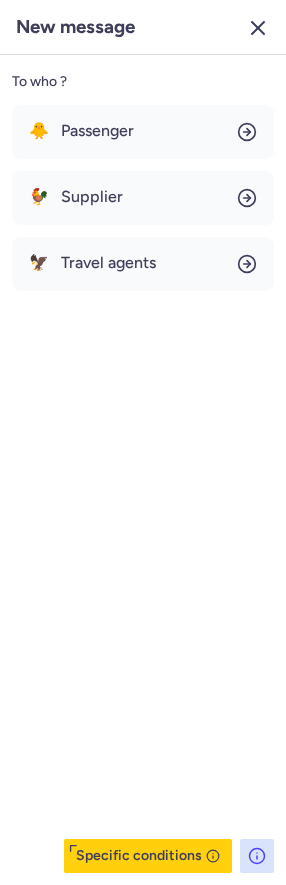 click 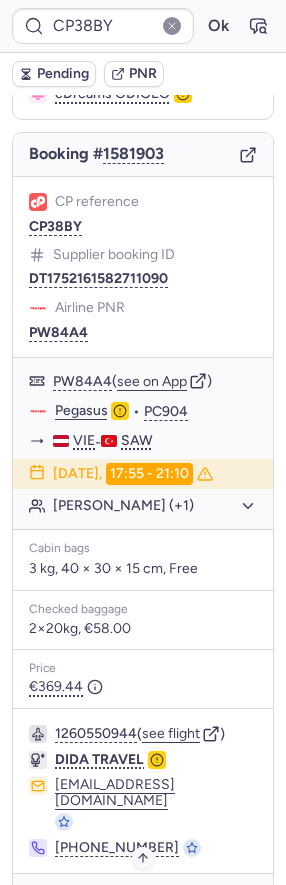 click on "Specific conditions" at bounding box center (143, 902) 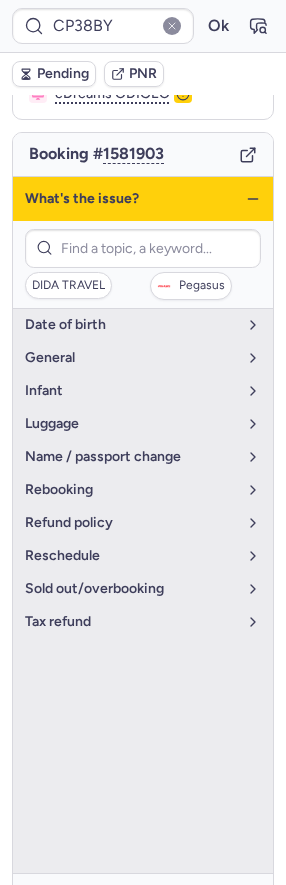 click on "DIDA TRAVEL  Pegasus" at bounding box center (143, 264) 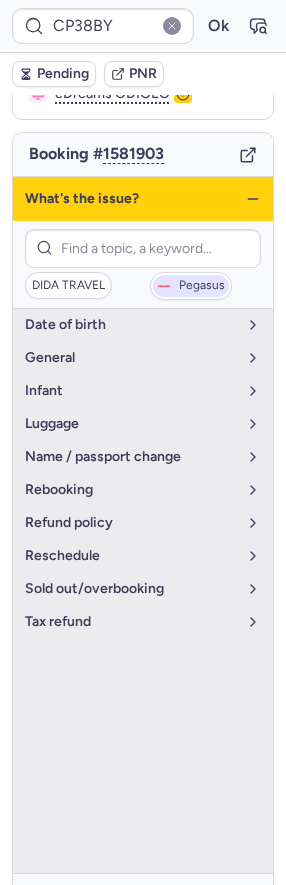 click on "Pegasus" at bounding box center [202, 286] 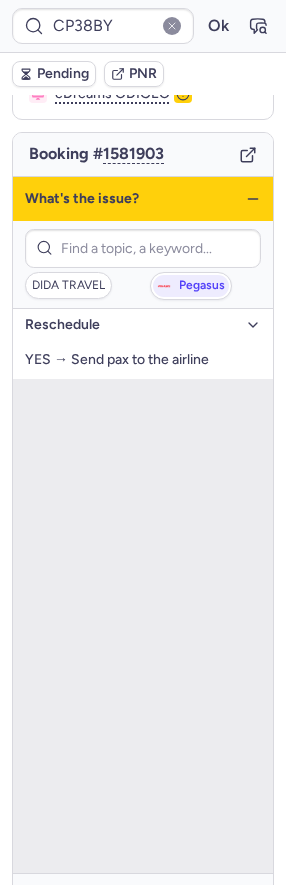 click 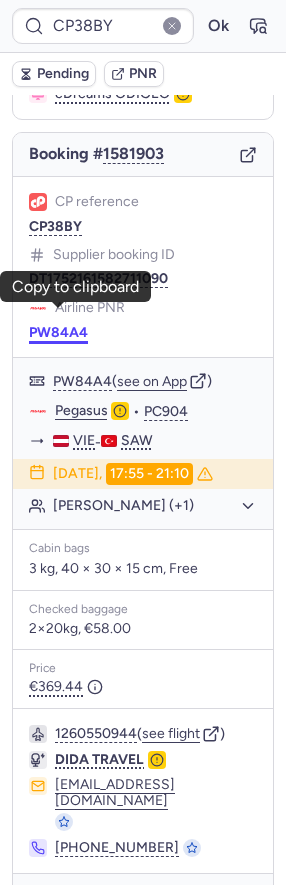 click on "PW84A4" at bounding box center (58, 333) 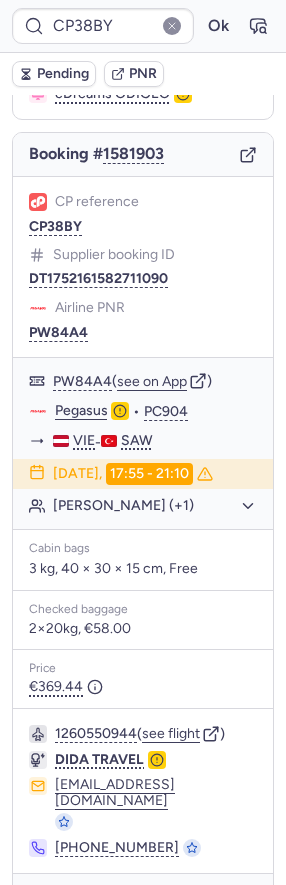 click 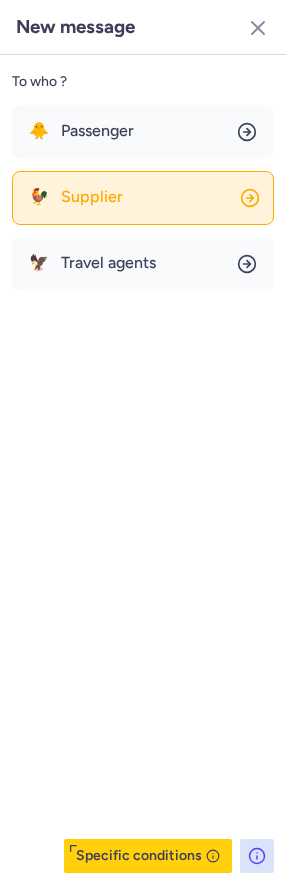 click on "🐓 Supplier" 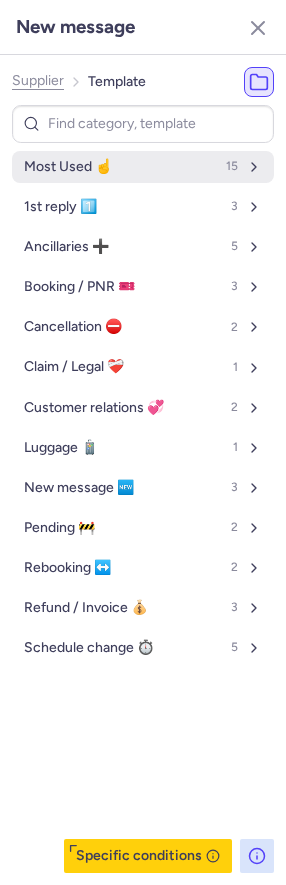 click on "Most Used ☝️ 15" at bounding box center (143, 167) 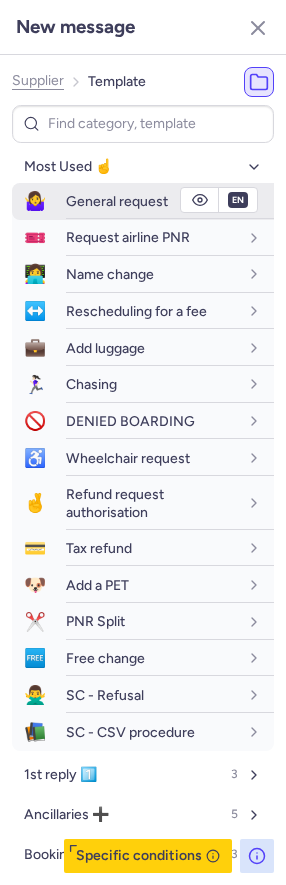 click on "General request" at bounding box center [117, 201] 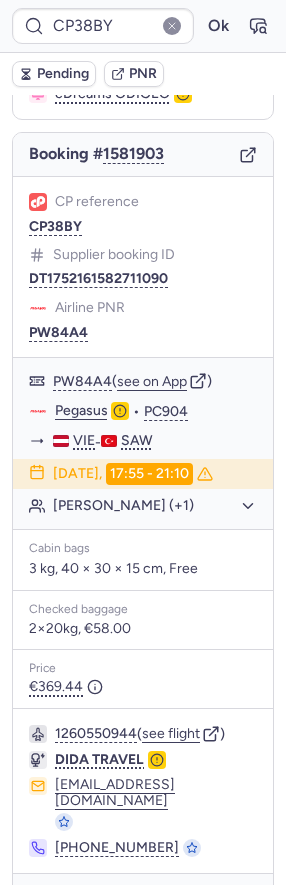 click on "Pending" at bounding box center (63, 74) 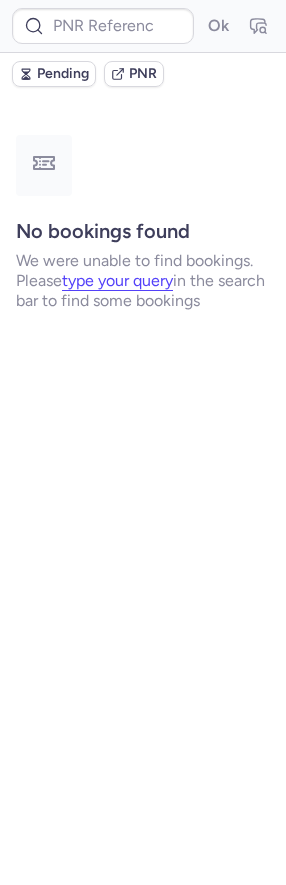 scroll, scrollTop: 0, scrollLeft: 0, axis: both 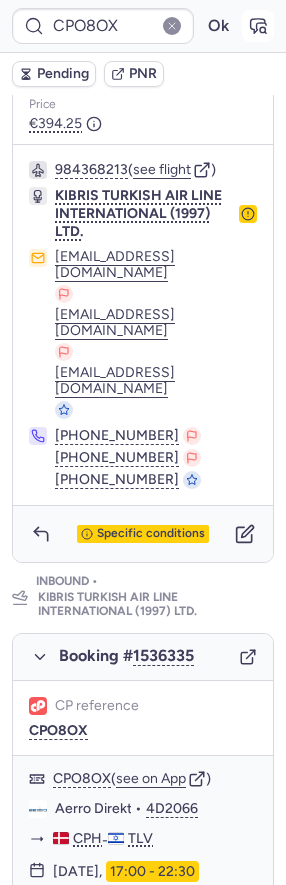 click 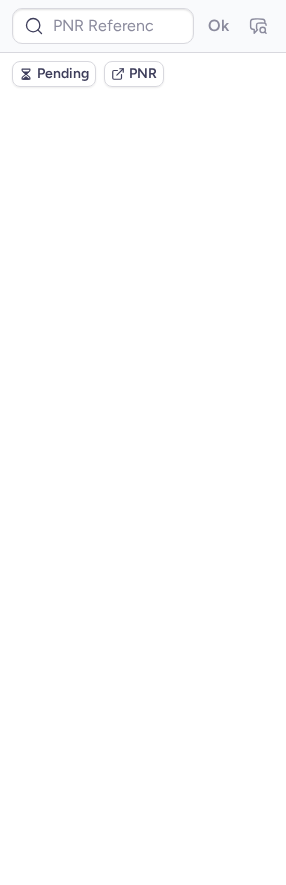 scroll, scrollTop: 0, scrollLeft: 0, axis: both 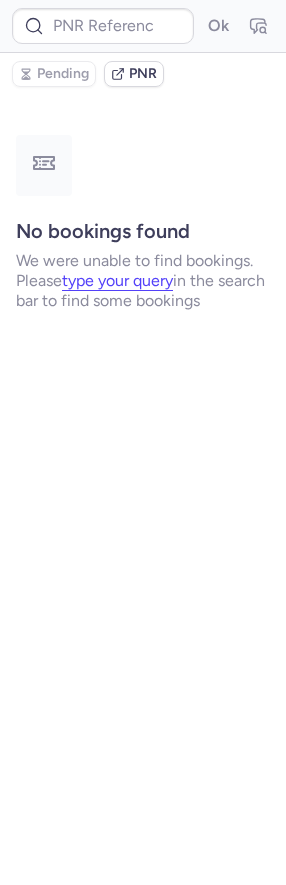 type on "CPO8OX" 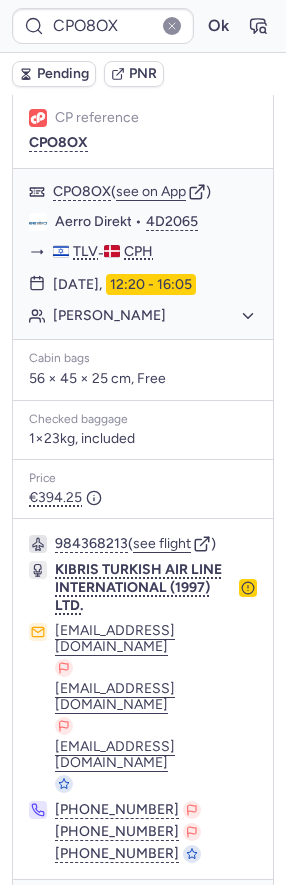 scroll, scrollTop: 455, scrollLeft: 0, axis: vertical 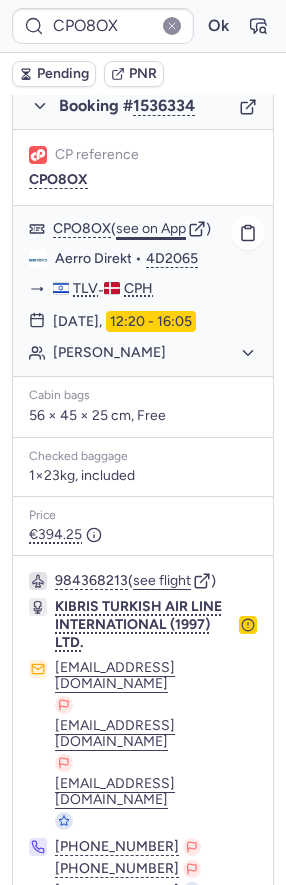 click on "see on App" 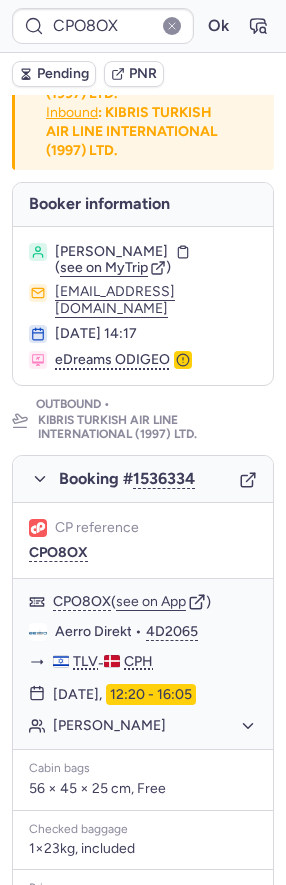 scroll, scrollTop: 0, scrollLeft: 0, axis: both 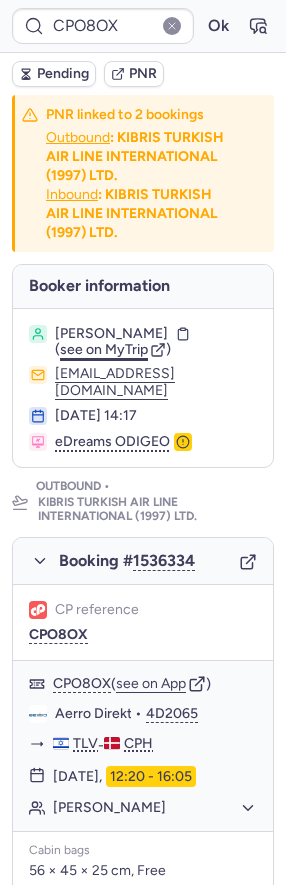 click on "see on MyTrip" at bounding box center [104, 349] 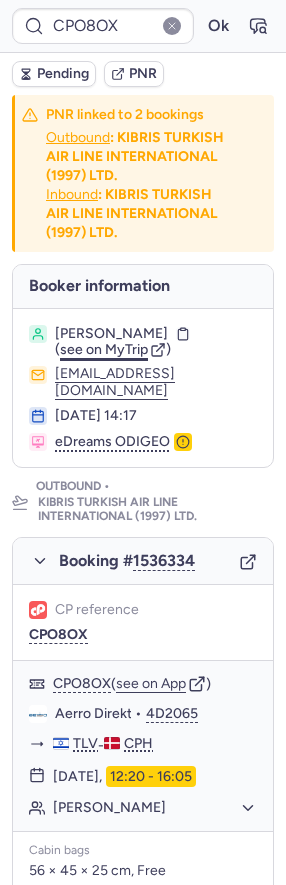 type 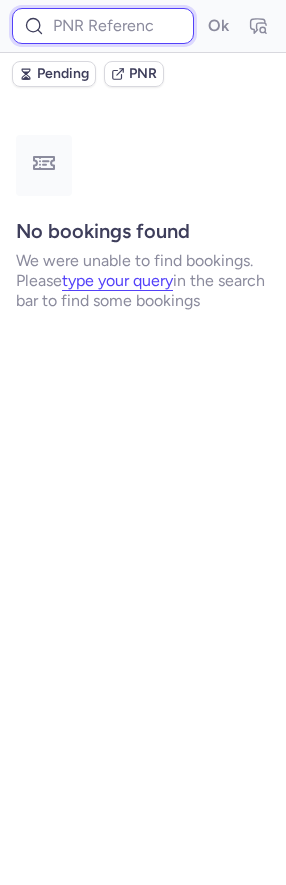 click at bounding box center [103, 26] 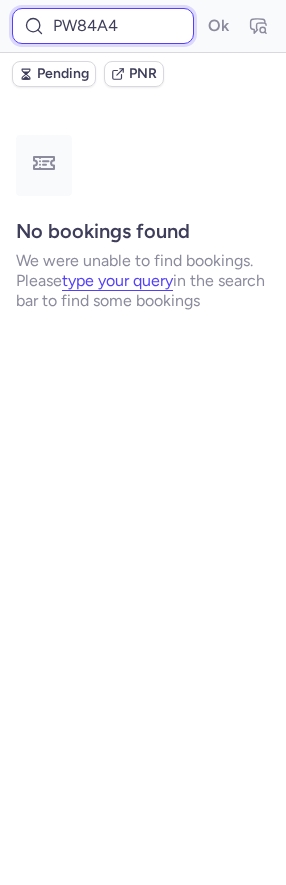 click on "Ok" at bounding box center (218, 26) 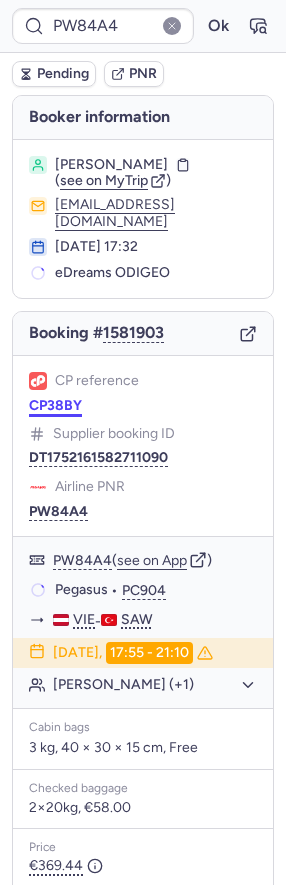 click on "CP38BY" at bounding box center [55, 406] 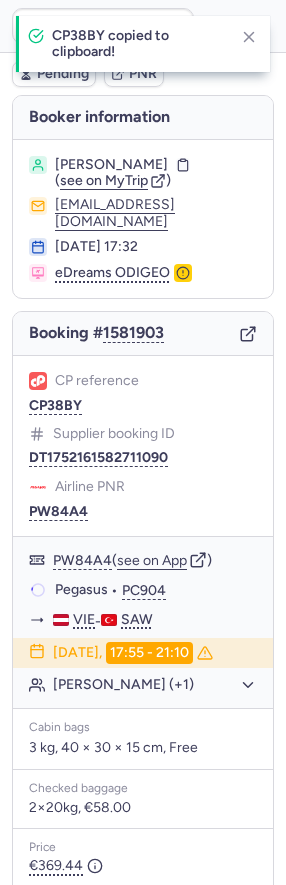 type on "CP38BY" 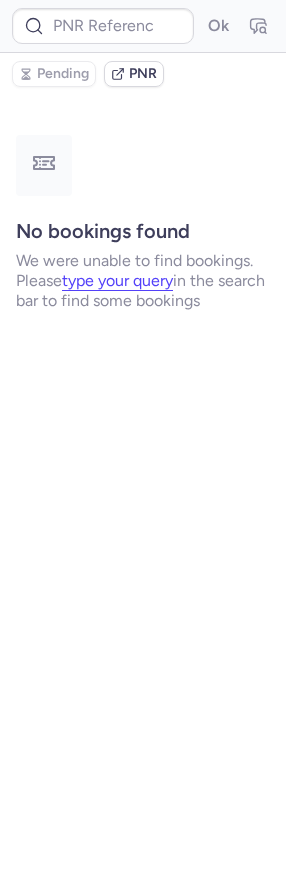 type on "10812514111065" 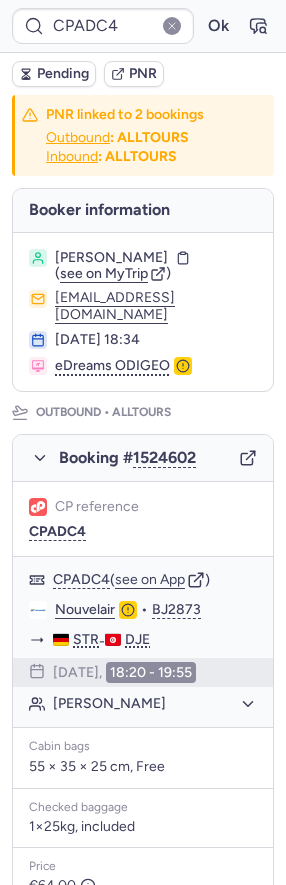 type on "CP2FQZ" 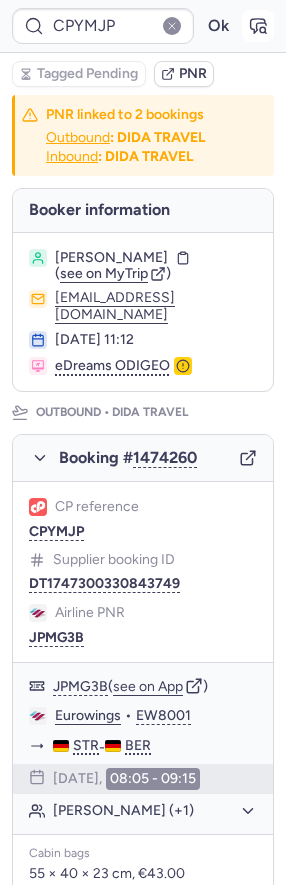 click 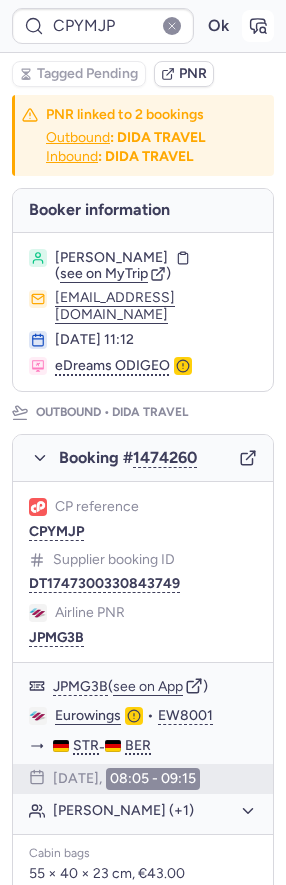 click 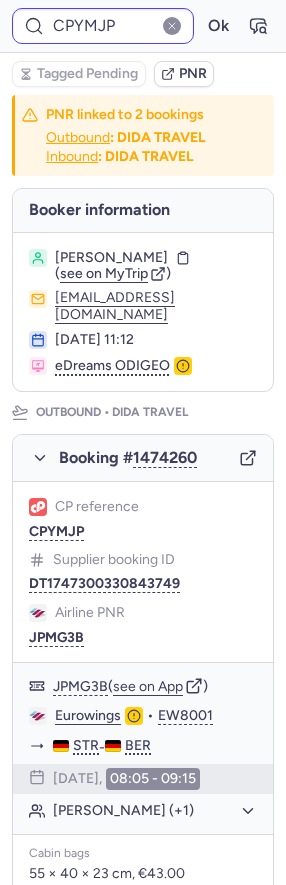 type on "CPKXPR" 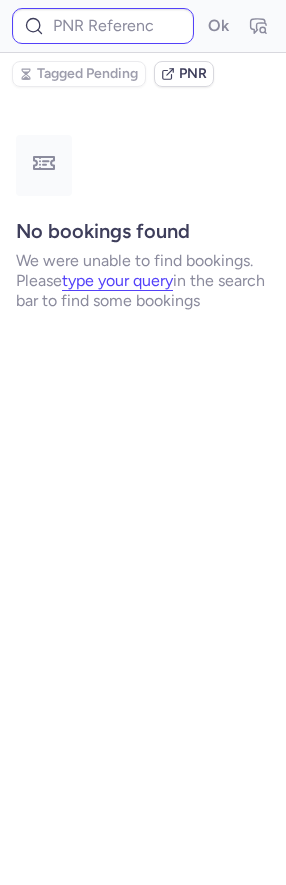 type on "CP38BY" 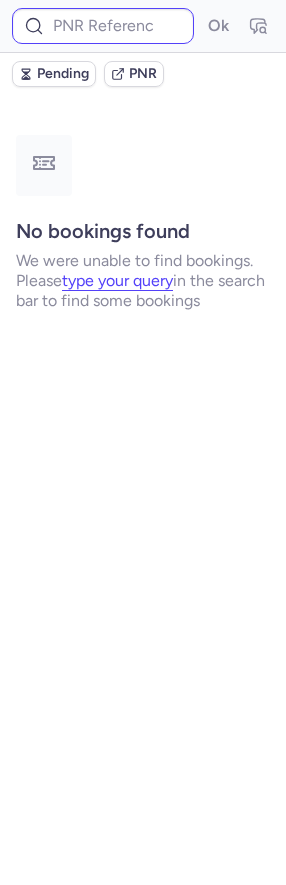 type on "CP38BY" 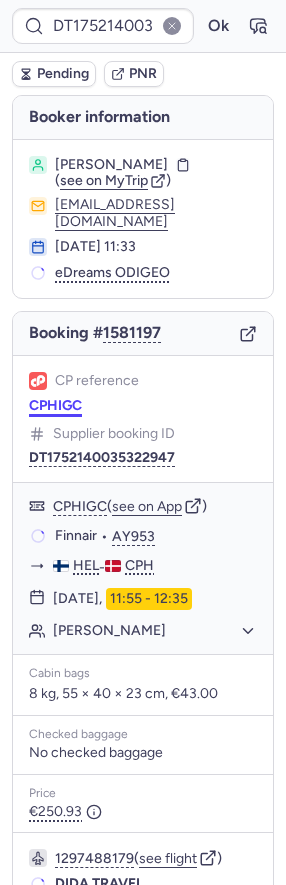 click on "CPHIGC" at bounding box center (55, 406) 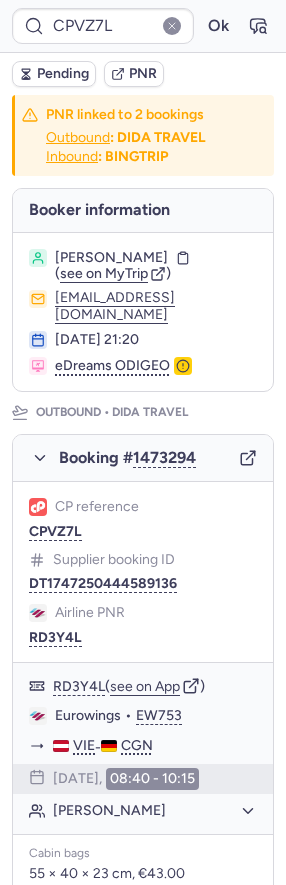 scroll, scrollTop: 1015, scrollLeft: 0, axis: vertical 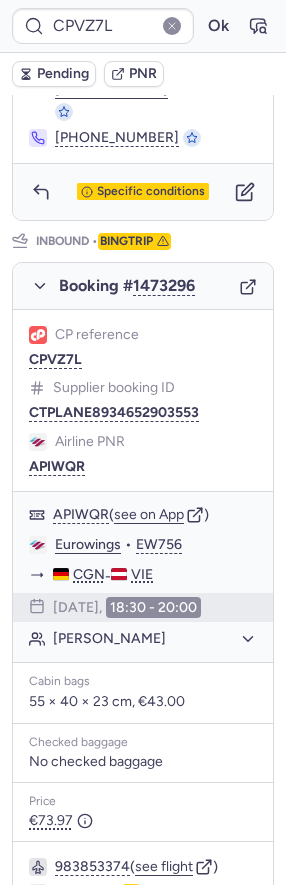 type on "CPHIGC" 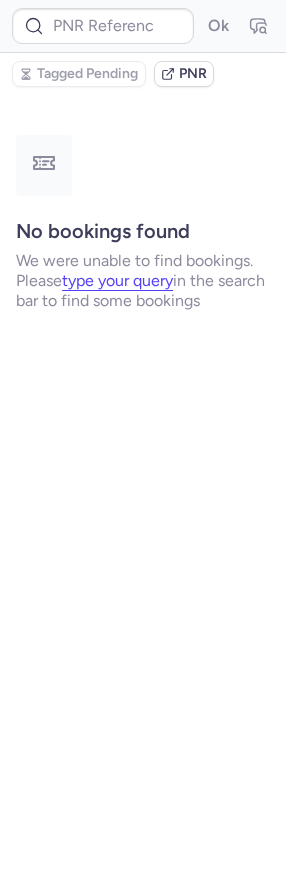 scroll, scrollTop: 0, scrollLeft: 0, axis: both 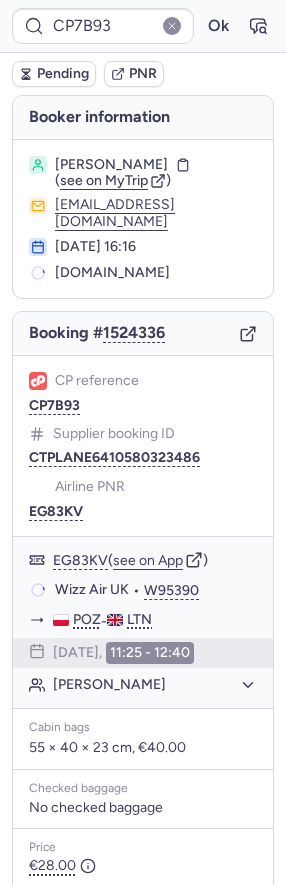 type on "CPHIGC" 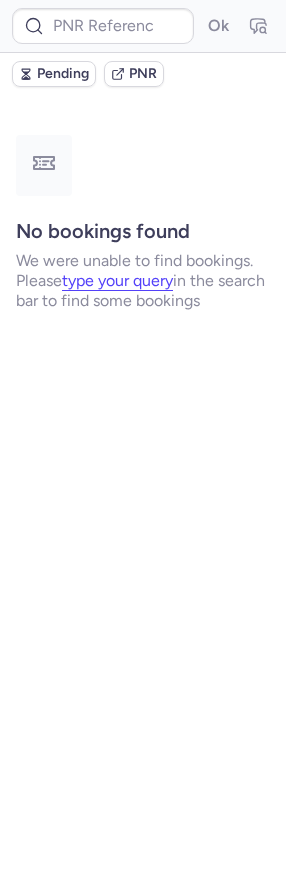 type 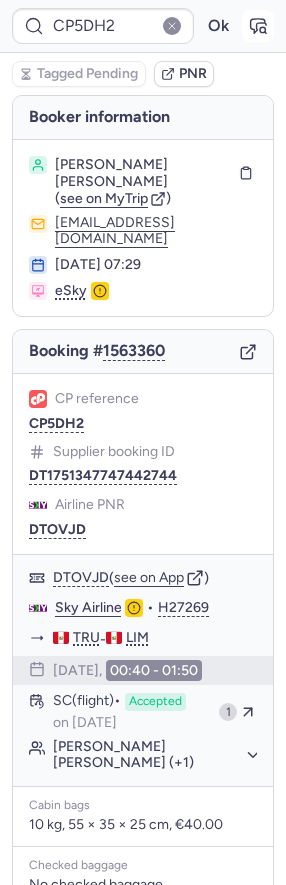 click 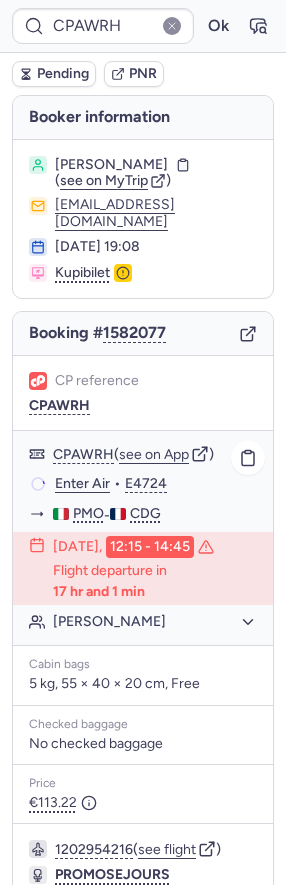 scroll, scrollTop: 200, scrollLeft: 0, axis: vertical 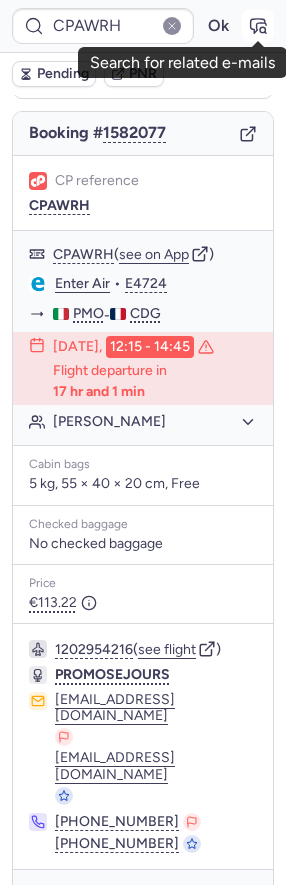 click 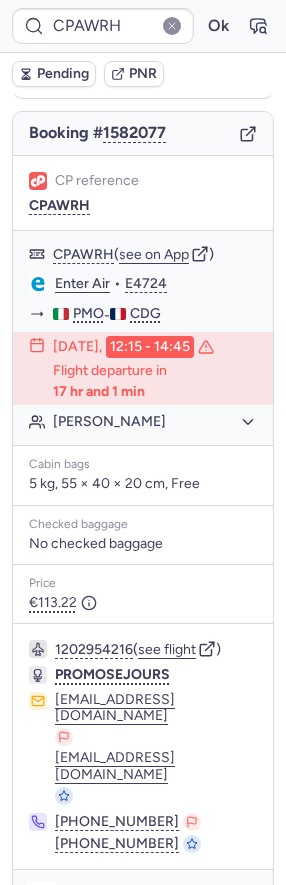 click at bounding box center [41, 898] 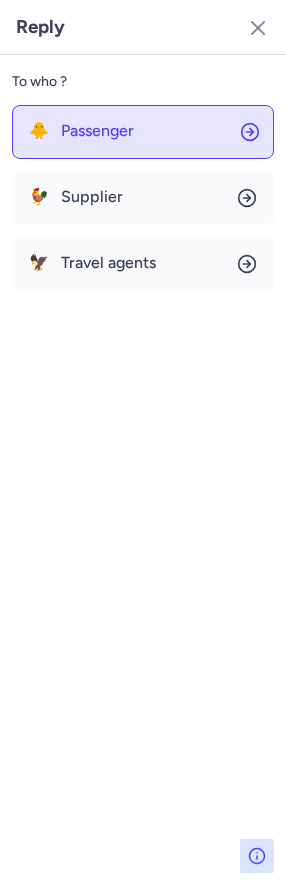 click on "Passenger" at bounding box center (97, 131) 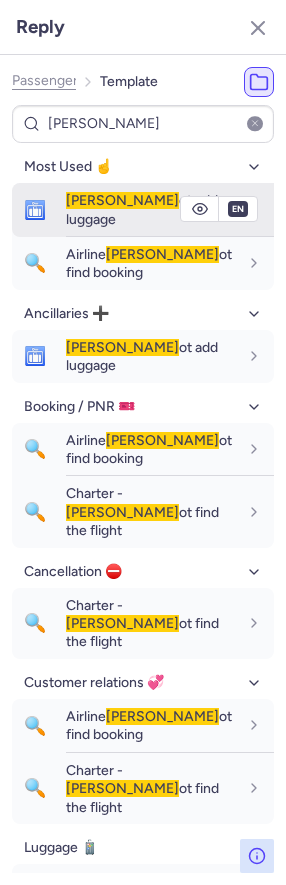 click on "Cann ot add luggage" at bounding box center (142, 209) 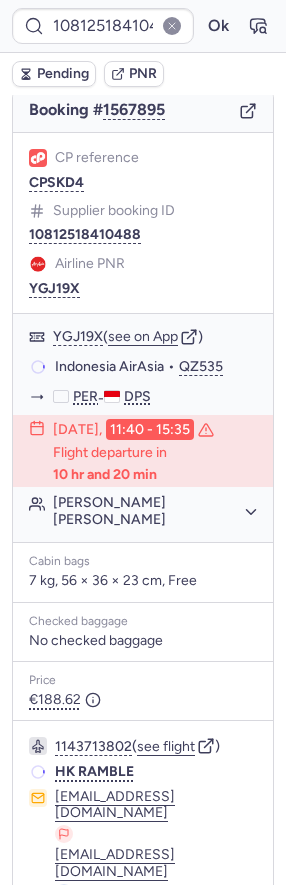 scroll, scrollTop: 241, scrollLeft: 0, axis: vertical 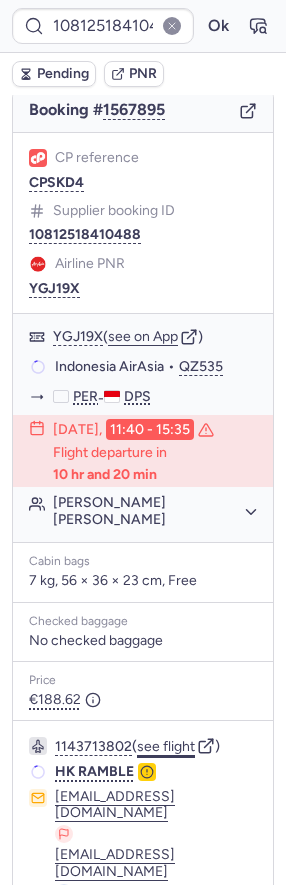 click on "see flight" 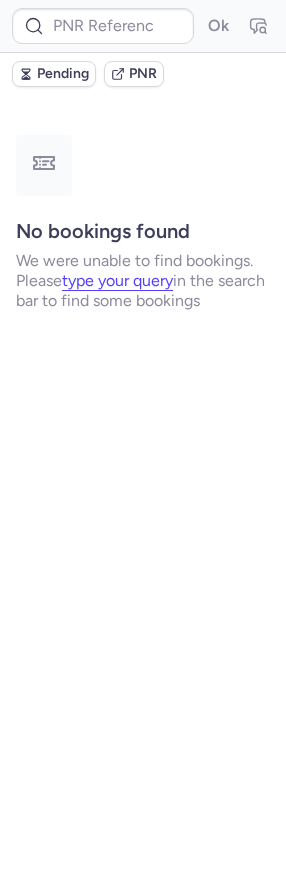 scroll, scrollTop: 0, scrollLeft: 0, axis: both 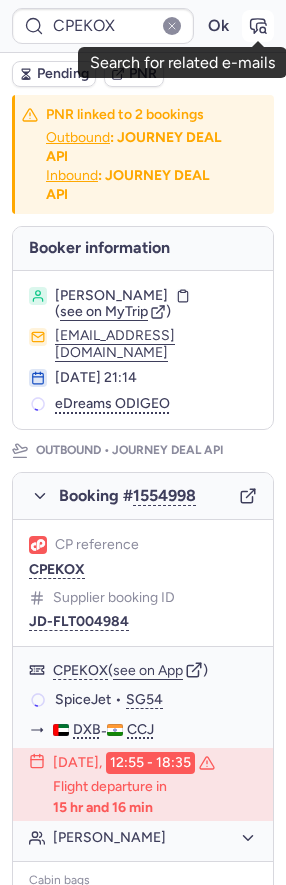click 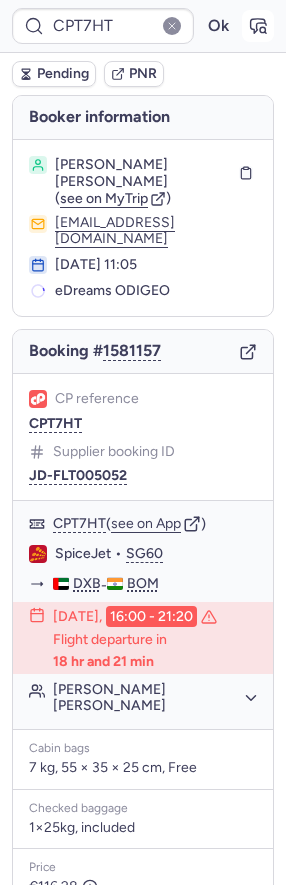 click 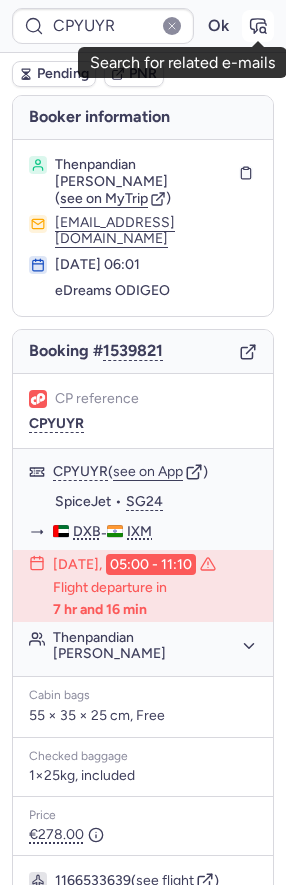 click 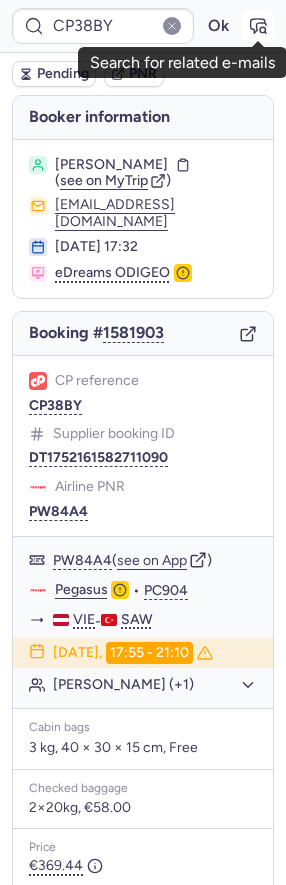 click 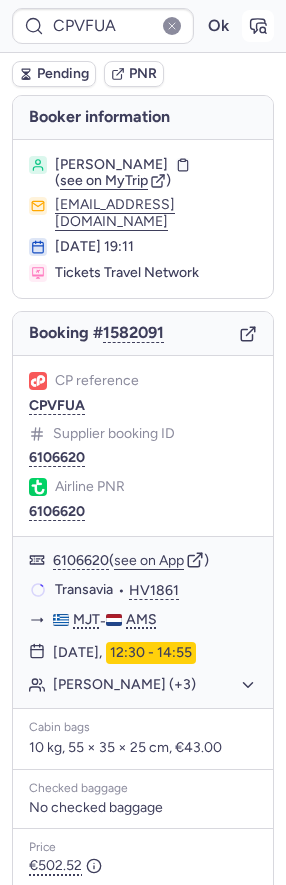 click 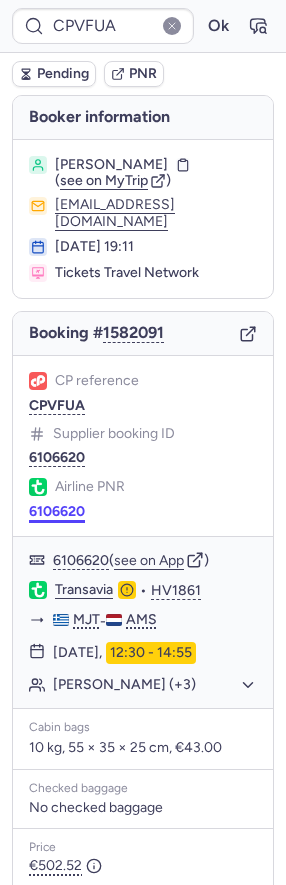 click on "6106620" at bounding box center [57, 512] 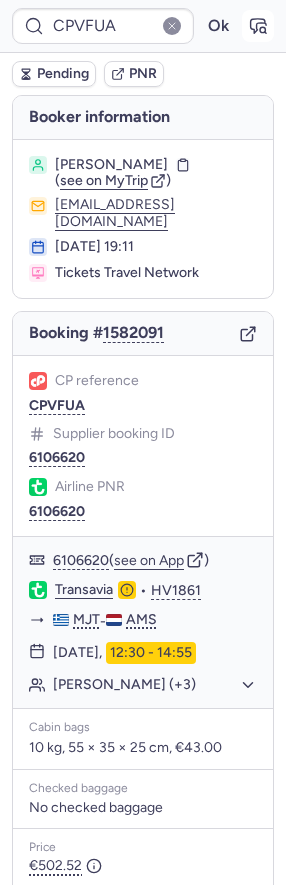 click 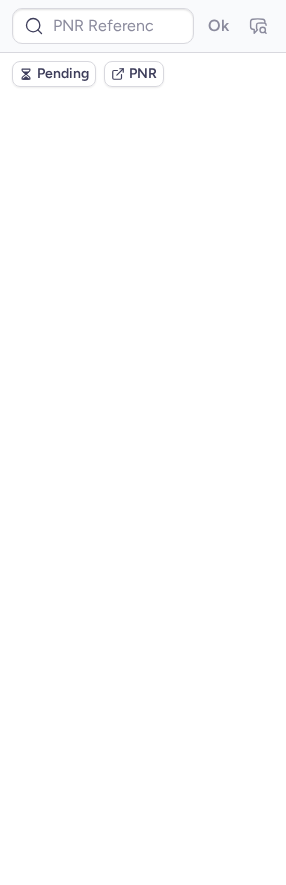 scroll, scrollTop: 0, scrollLeft: 0, axis: both 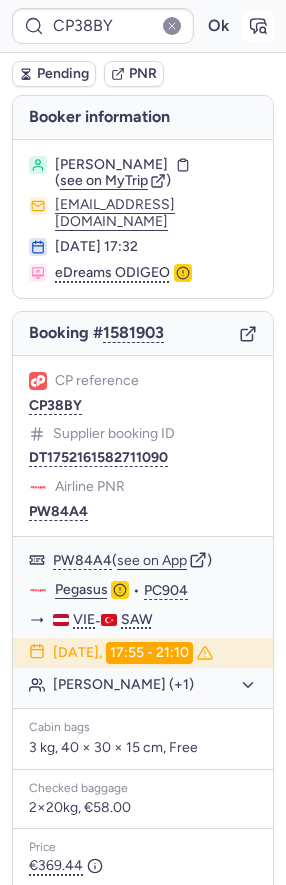 click 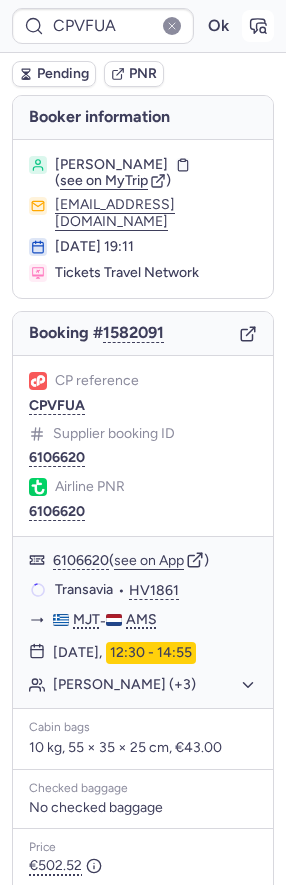 click 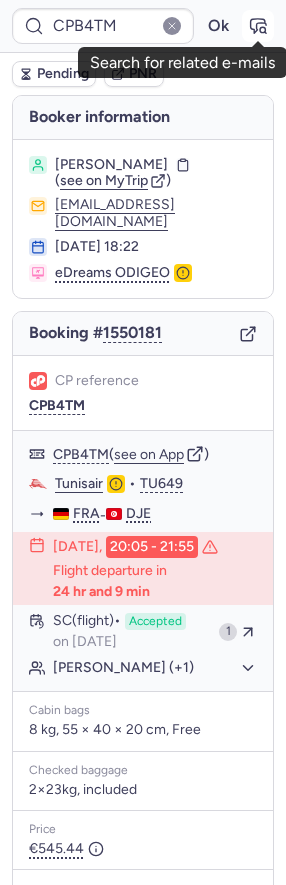 click at bounding box center (258, 26) 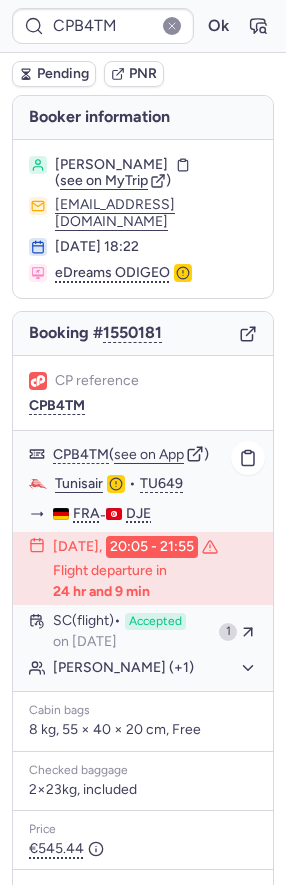 click on "Meriam Zeyneb KEFI (+1)" 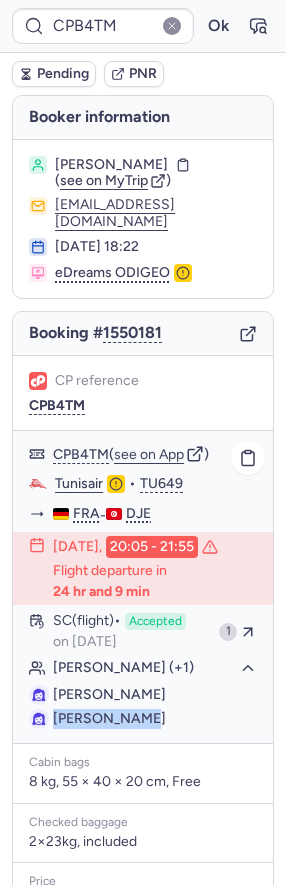 drag, startPoint x: 173, startPoint y: 708, endPoint x: 52, endPoint y: 709, distance: 121.004135 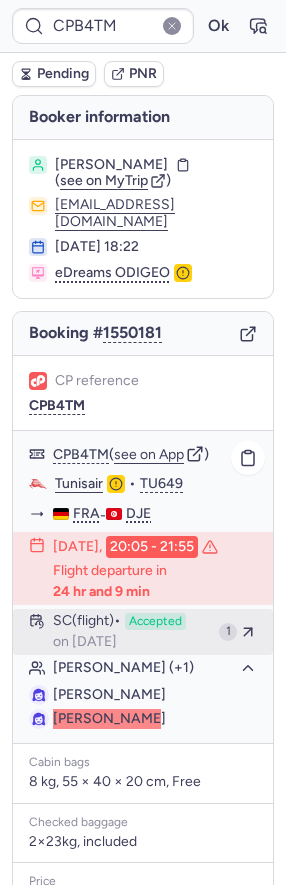 scroll, scrollTop: 256, scrollLeft: 0, axis: vertical 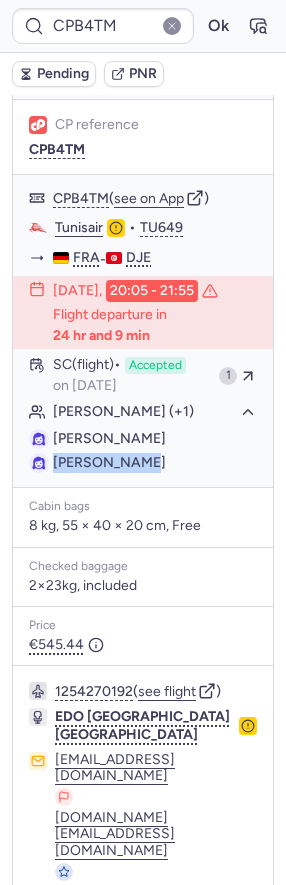 click 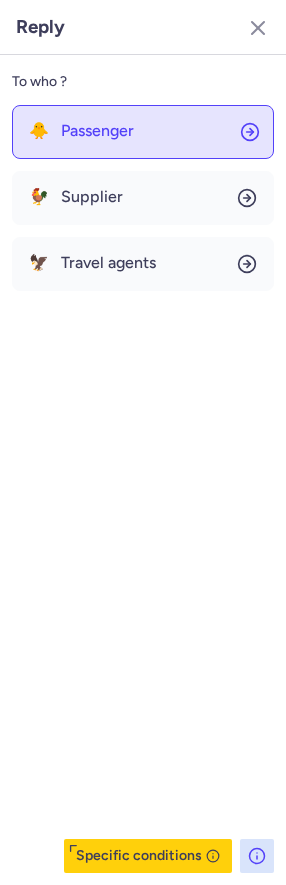 click on "🐥 Passenger" 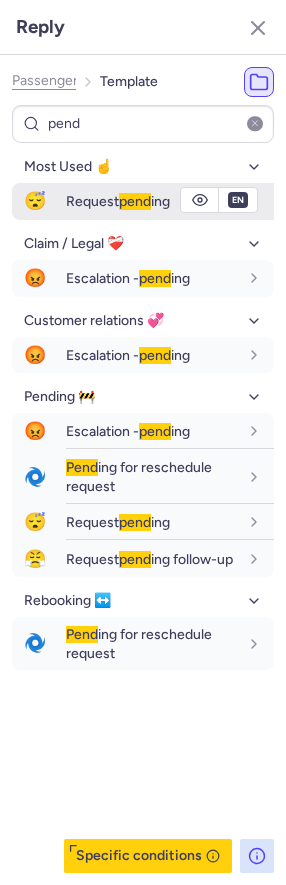 click on "Request  pend ing" at bounding box center [118, 201] 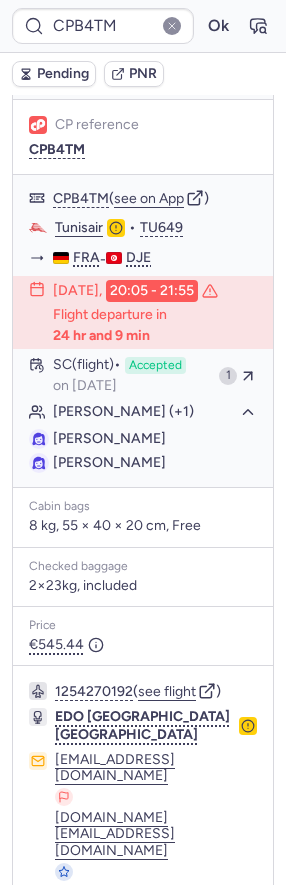 click on "Pending" at bounding box center (63, 74) 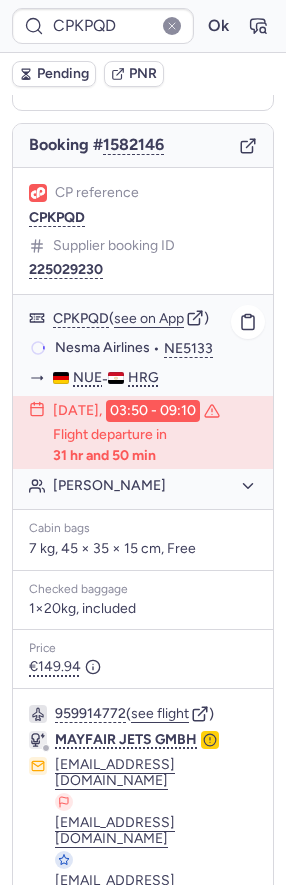 scroll, scrollTop: 280, scrollLeft: 0, axis: vertical 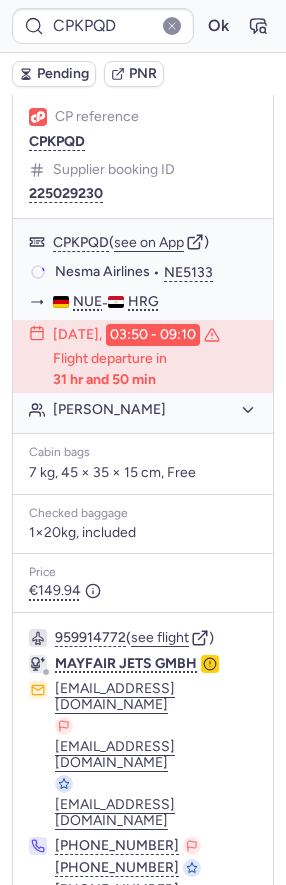 click at bounding box center [41, 944] 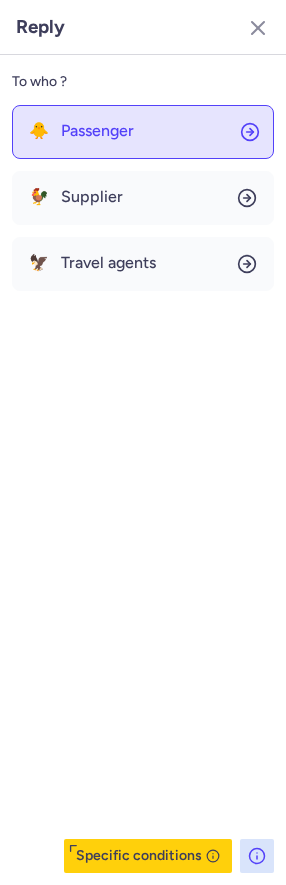 click on "Passenger" at bounding box center (97, 131) 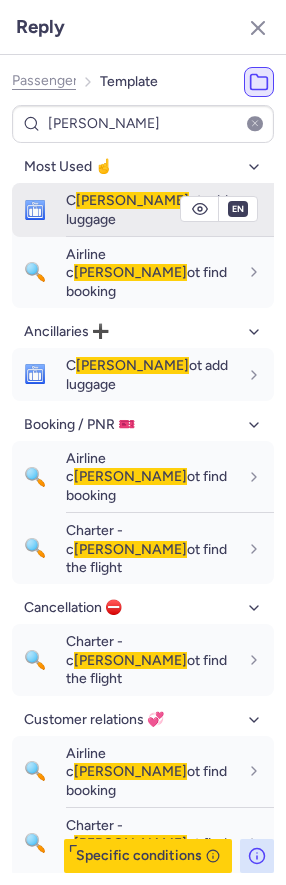 click on "C ann ot add luggage" at bounding box center (147, 209) 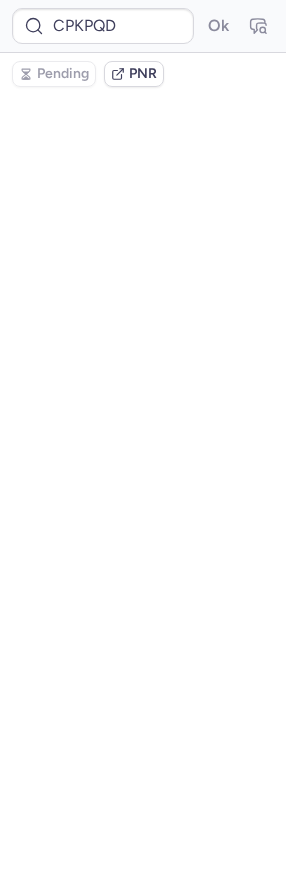 scroll, scrollTop: 0, scrollLeft: 0, axis: both 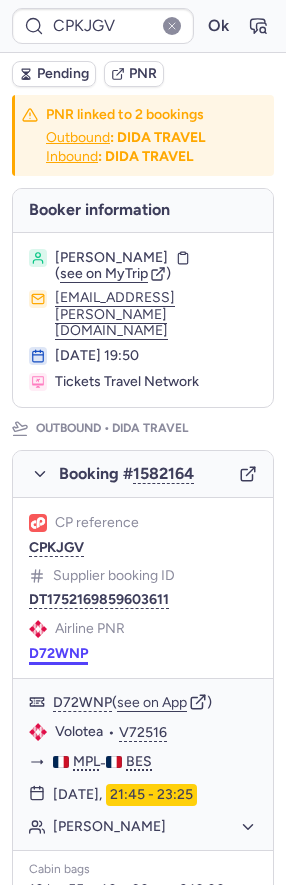 click on "D72WNP" at bounding box center (58, 654) 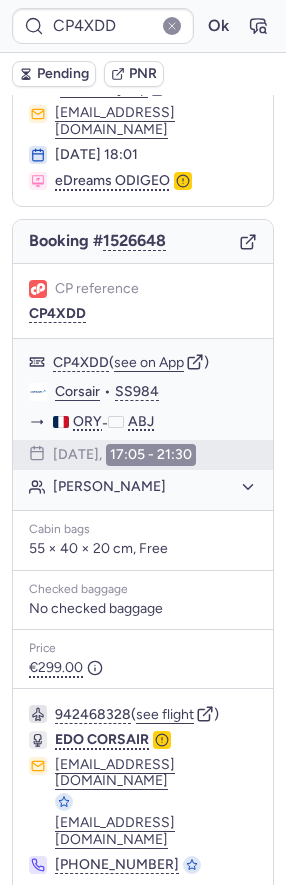 scroll, scrollTop: 113, scrollLeft: 0, axis: vertical 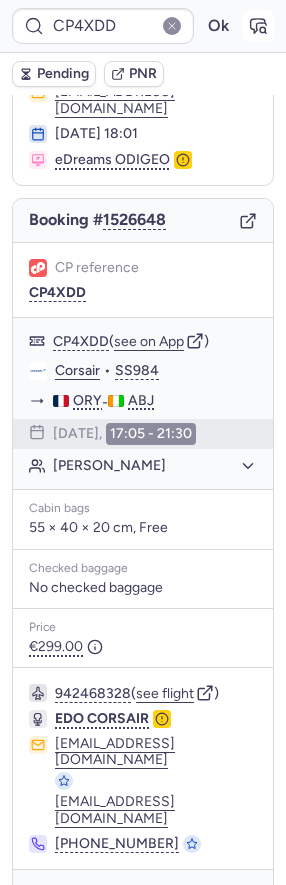 click 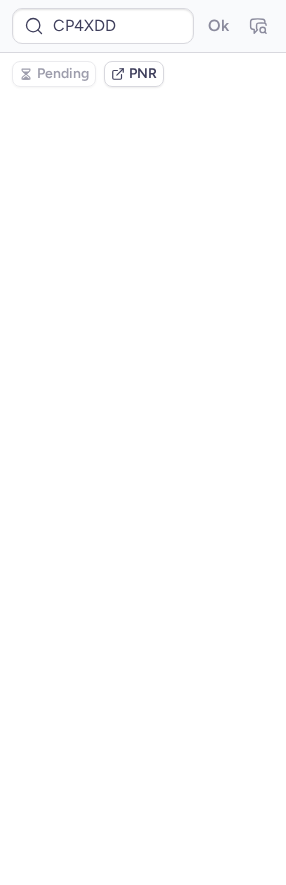 scroll, scrollTop: 0, scrollLeft: 0, axis: both 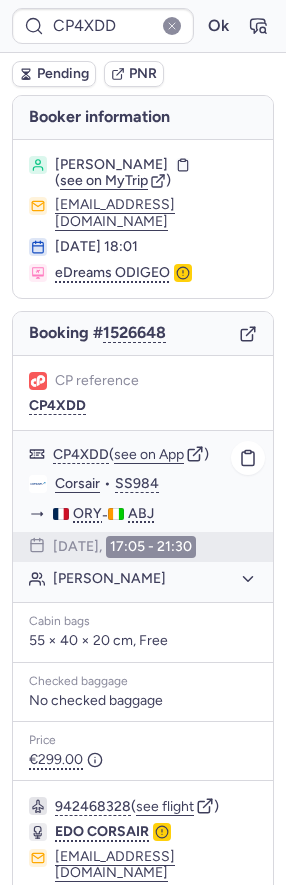 click on "Corsair" 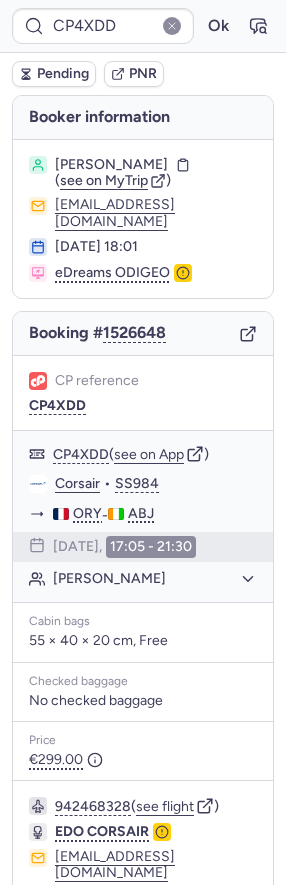 click on "Pending" at bounding box center [63, 74] 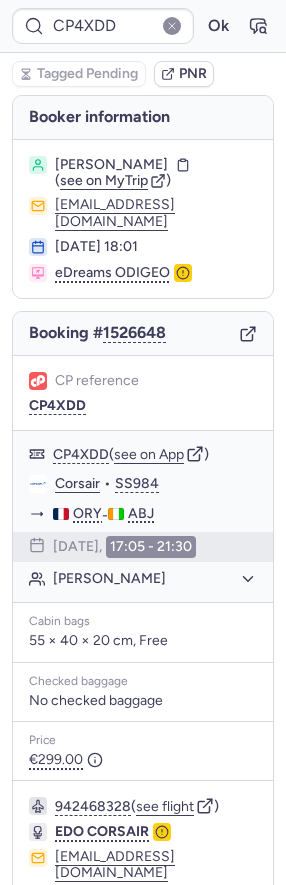 scroll, scrollTop: 113, scrollLeft: 0, axis: vertical 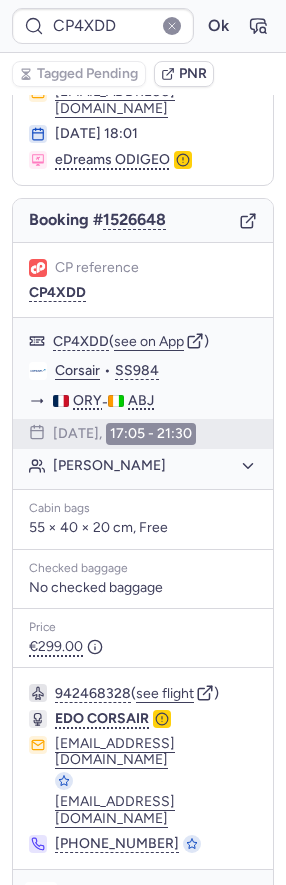 click at bounding box center (41, 898) 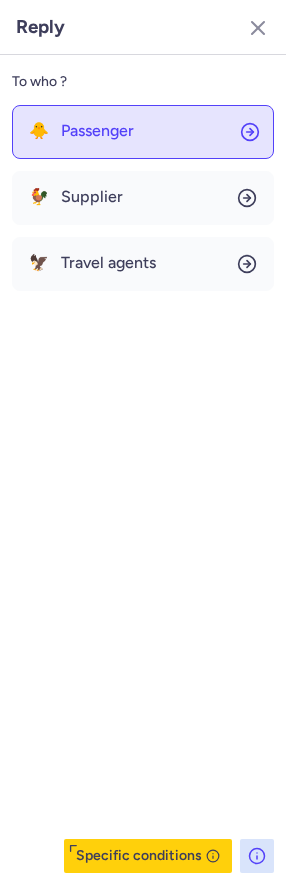 click on "Passenger" at bounding box center (97, 131) 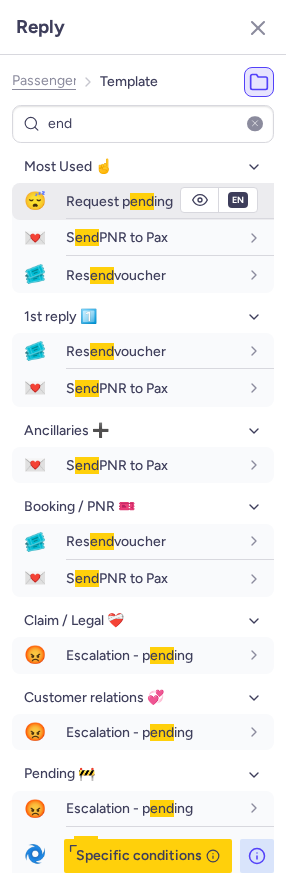 click on "fr en de nl pt es it ru en" at bounding box center (238, 200) 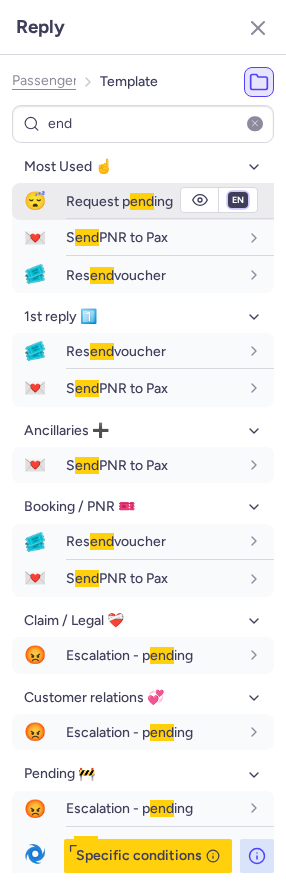 click on "fr en de nl pt es it ru" at bounding box center [238, 200] 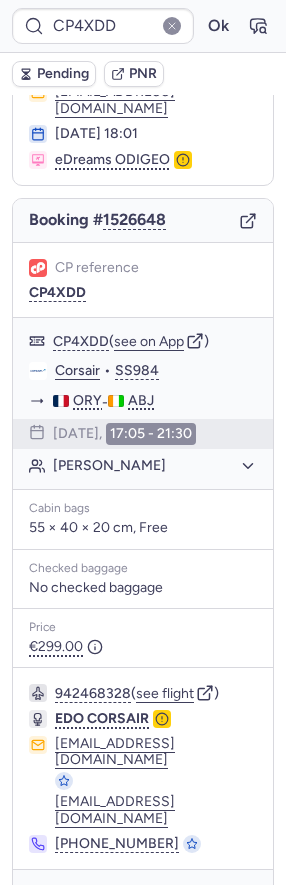 click on "Pending" at bounding box center (63, 74) 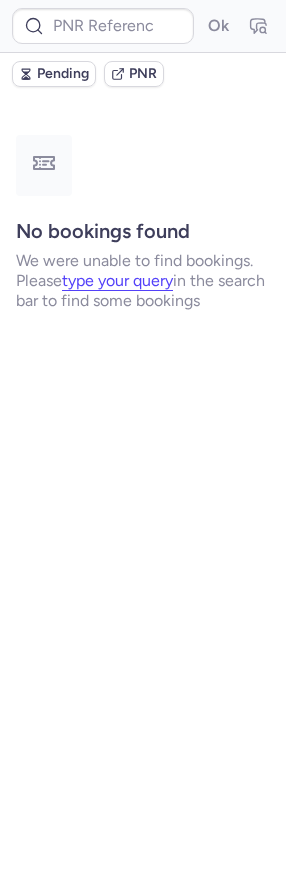 scroll, scrollTop: 0, scrollLeft: 0, axis: both 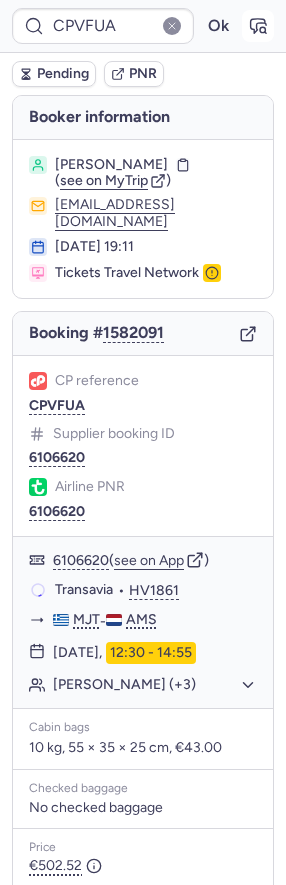 click 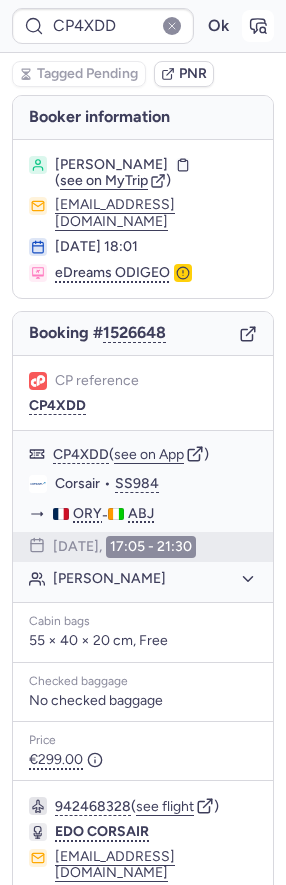 click at bounding box center (258, 26) 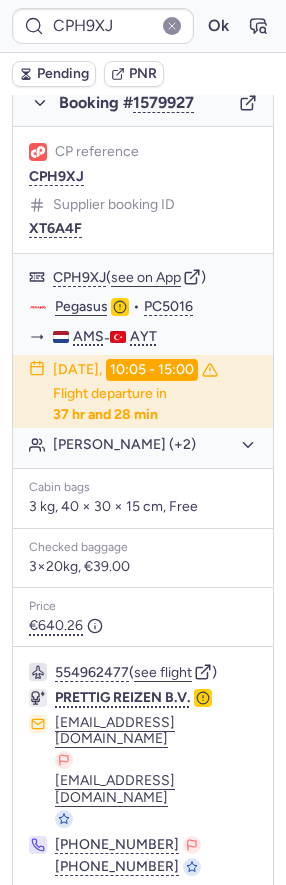 scroll, scrollTop: 343, scrollLeft: 0, axis: vertical 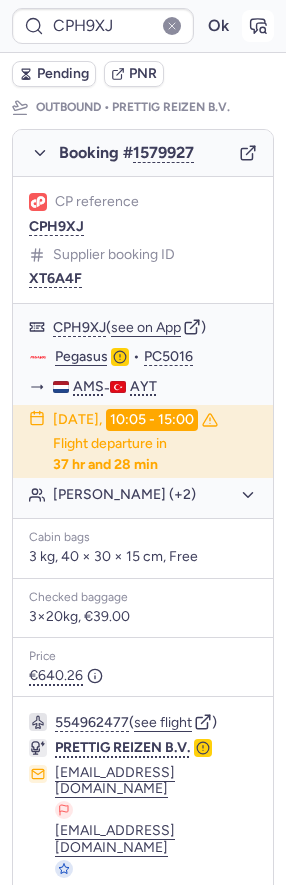 click 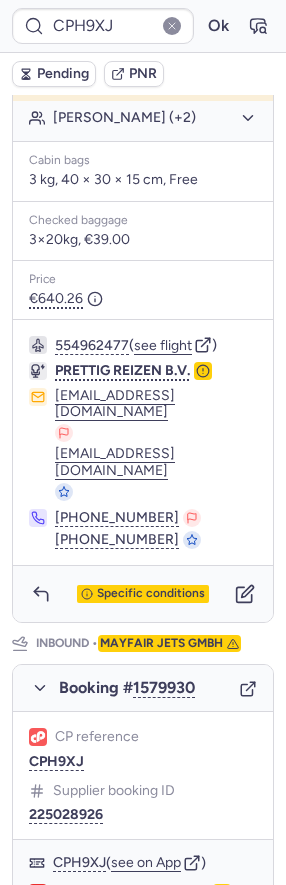 scroll, scrollTop: 1258, scrollLeft: 0, axis: vertical 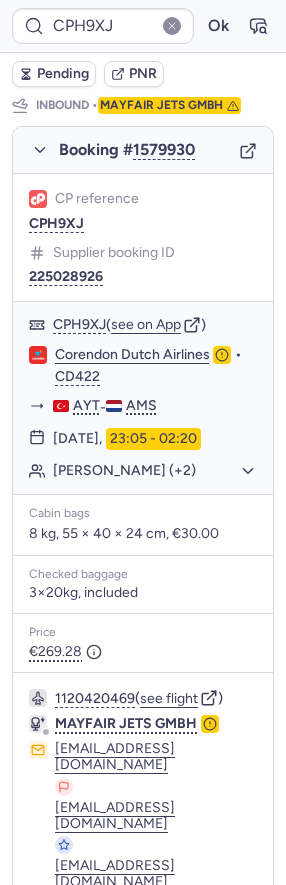 click 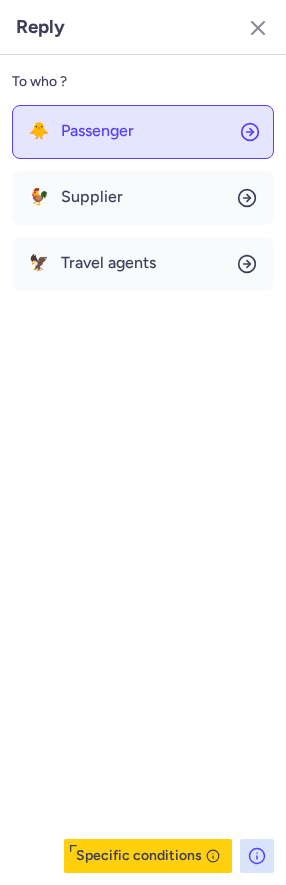 click on "Passenger" at bounding box center (97, 131) 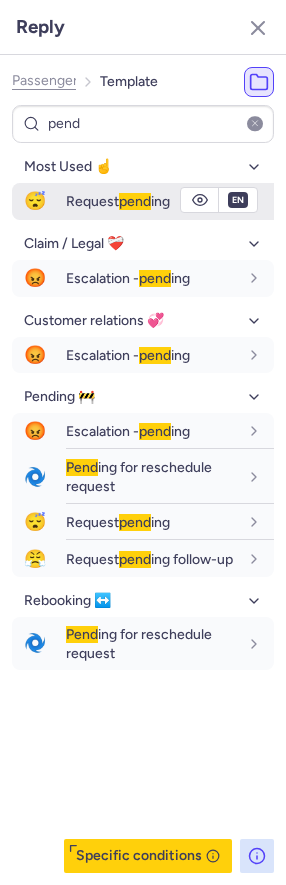click on "Request  pend ing" at bounding box center (118, 201) 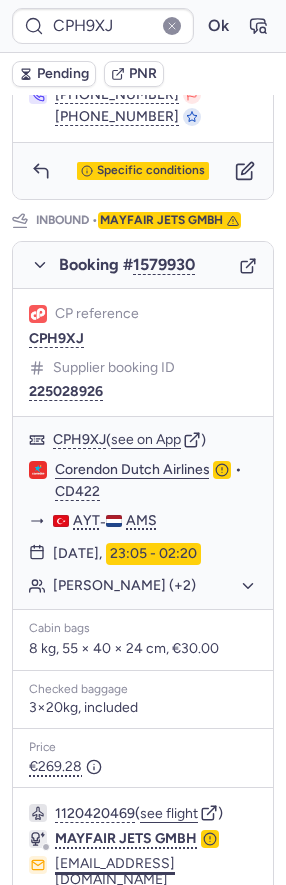 scroll, scrollTop: 1258, scrollLeft: 0, axis: vertical 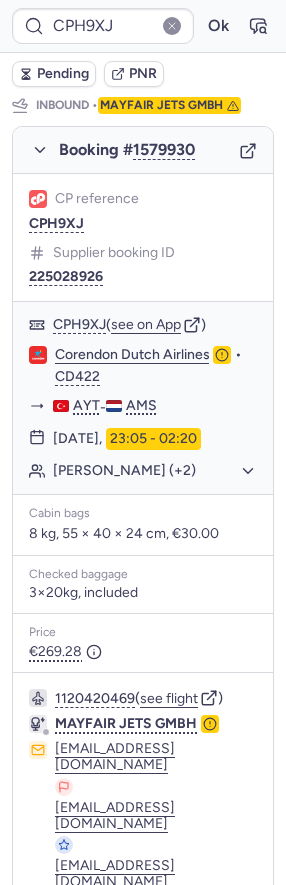 click on "Specific conditions" at bounding box center (151, 1005) 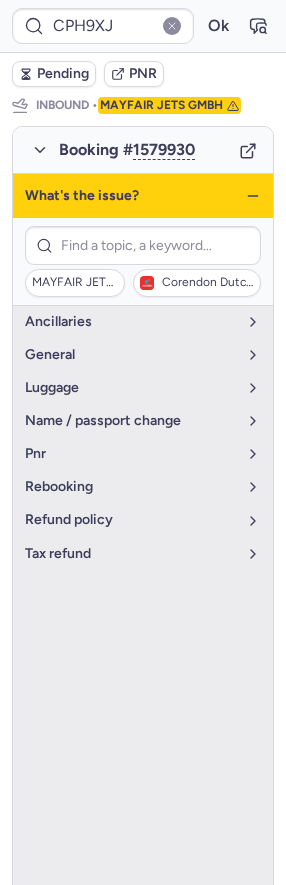click 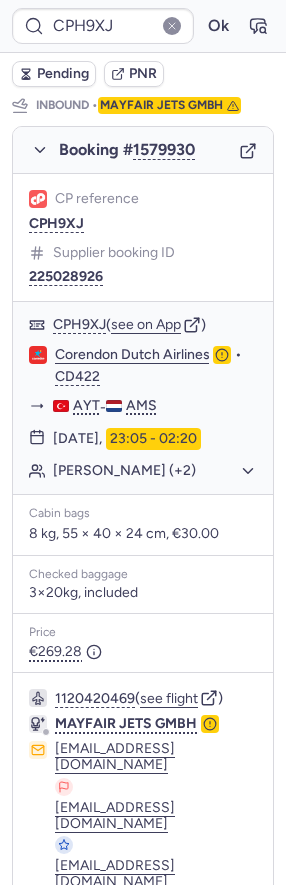 click on "Pending" at bounding box center (54, 74) 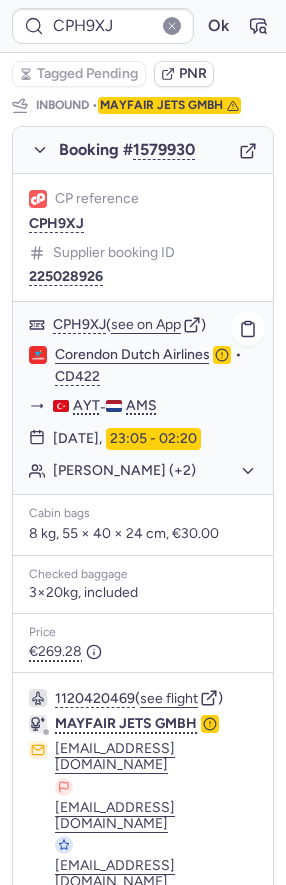 scroll, scrollTop: 721, scrollLeft: 0, axis: vertical 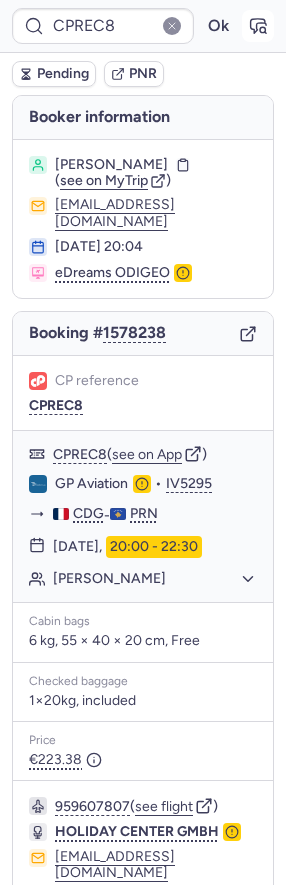 click 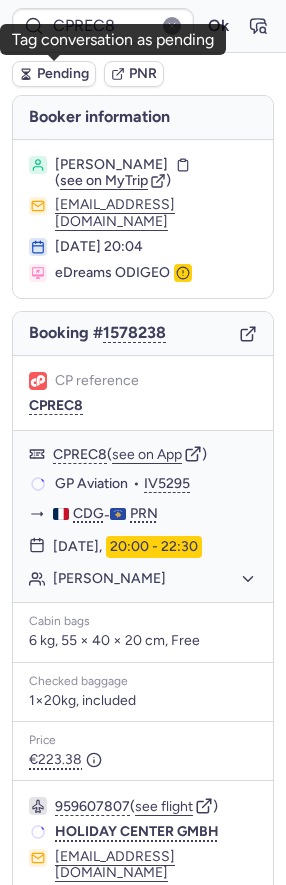 click on "Pending" at bounding box center [63, 74] 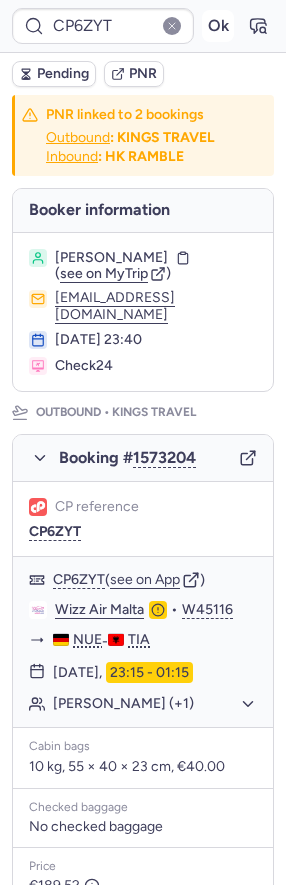 click on "Ok" at bounding box center [218, 26] 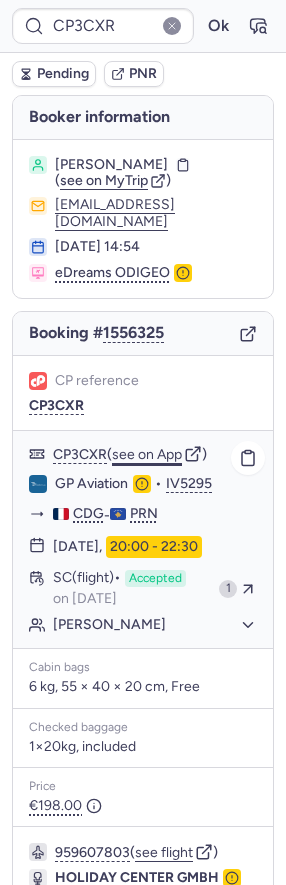 click on "see on App" 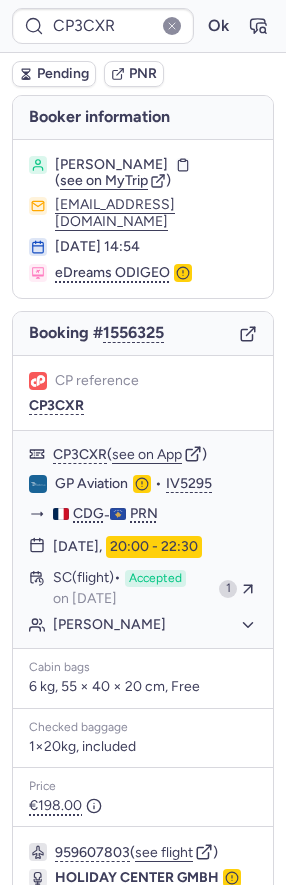 click on "CP3CXR  Ok" at bounding box center [143, 26] 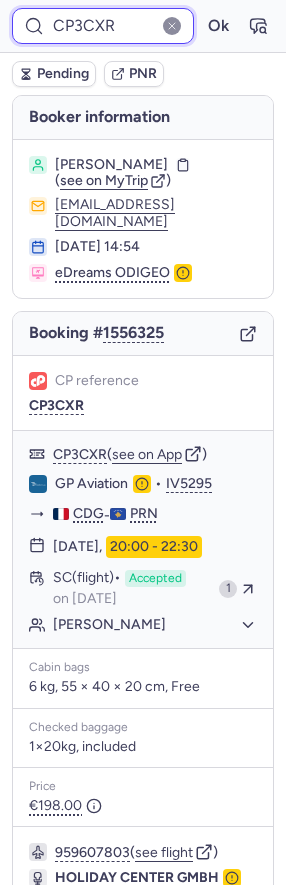click on "CP3CXR" at bounding box center [103, 26] 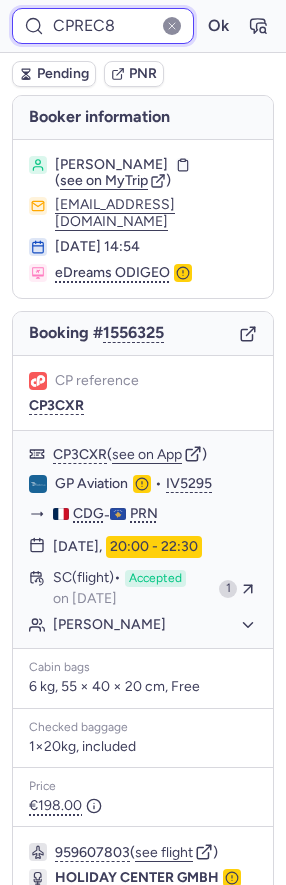 click on "Ok" at bounding box center (218, 26) 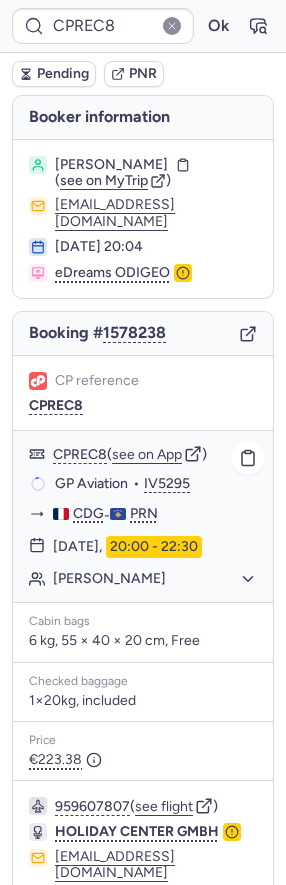 click on "CPREC8  ( see on App )" 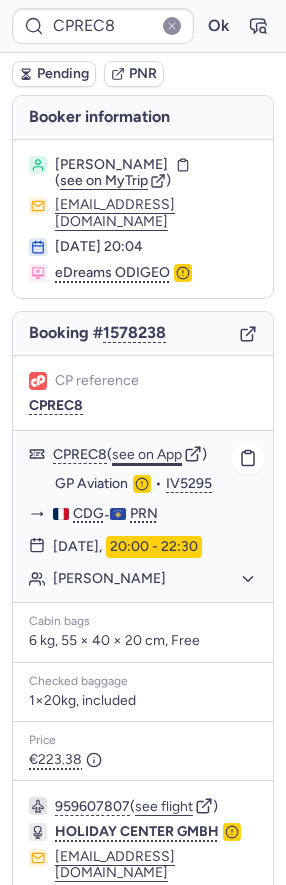 click on "see on App" 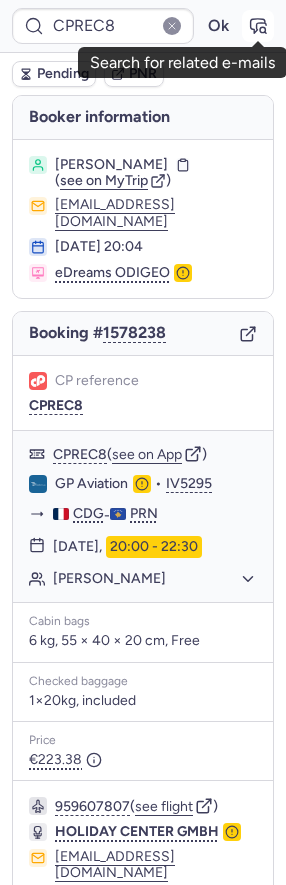 click at bounding box center [258, 26] 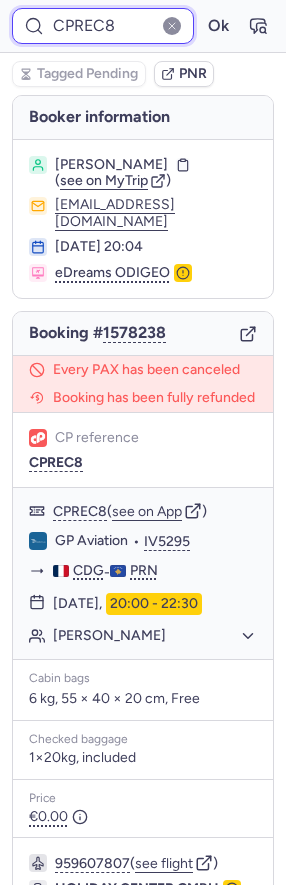 click on "CPREC8" at bounding box center [103, 26] 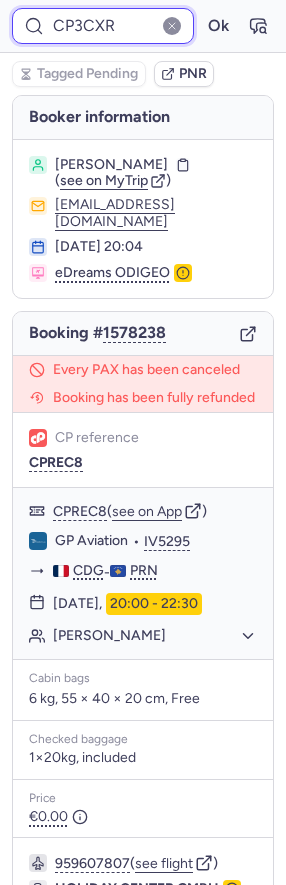 click on "Ok" at bounding box center (218, 26) 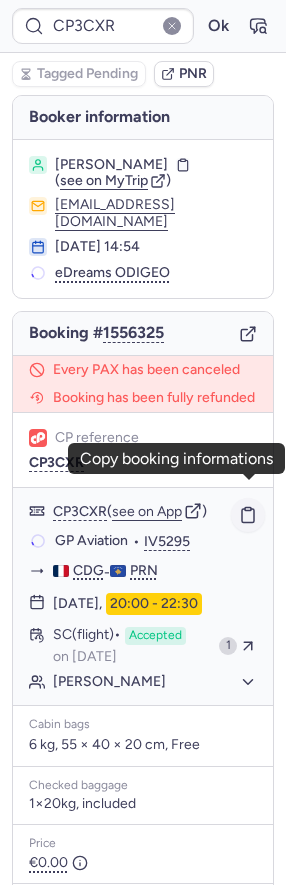 click 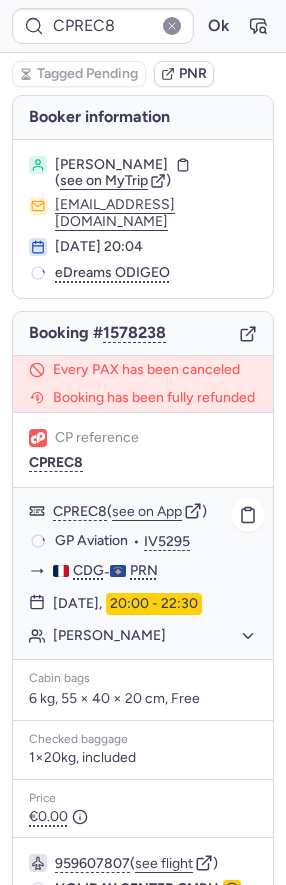 scroll, scrollTop: 151, scrollLeft: 0, axis: vertical 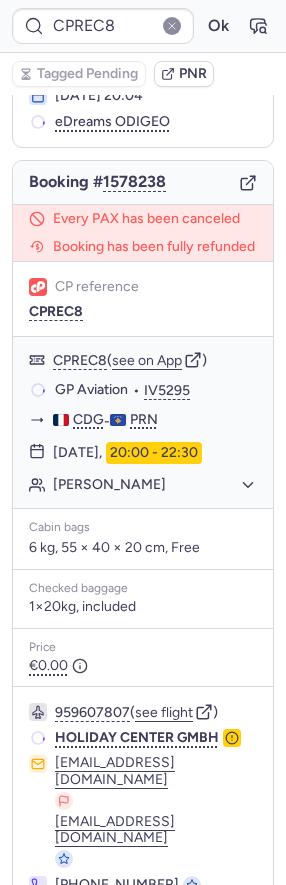 click at bounding box center (41, 939) 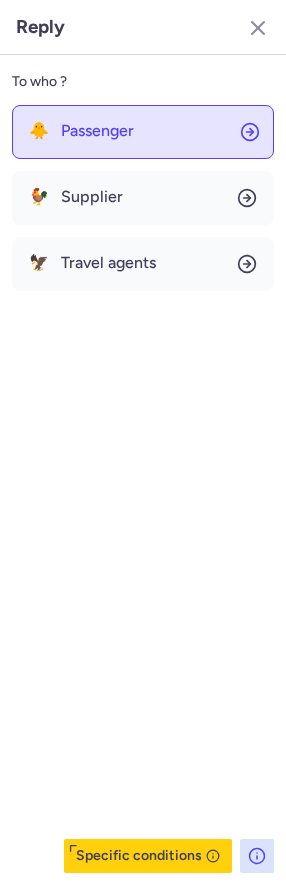 click on "🐥 Passenger" 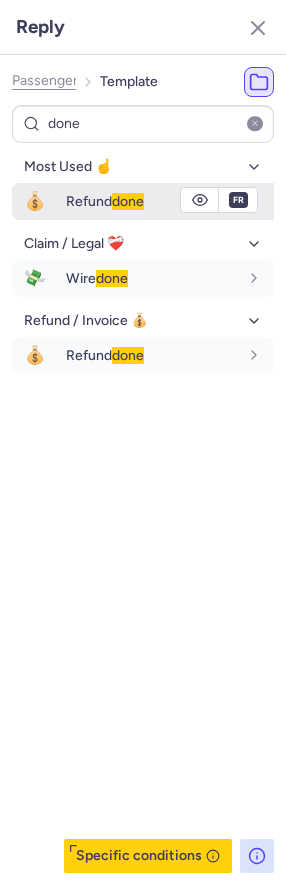 click on "done" at bounding box center [128, 201] 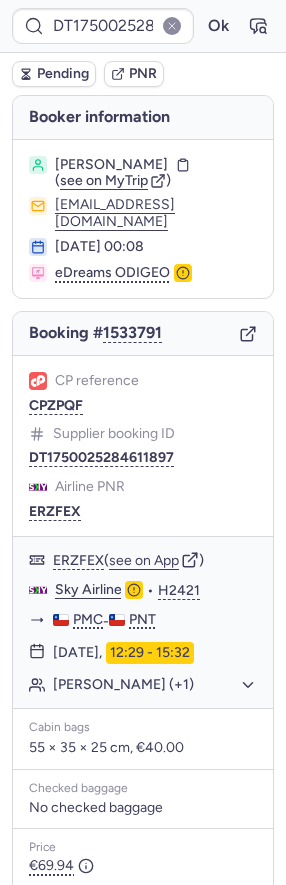 scroll, scrollTop: 179, scrollLeft: 0, axis: vertical 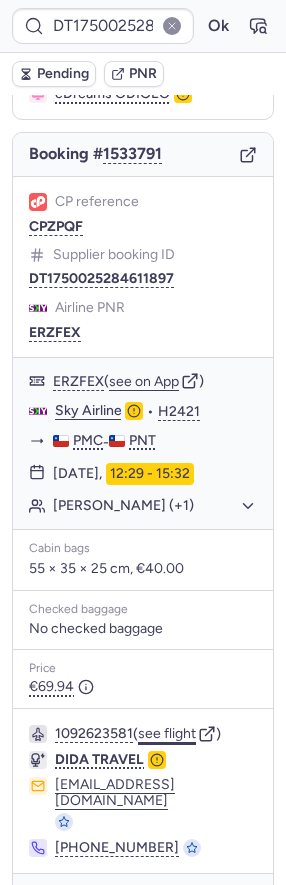 click on "see flight" 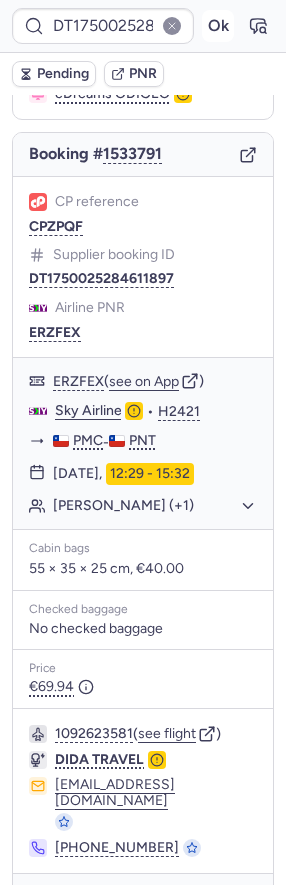click on "Ok" at bounding box center [218, 26] 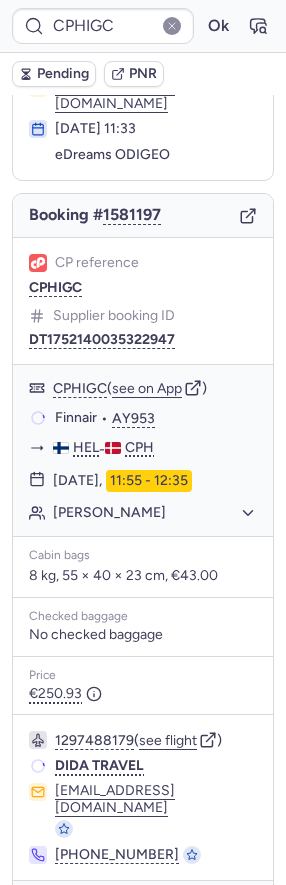 scroll, scrollTop: 110, scrollLeft: 0, axis: vertical 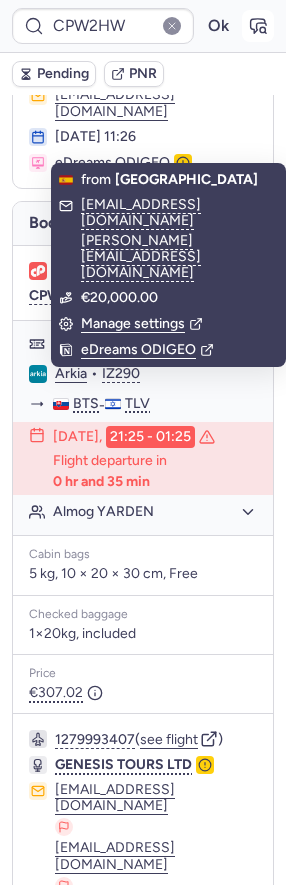 click 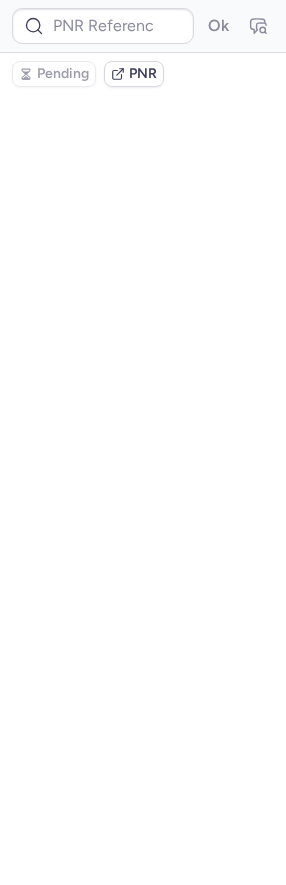 scroll, scrollTop: 0, scrollLeft: 0, axis: both 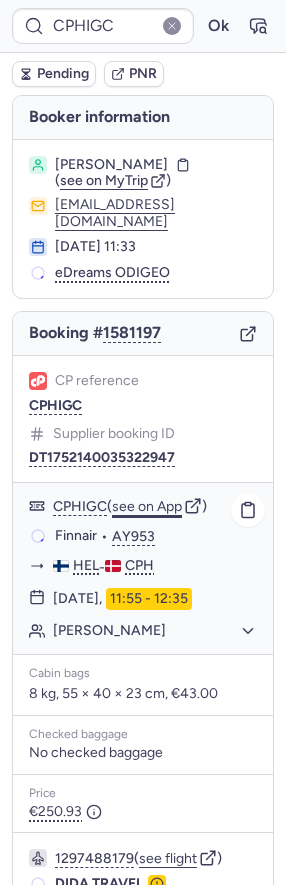 click on "see on App" 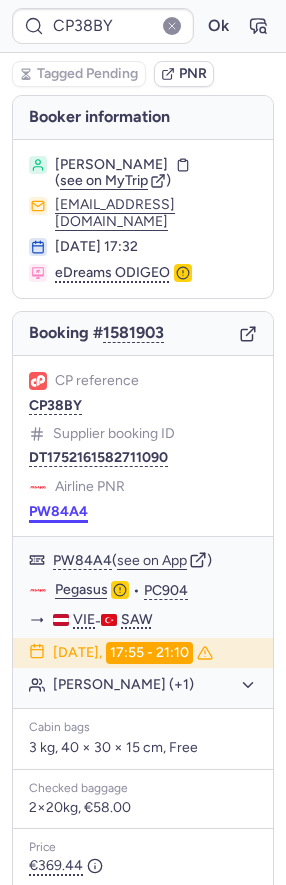click on "PW84A4" at bounding box center (58, 512) 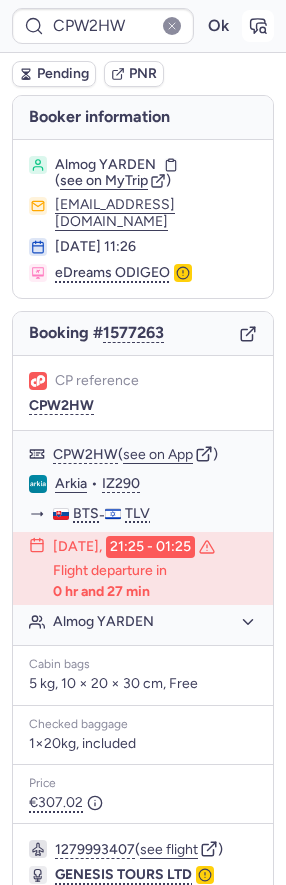 click 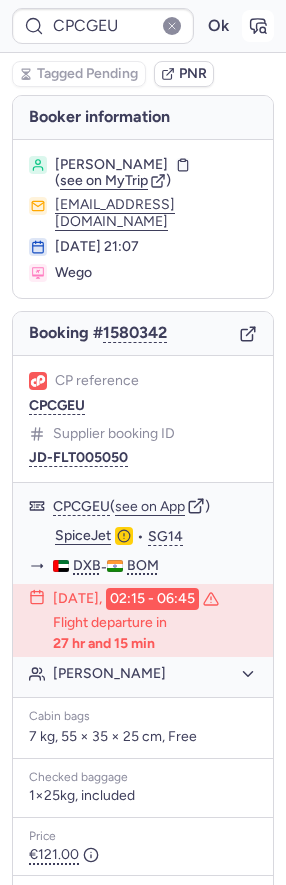 click 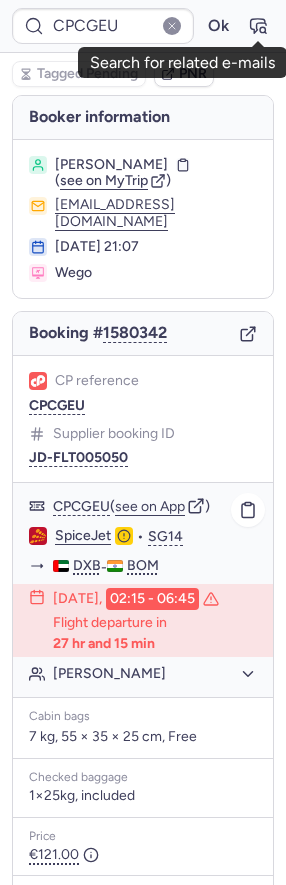 scroll, scrollTop: 168, scrollLeft: 0, axis: vertical 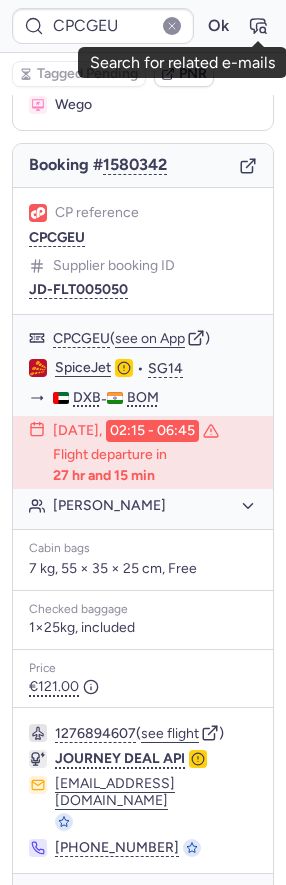 click 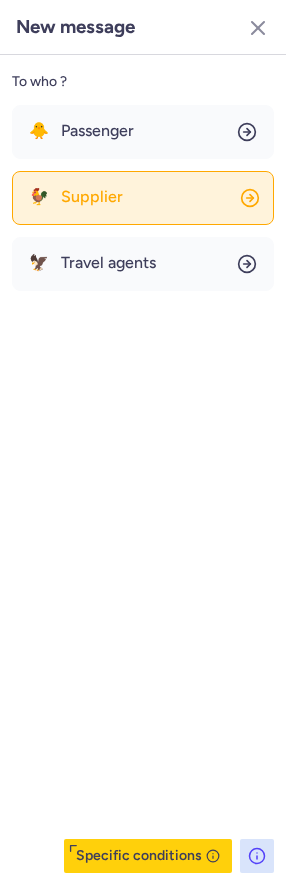 click on "Supplier" at bounding box center [92, 197] 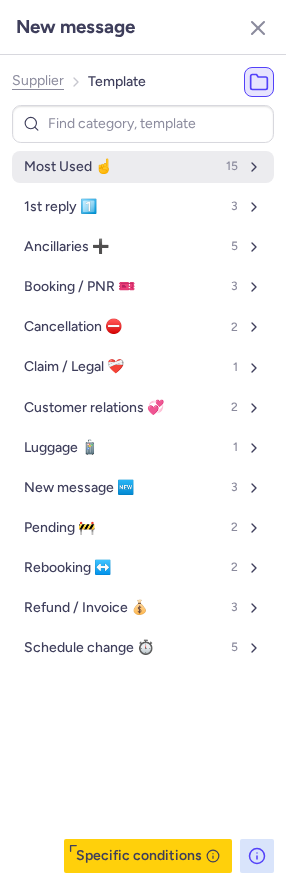 click on "Most Used ☝️ 15" at bounding box center (143, 167) 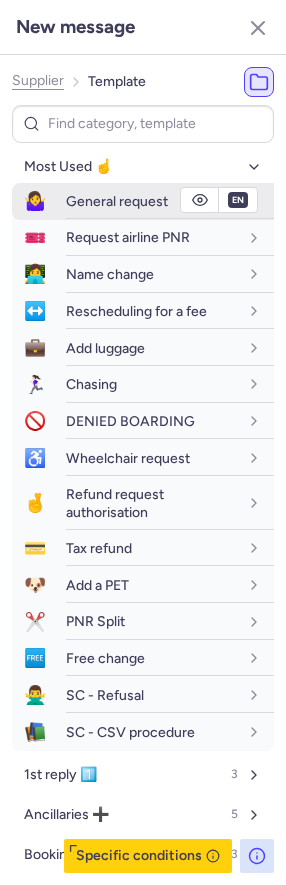 click on "General request" at bounding box center [117, 201] 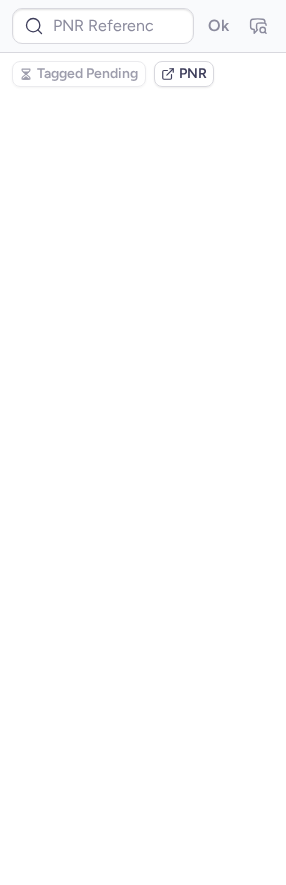 scroll, scrollTop: 0, scrollLeft: 0, axis: both 